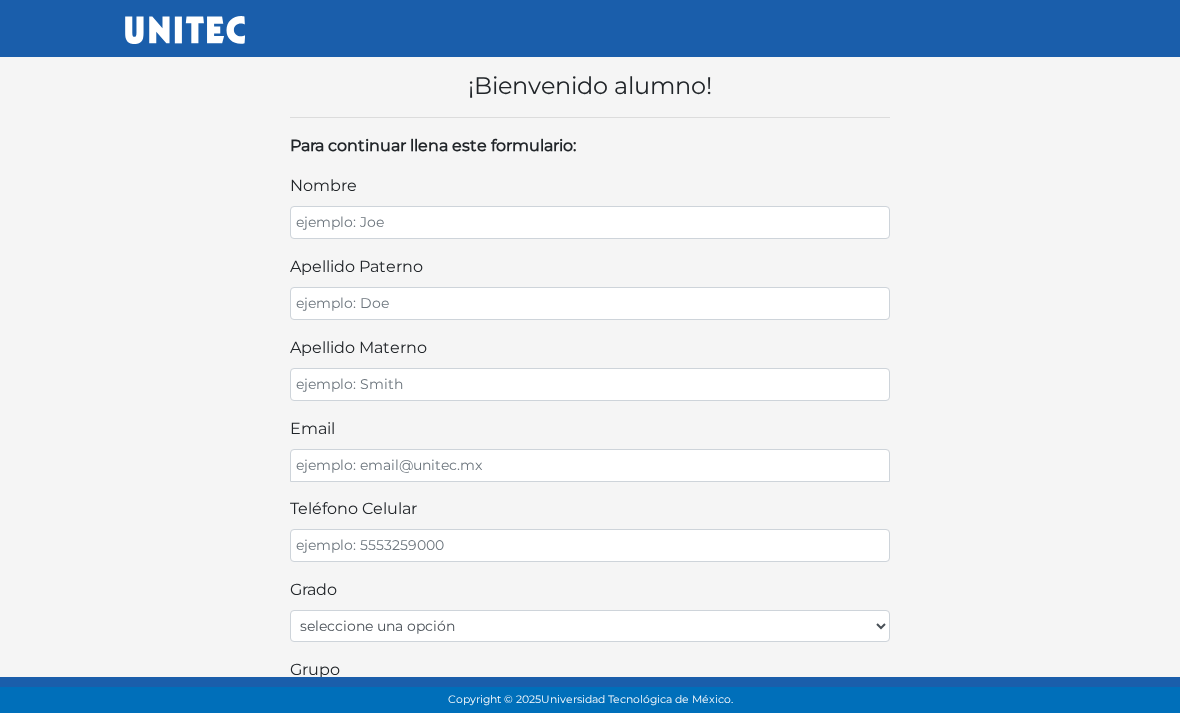 scroll, scrollTop: 0, scrollLeft: 0, axis: both 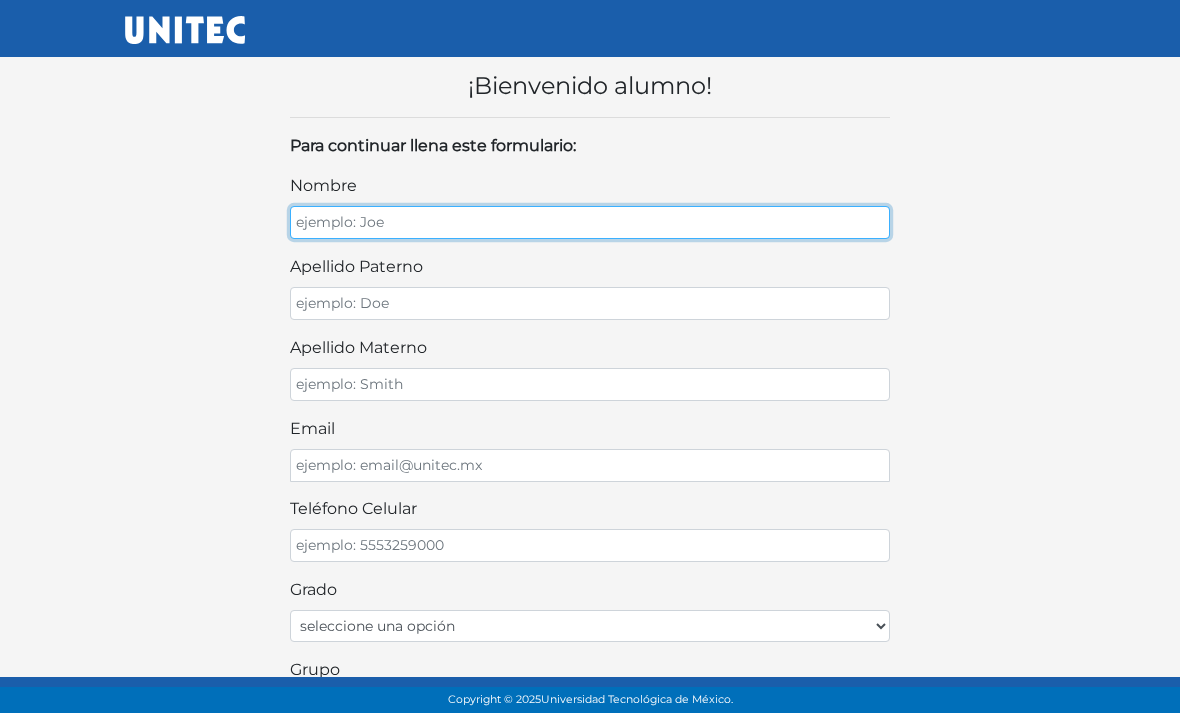 click on "nombre" at bounding box center [590, 222] 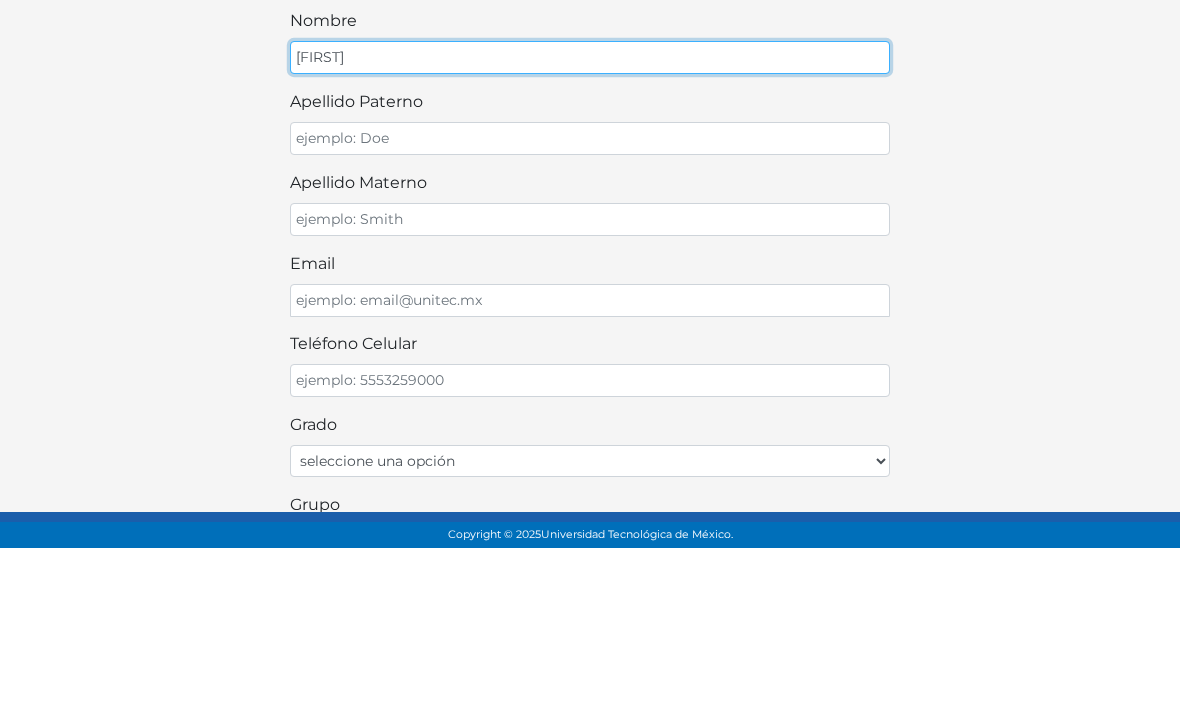 type on "[FIRST]" 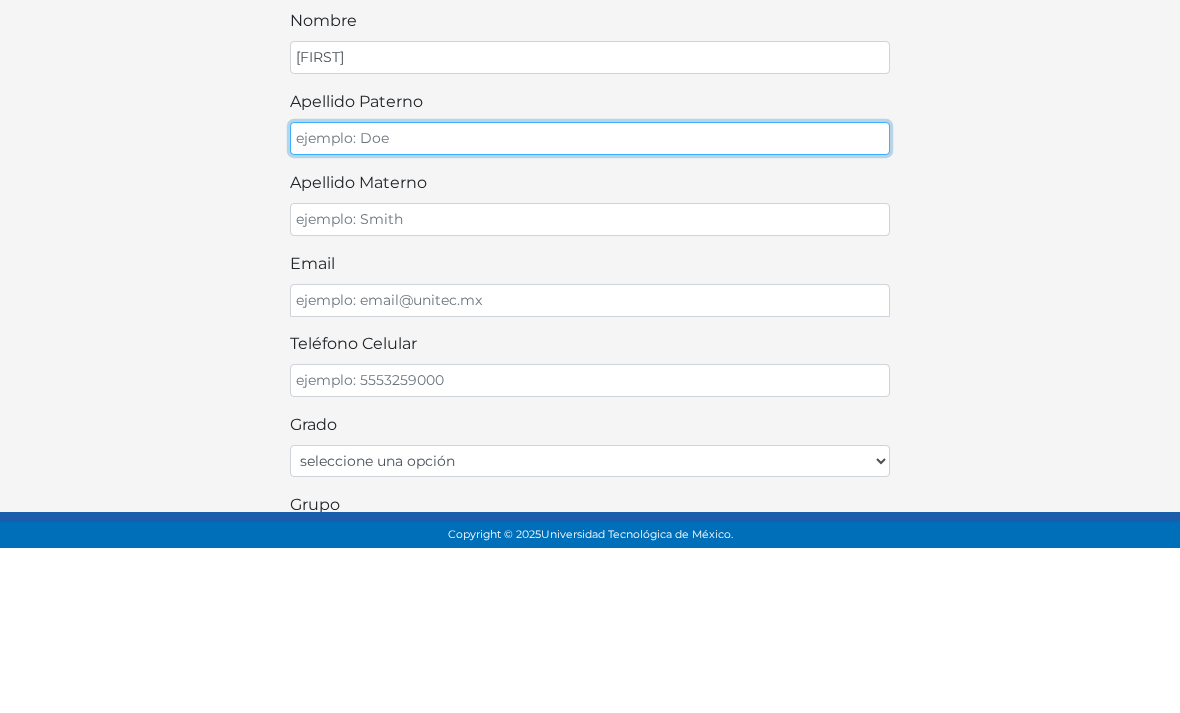 click on "apellido paterno" at bounding box center [590, 303] 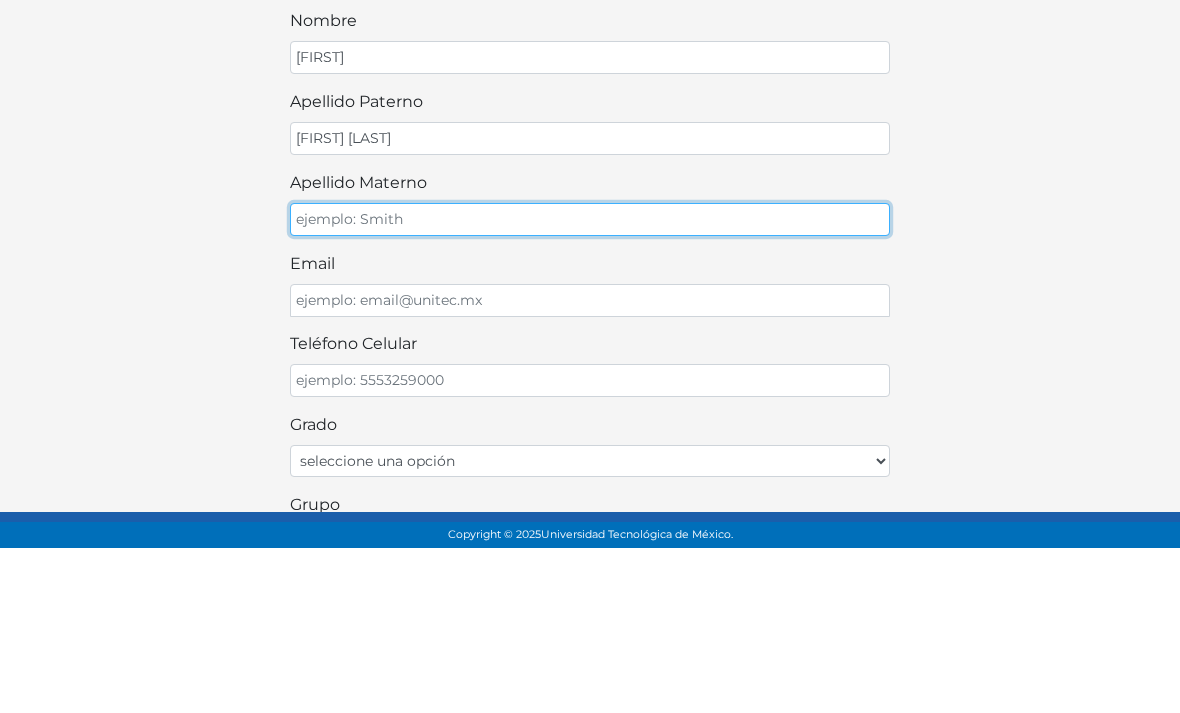 click on "apellido materno" at bounding box center [590, 384] 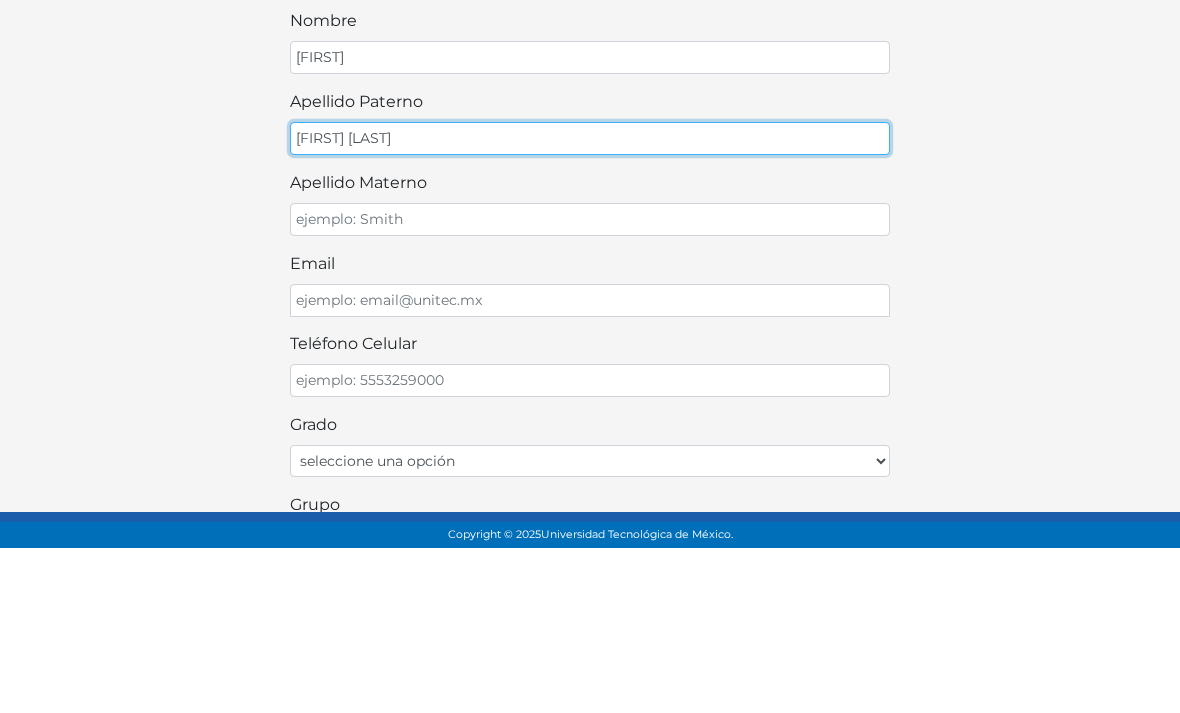 click on "[FIRST] [LAST]" at bounding box center [590, 303] 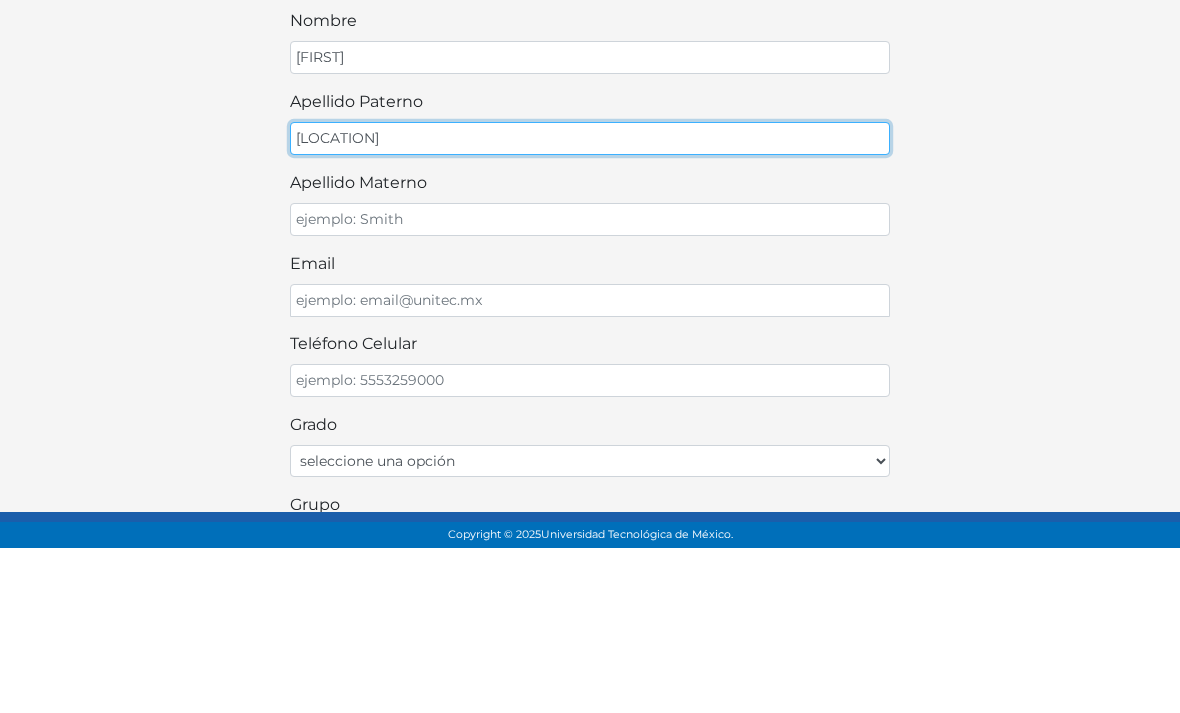 type on "[LOCATION]" 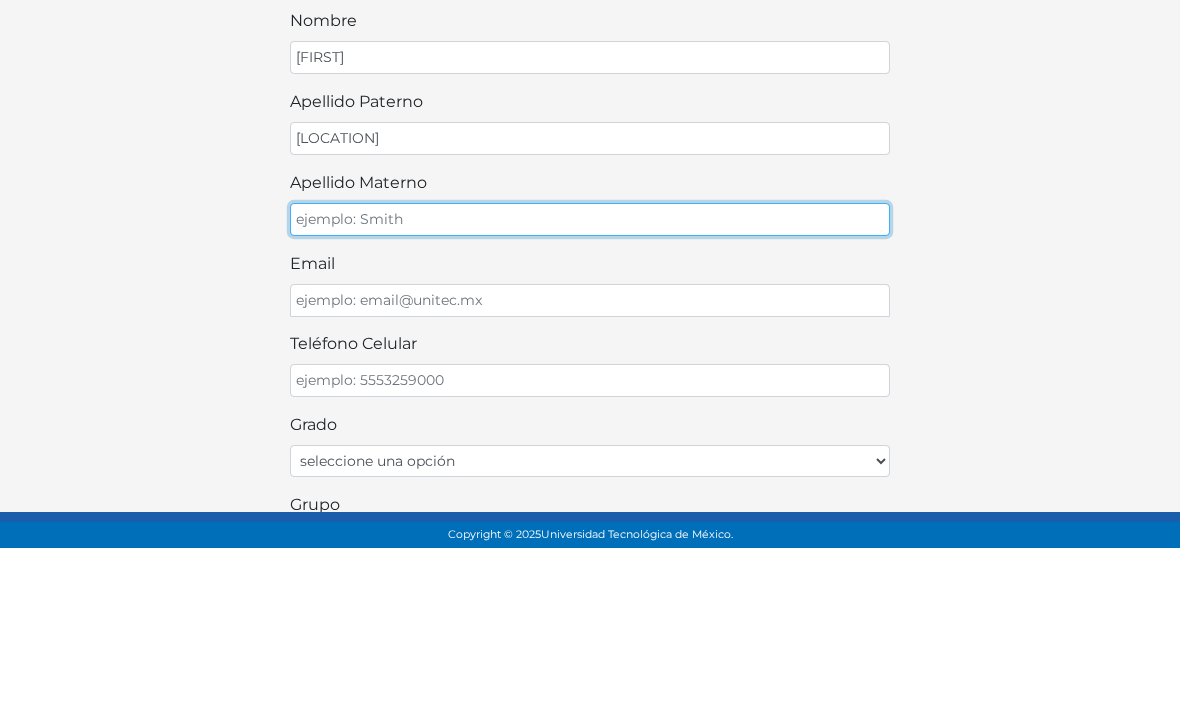 click on "apellido materno" at bounding box center (590, 384) 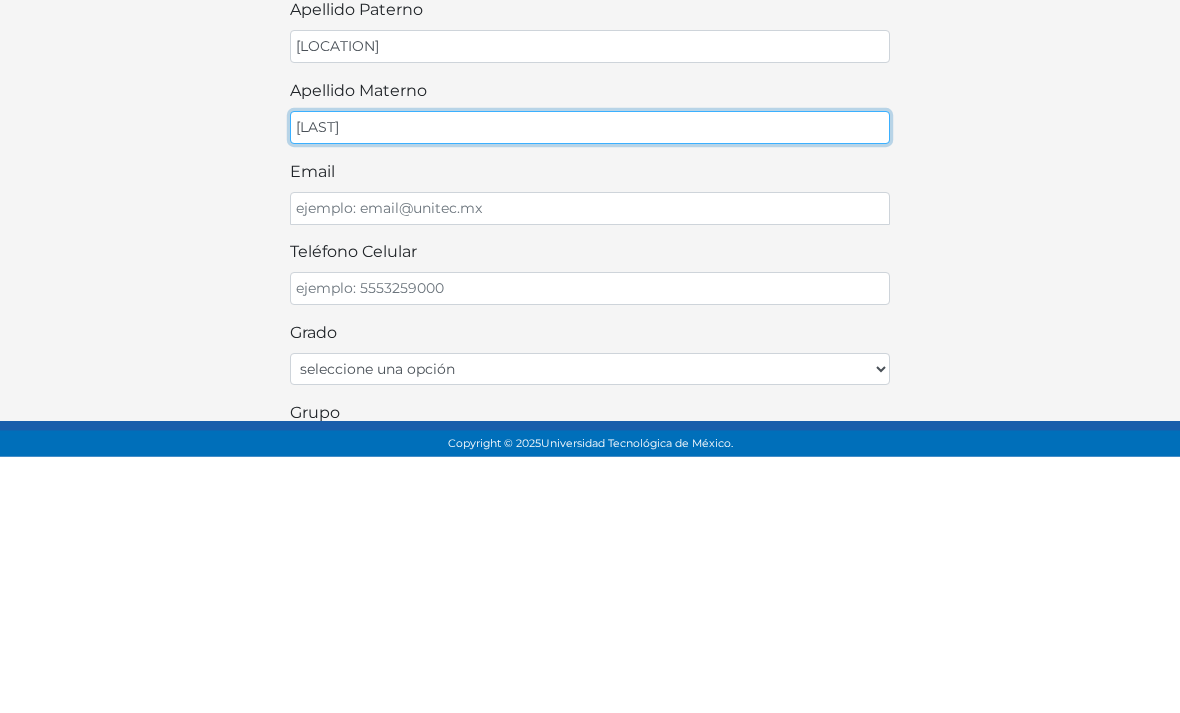type on "[LAST]" 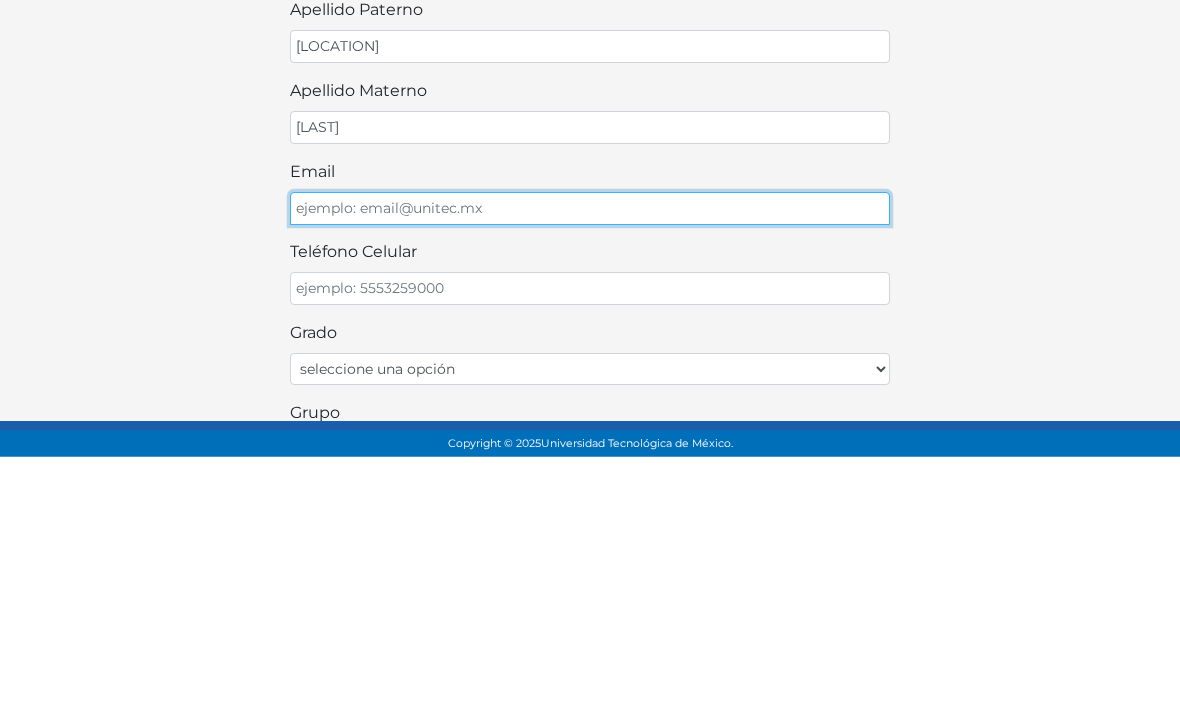 click on "email" at bounding box center [590, 465] 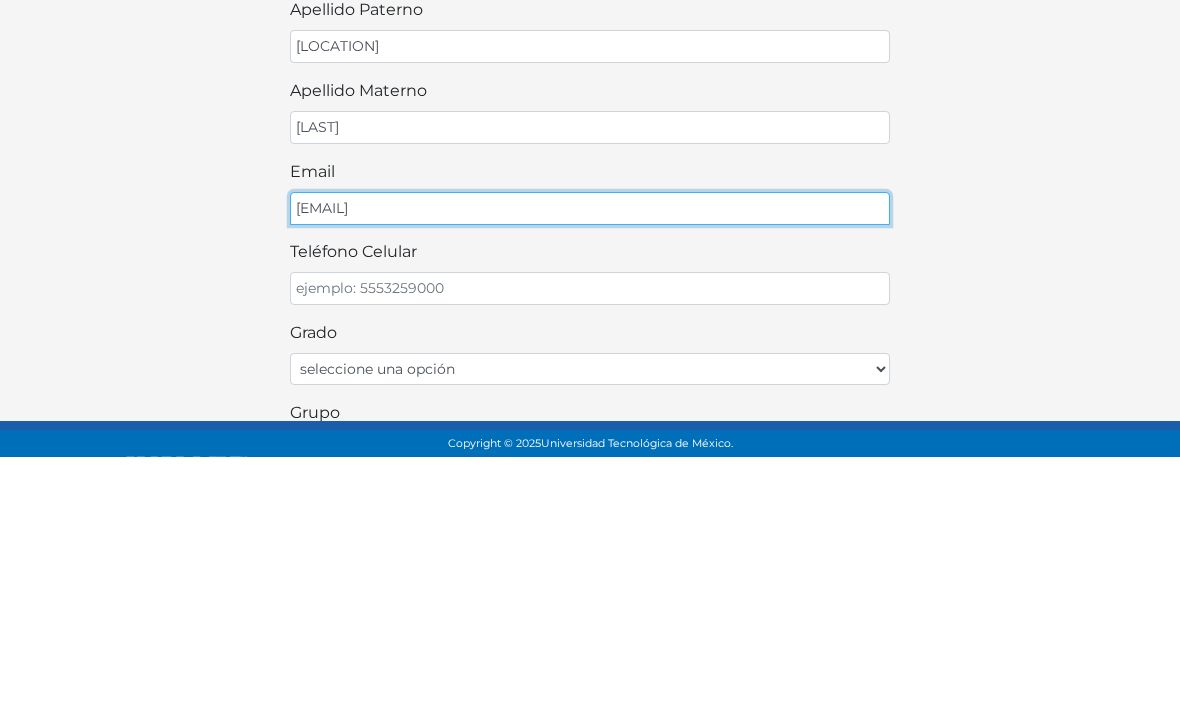 type on "caxel3377@gmail.com" 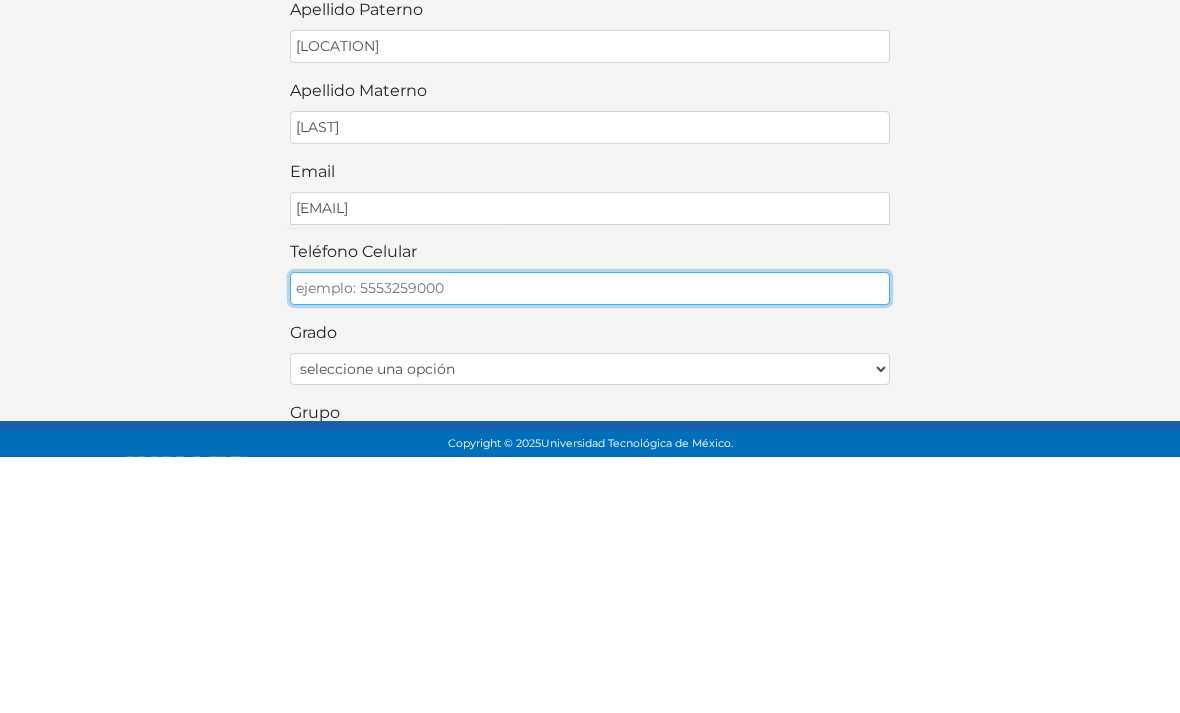 click on "teléfono celular" at bounding box center [590, 545] 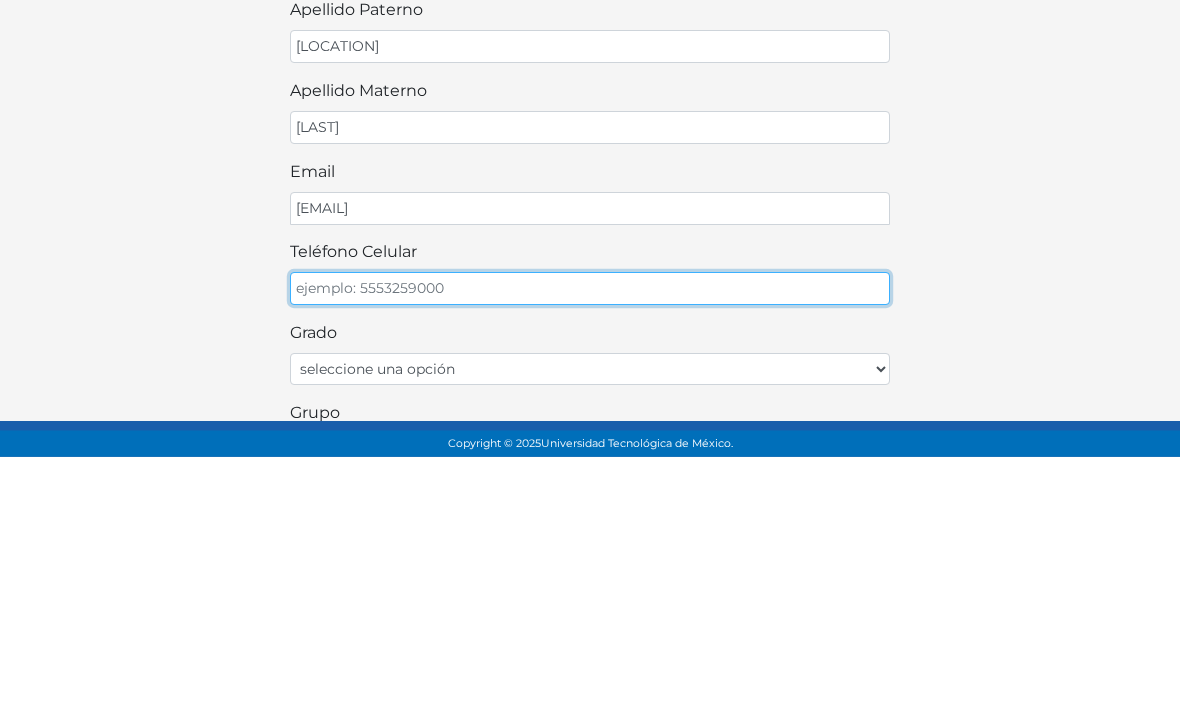 type on "." 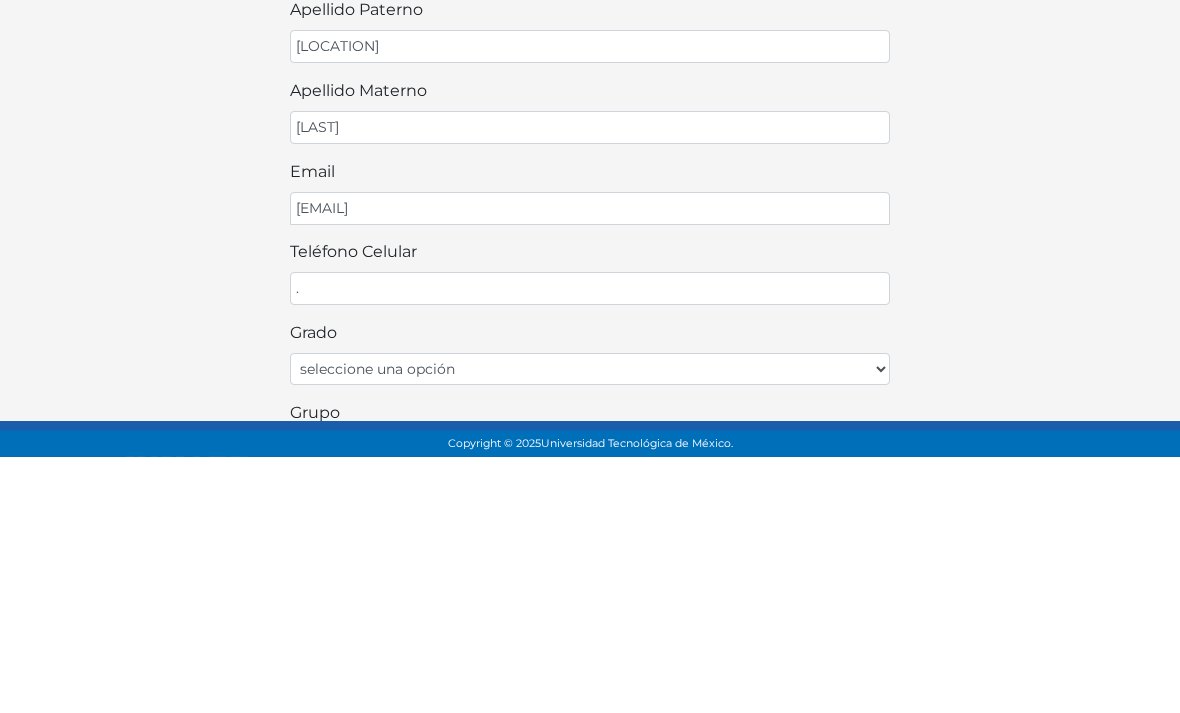 scroll, scrollTop: 257, scrollLeft: 0, axis: vertical 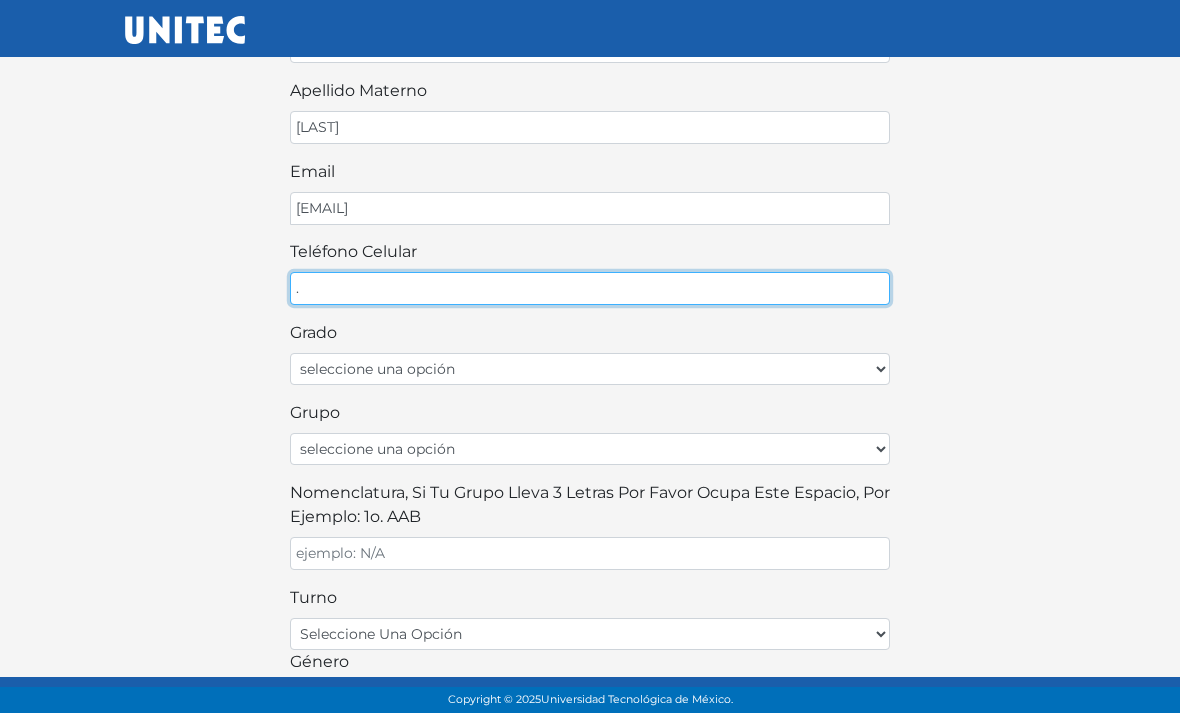 click on "." at bounding box center [590, 288] 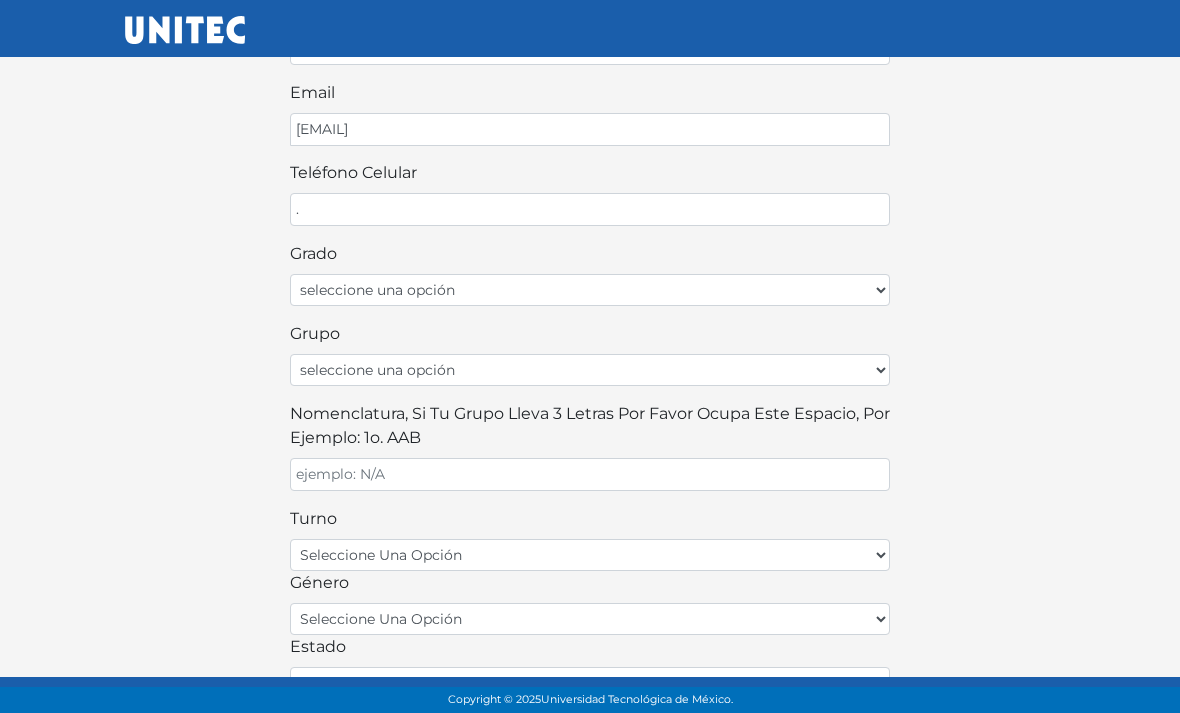 scroll, scrollTop: 207, scrollLeft: 0, axis: vertical 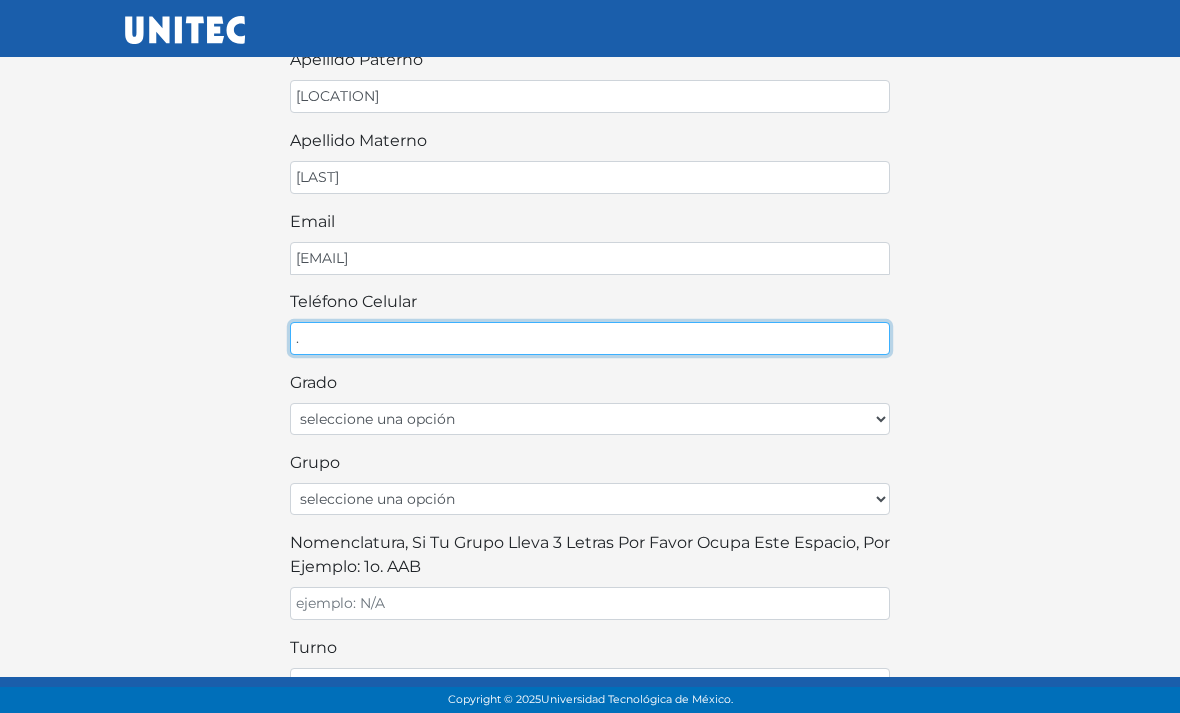click on "." at bounding box center [590, 338] 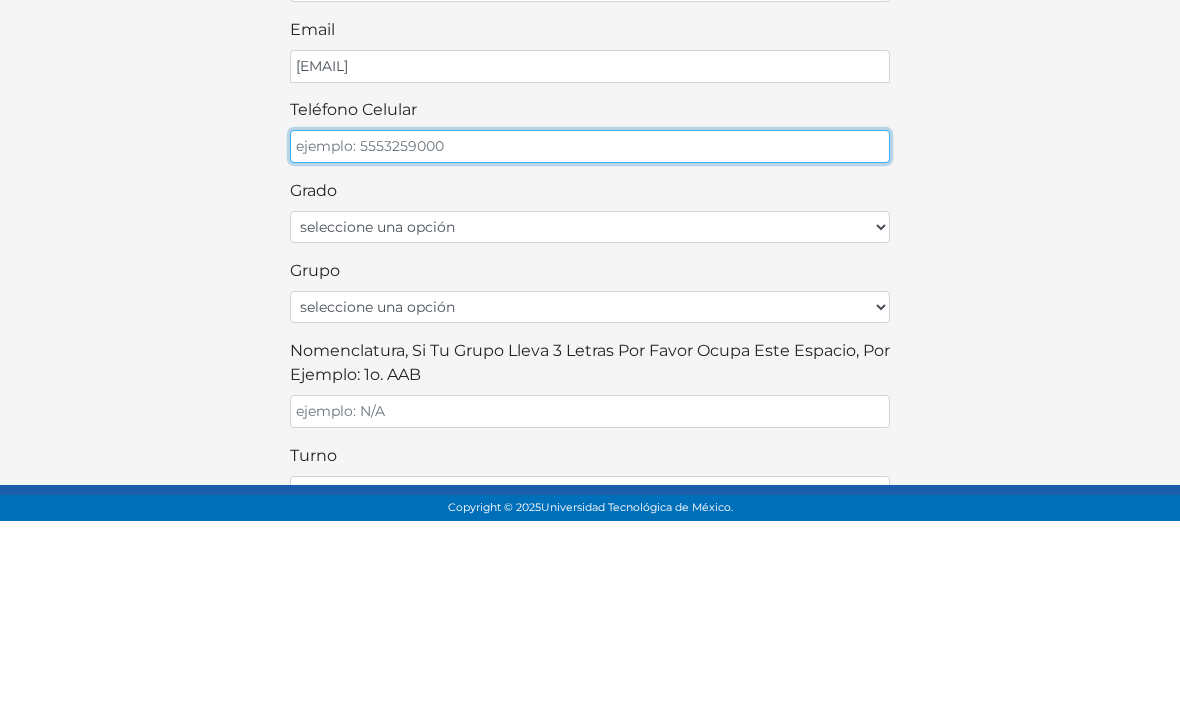 type on "5521511675" 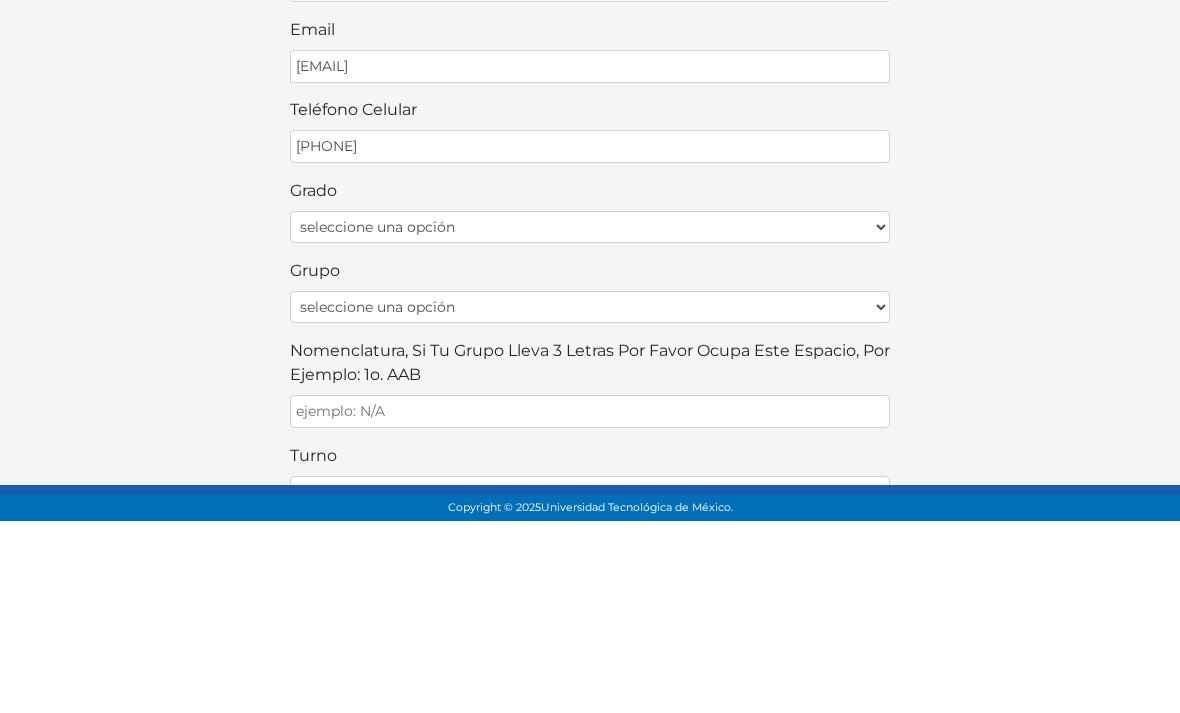 scroll, scrollTop: 399, scrollLeft: 0, axis: vertical 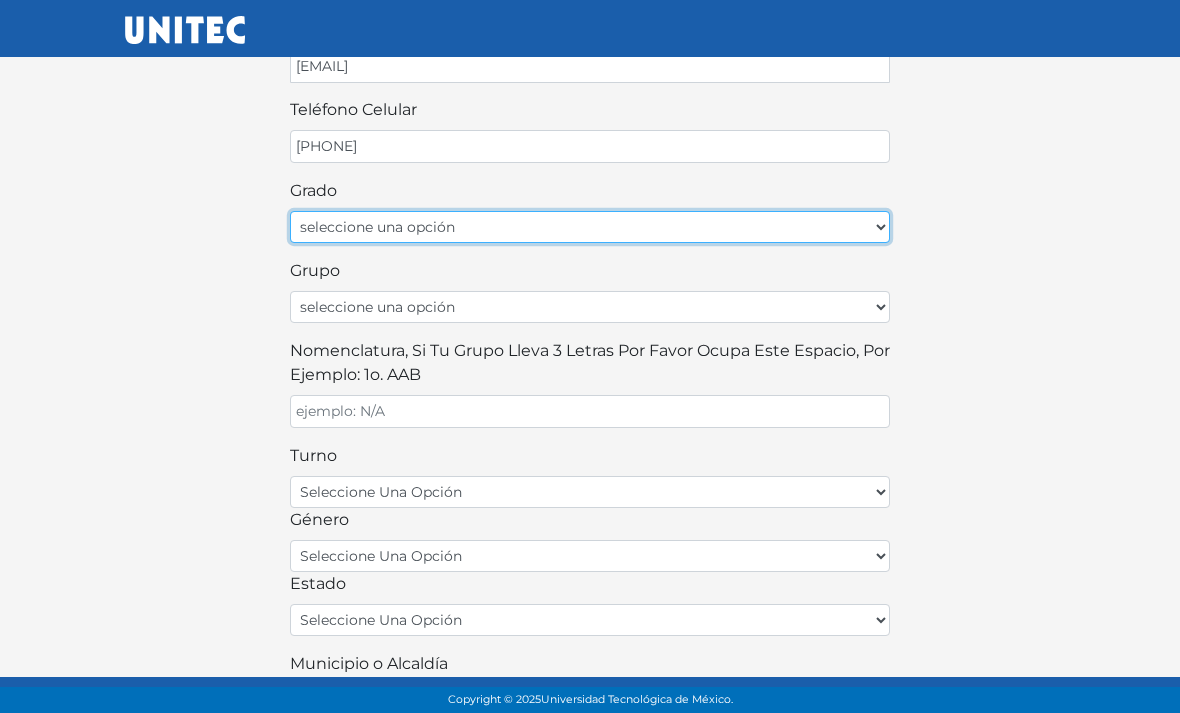 click on "seleccione una opción Primer grado Segundo grado Tercer grado Cuarto grado Quinto grado Sexto grado" at bounding box center (590, 227) 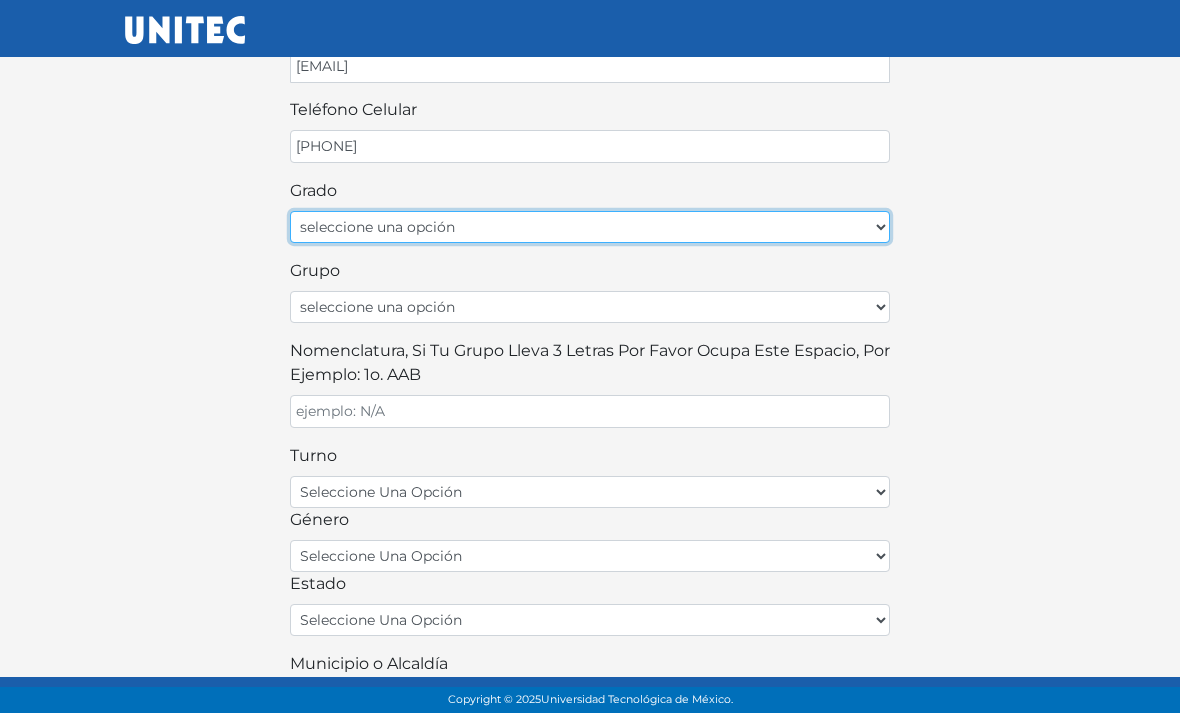 select on "1ro" 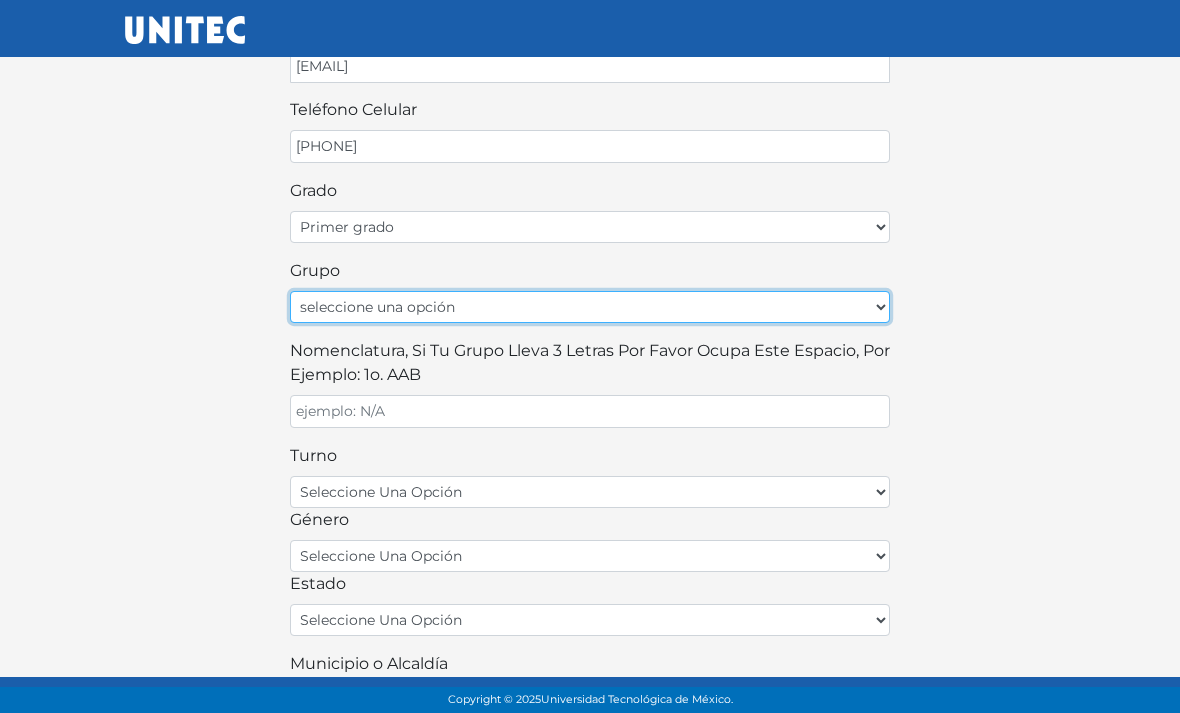 click on "seleccione una opción A B C D E F G H I J K L M N O P Q R S T U V W X Y Z" at bounding box center (590, 307) 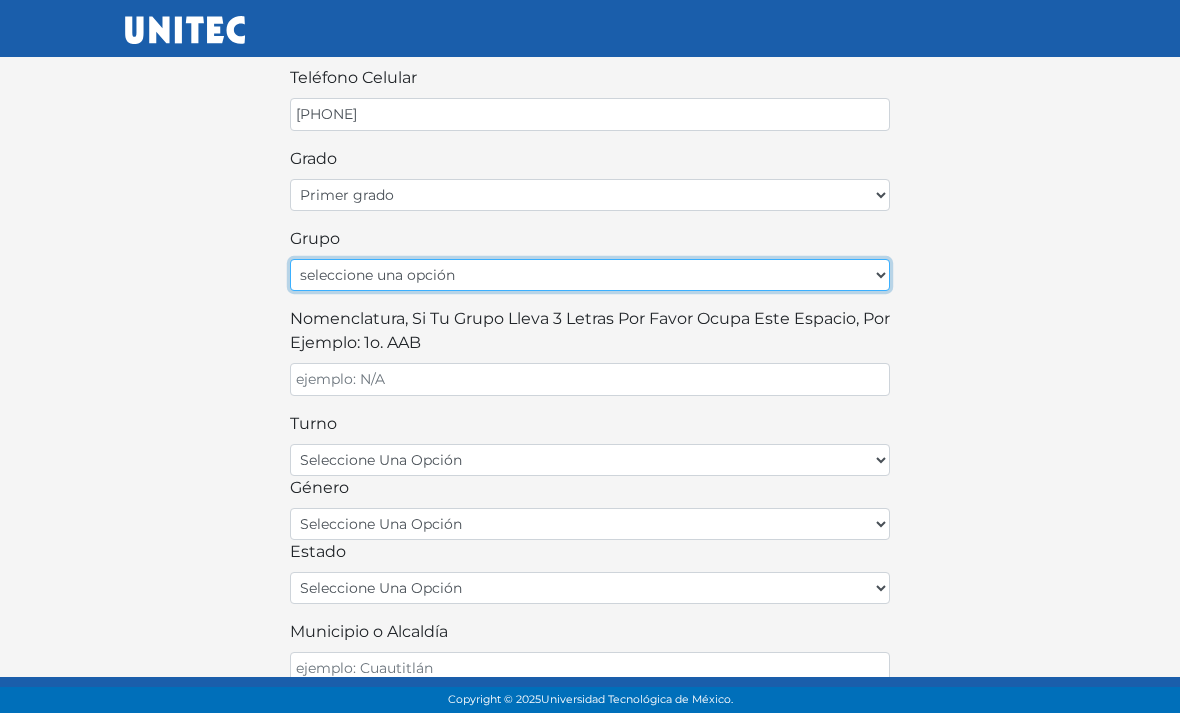 scroll, scrollTop: 426, scrollLeft: 0, axis: vertical 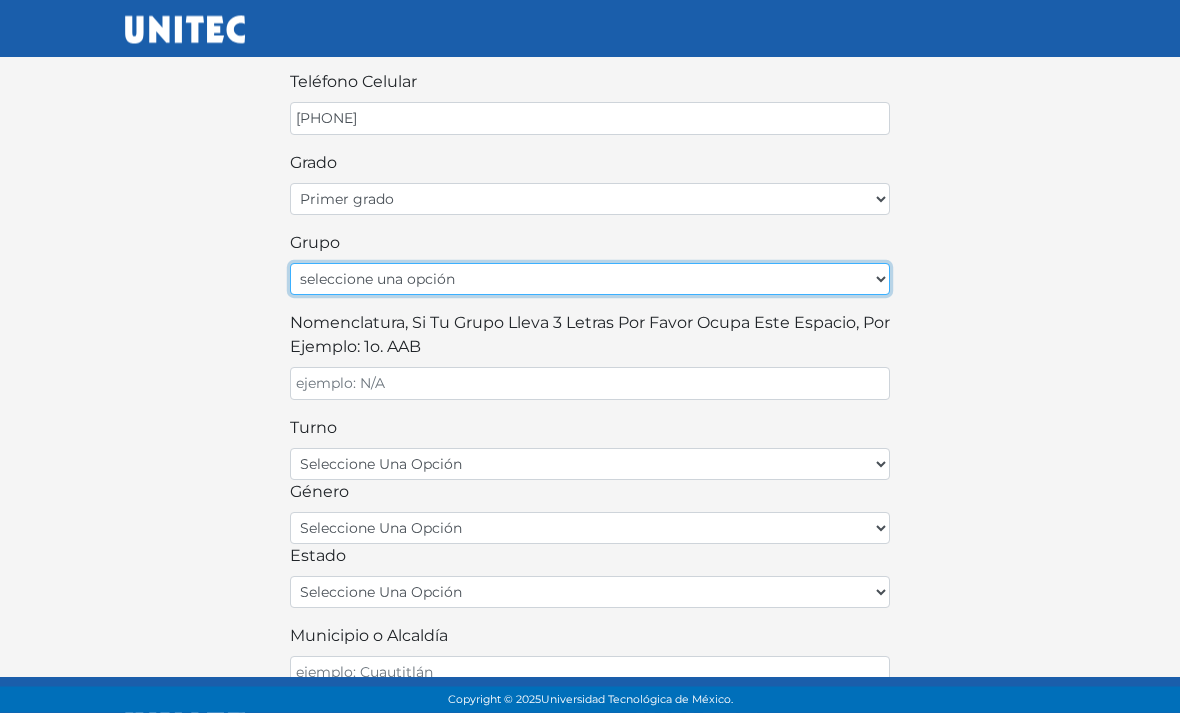 click on "seleccione una opción A B C D E F G H I J K L M N O P Q R S T U V W X Y Z" at bounding box center [590, 280] 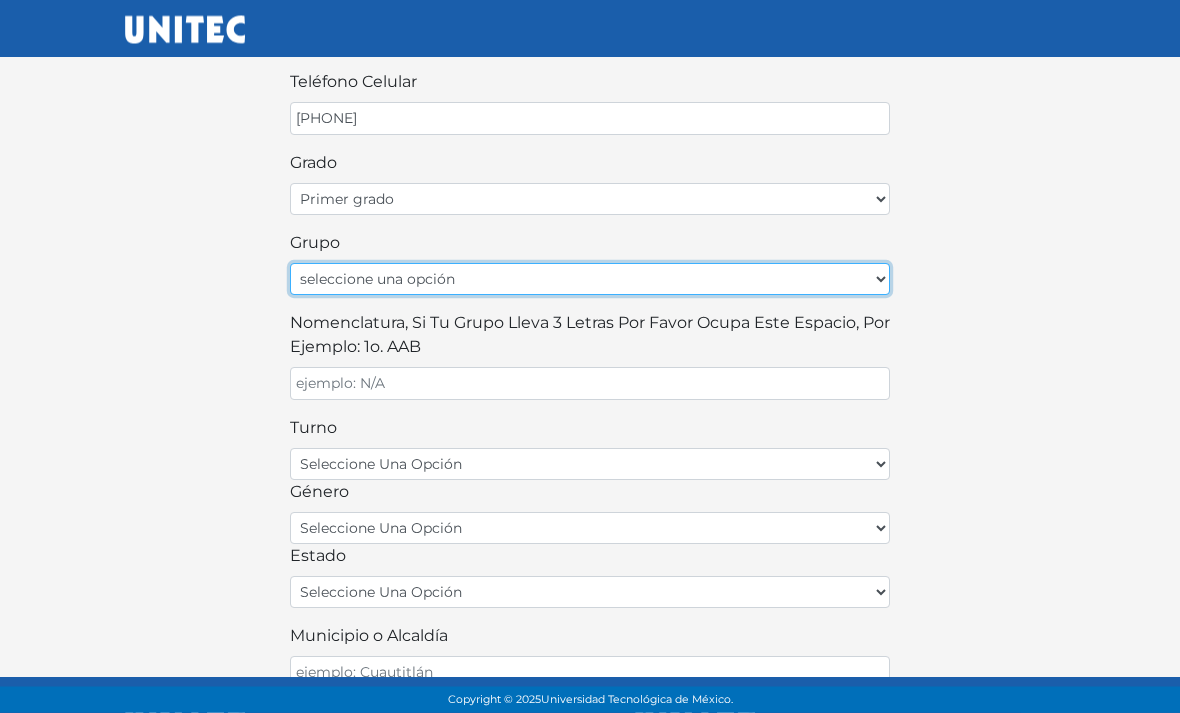 select on "A" 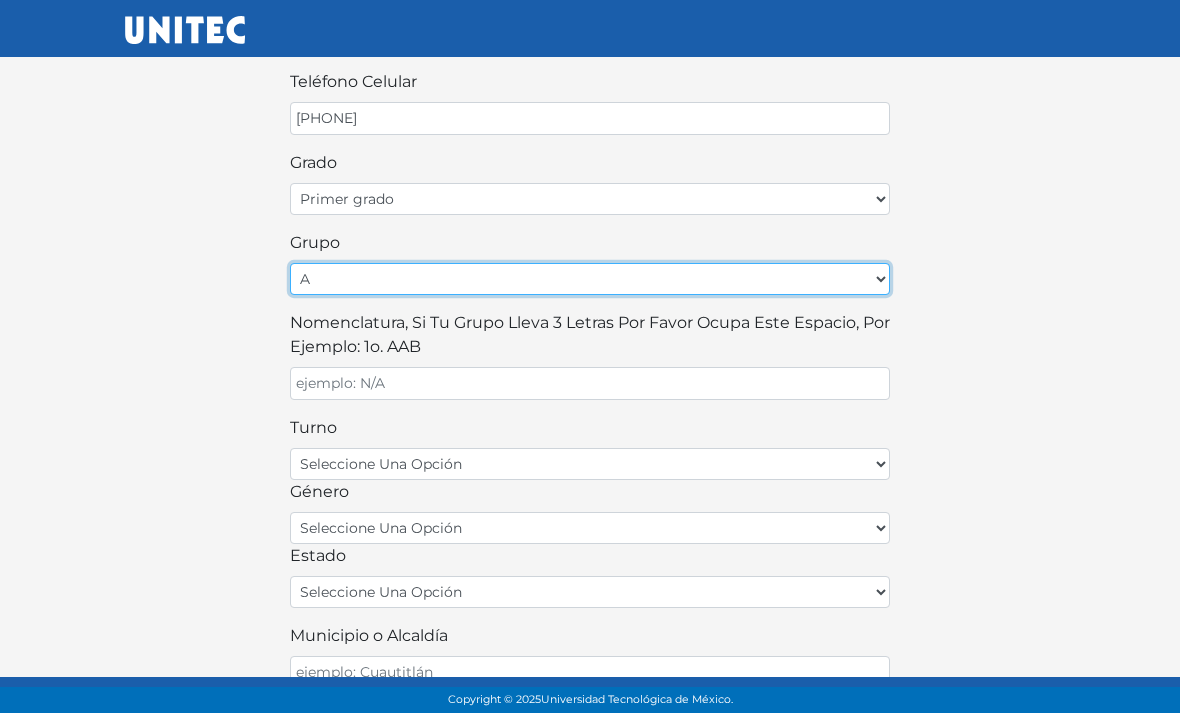 scroll, scrollTop: 474, scrollLeft: 0, axis: vertical 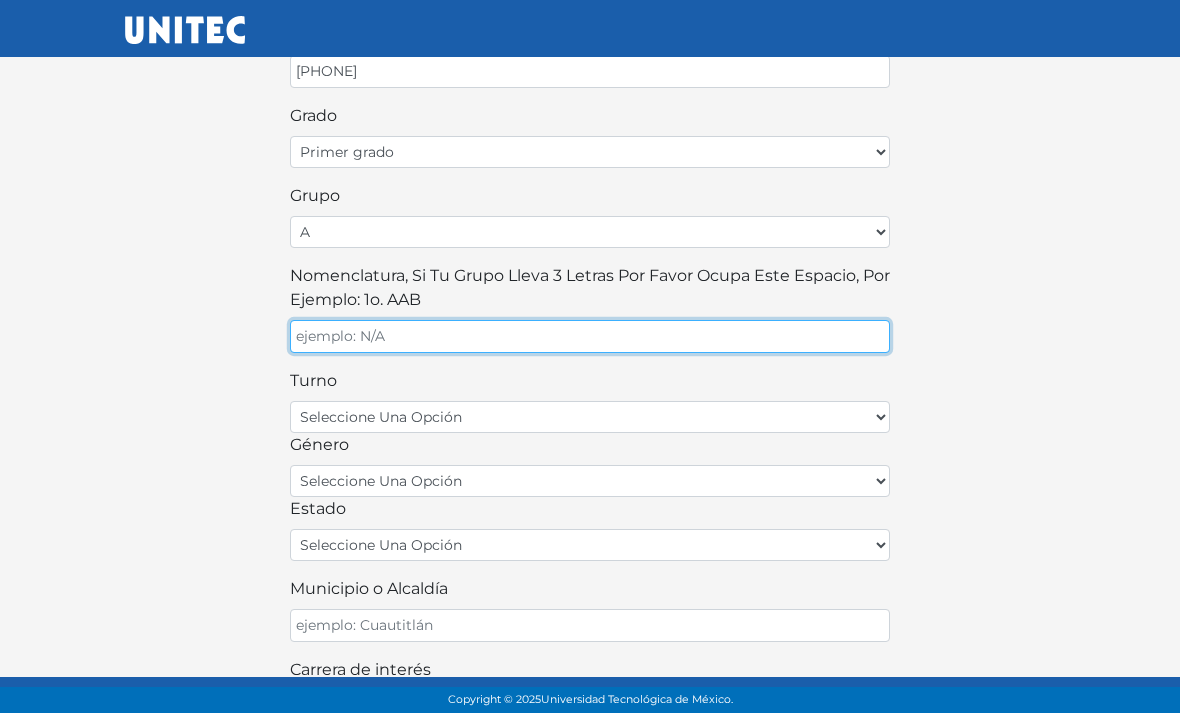 click on "Nomenclatura, si tu grupo lleva 3 letras por favor ocupa este espacio, por ejemplo: 1o. AAB" at bounding box center [590, 336] 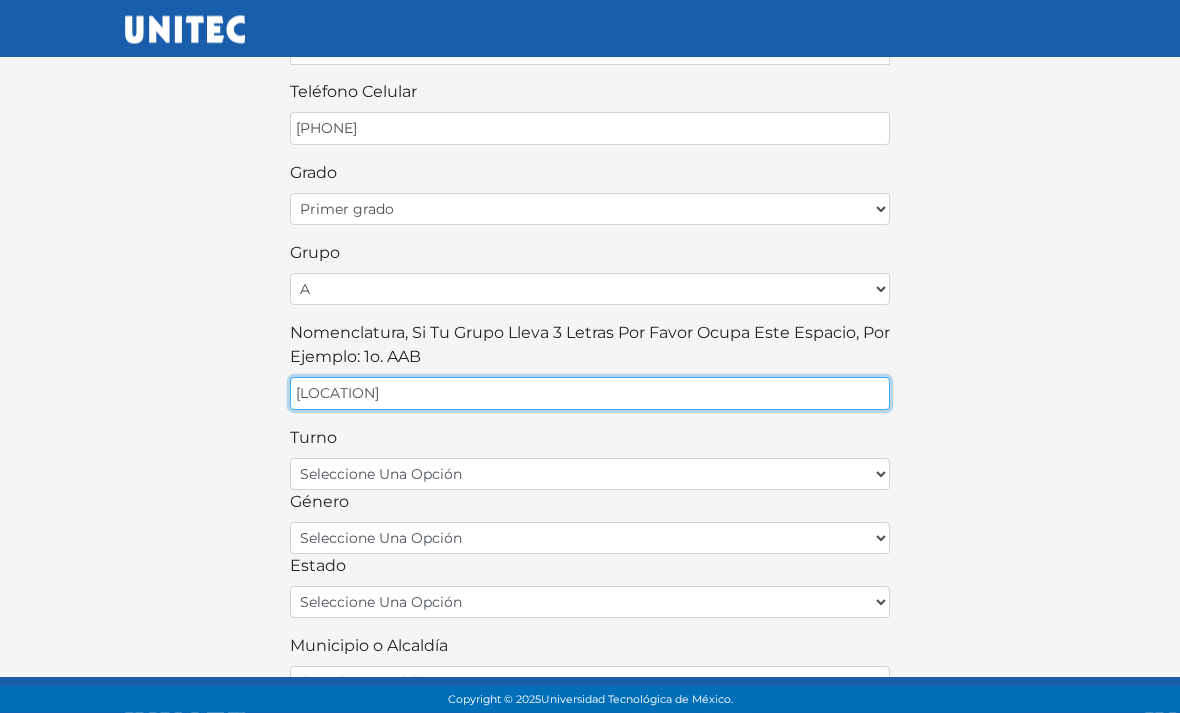 type on "AAB" 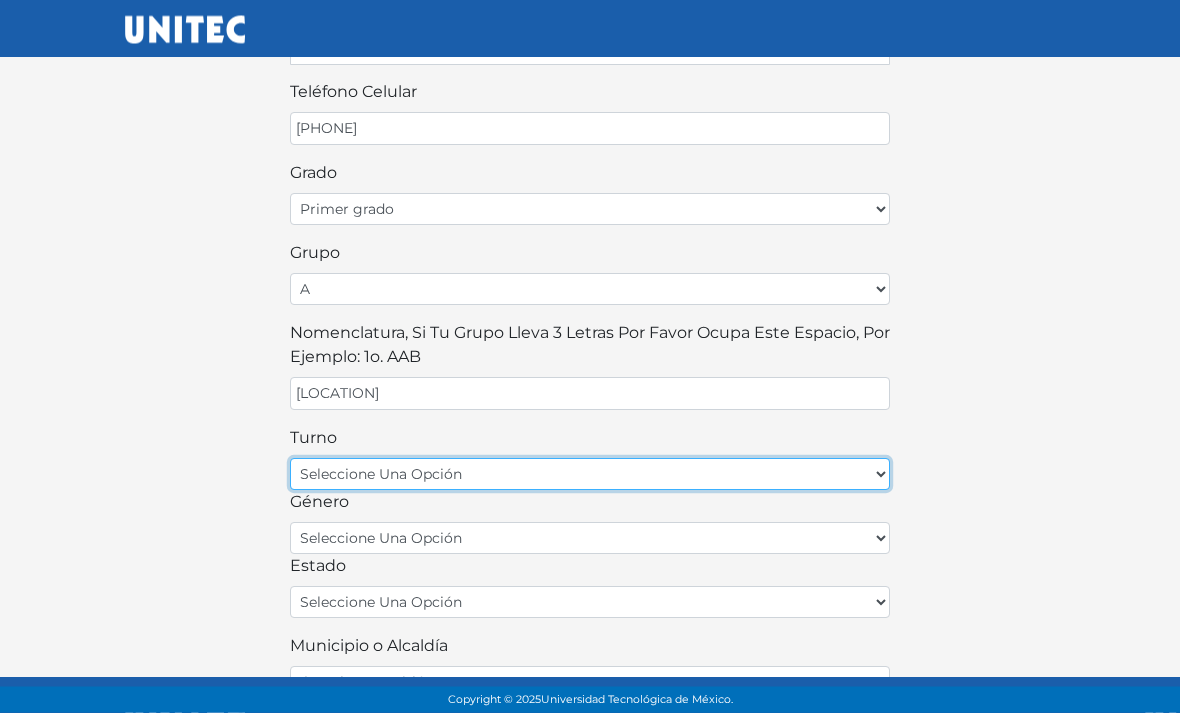 click on "seleccione una opción matutino vespertino" at bounding box center [590, 475] 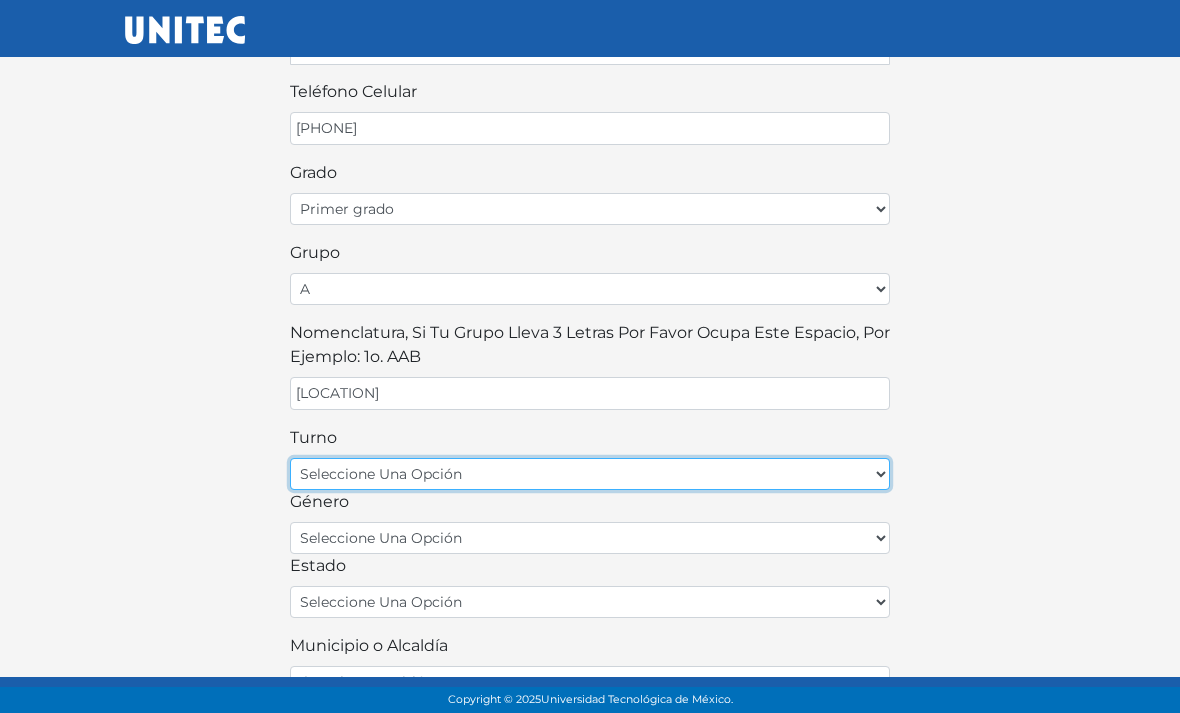 select on "matutino" 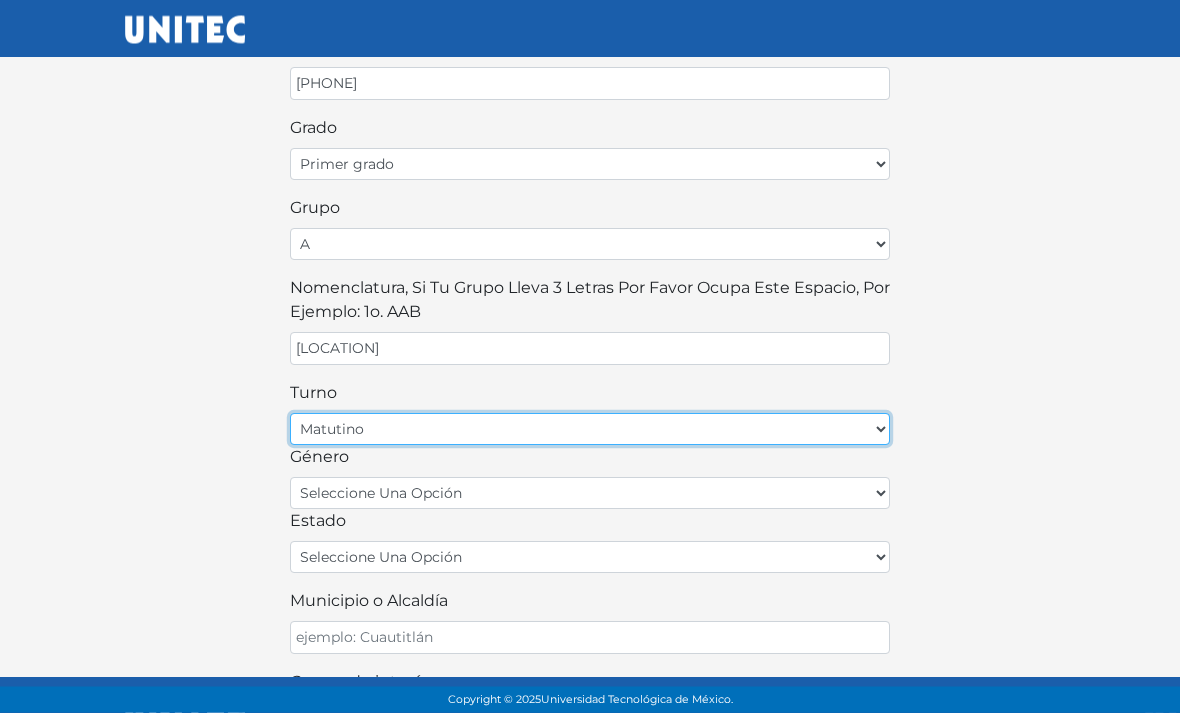 scroll, scrollTop: 474, scrollLeft: 0, axis: vertical 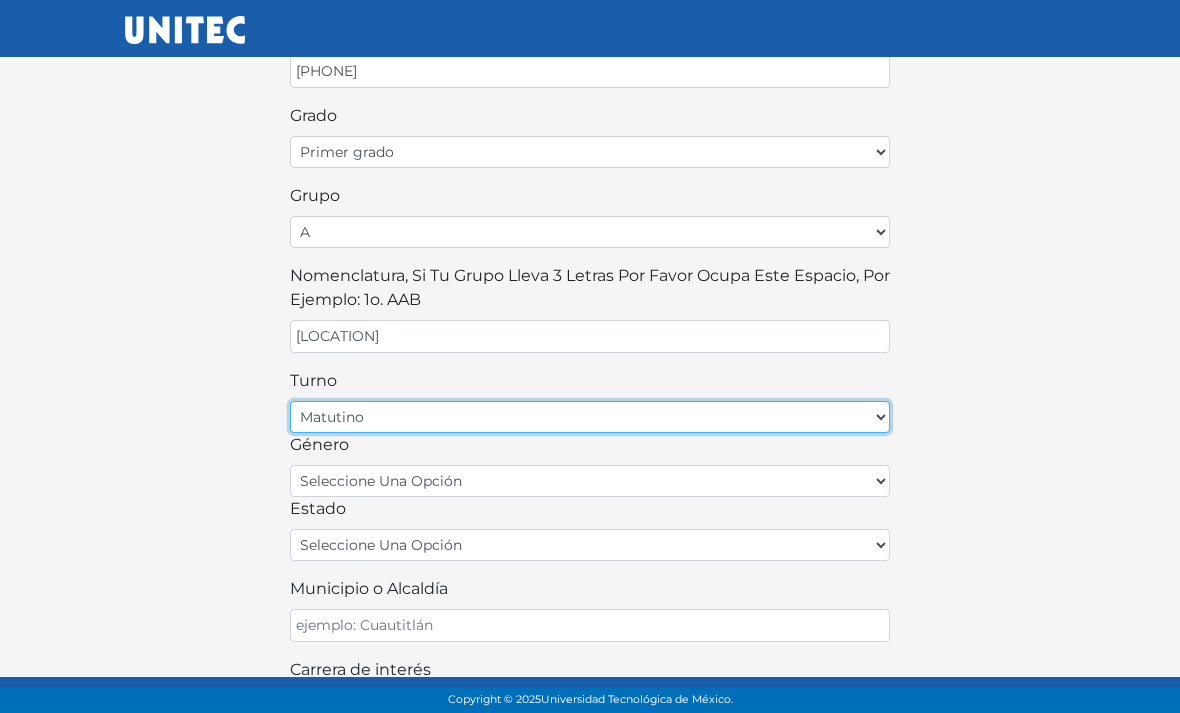 click on "seleccione una opción matutino vespertino" at bounding box center (590, 417) 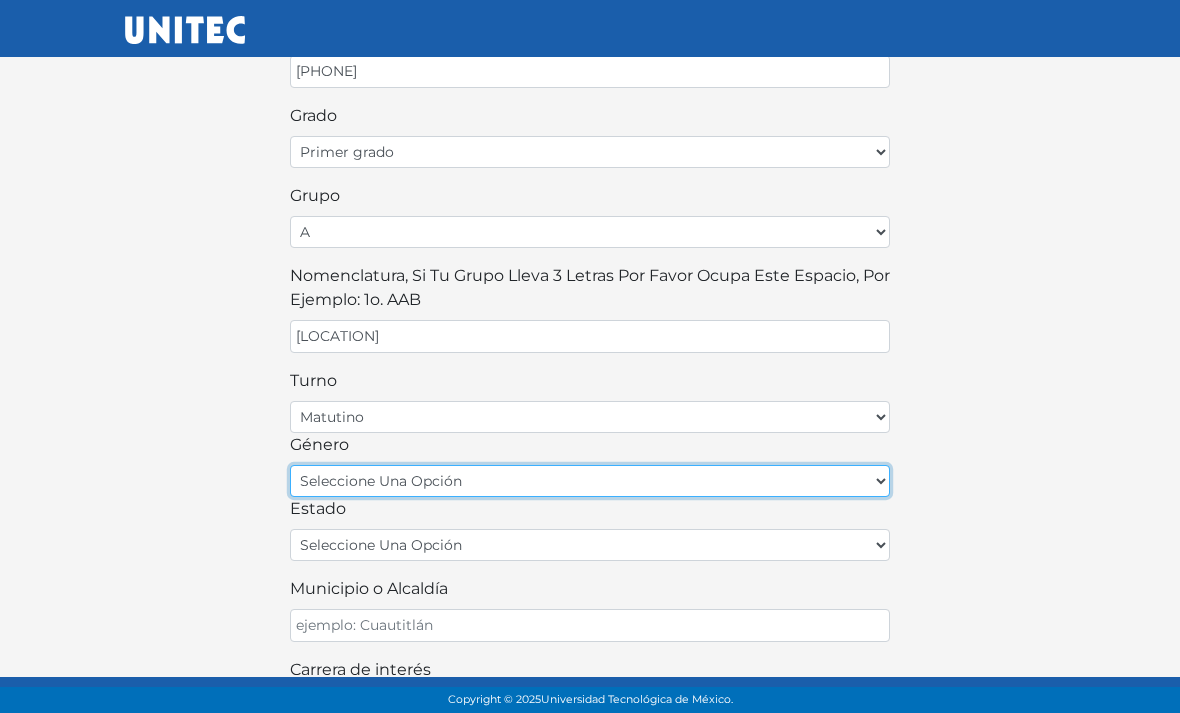 click on "seleccione una opción femenino masculino" at bounding box center (590, 481) 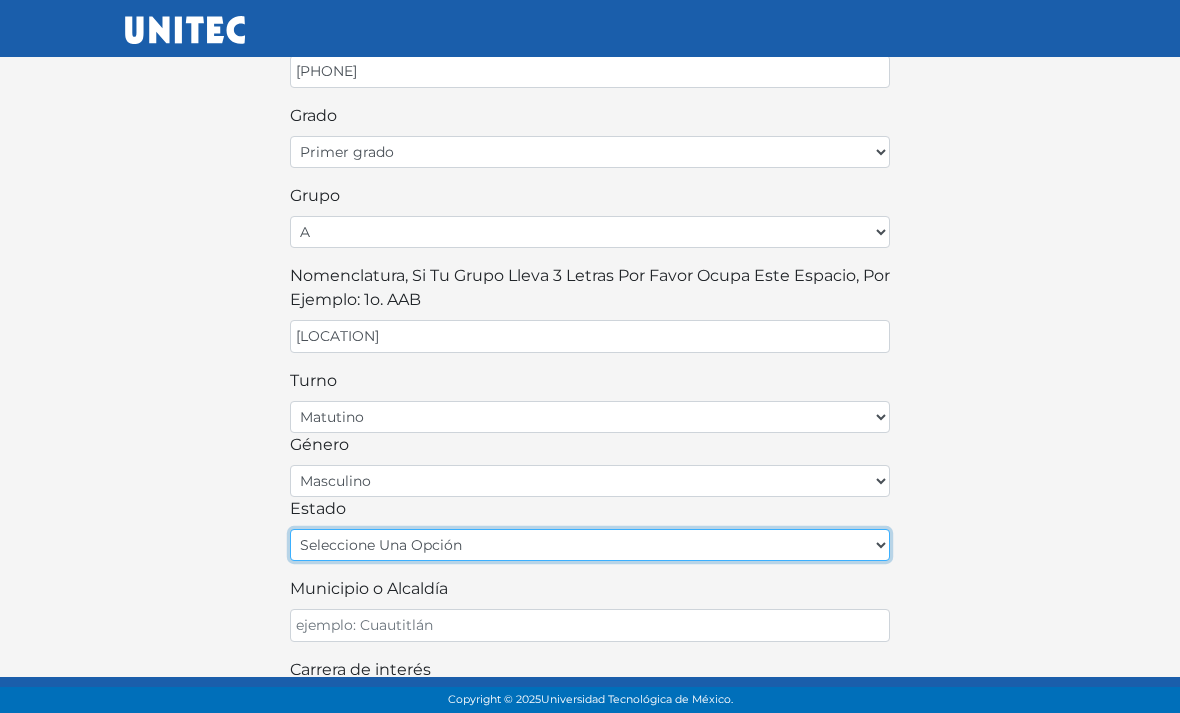click on "seleccione una opción Aguascalientes Baja California Baja California Sur Campeche Chiapas Chihuahua Ciudad de México Coahuila Colima Durango Guanajuato Guerrero Hidalgo Jalisco México Michoacán Morelos Nayarit Nuevo León Oaxaca Puebla Querétaro Quintana Roo San Luis Potosí Sinaloa Sonora Tabasco Tamaulipas Tlaxcala Veracruz Yucatán Zacatecas" at bounding box center [590, 545] 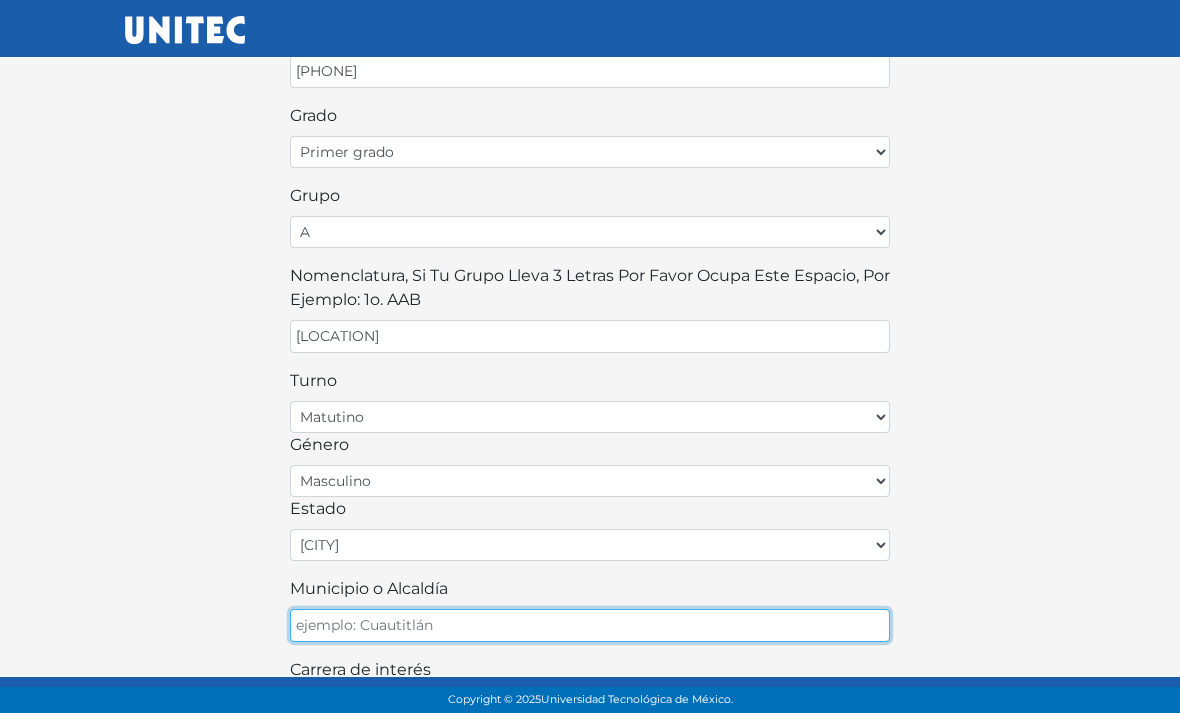 click on "Municipio o Alcaldía" at bounding box center (590, 625) 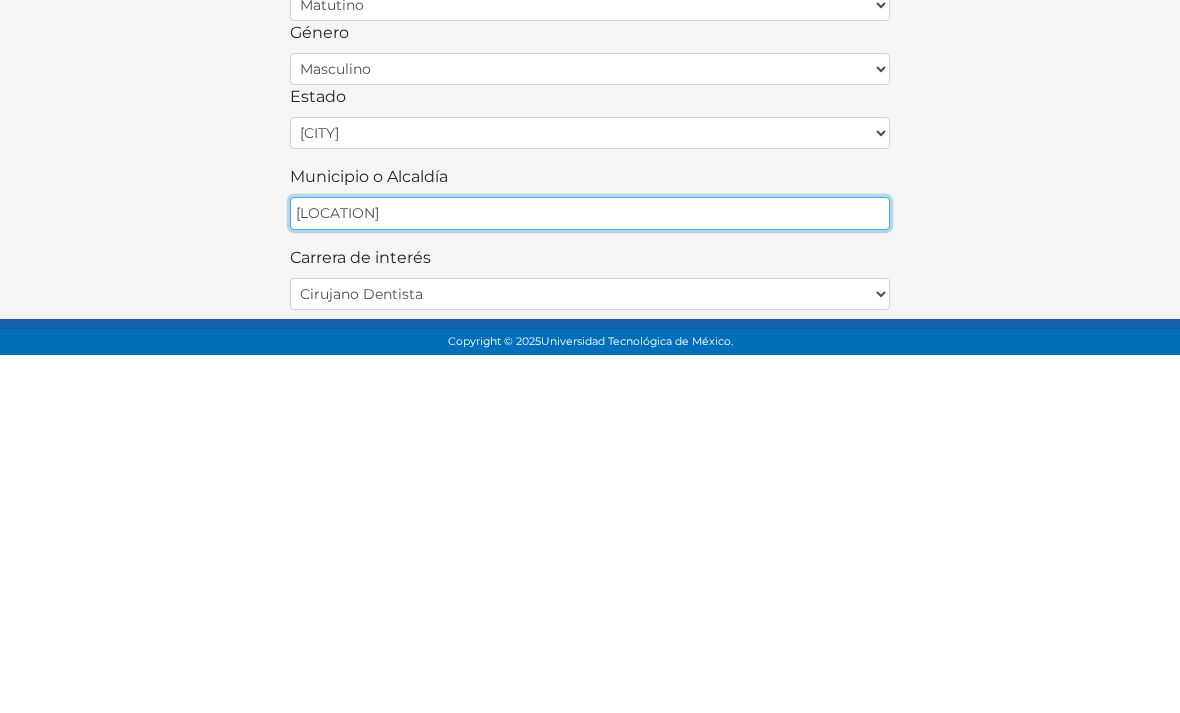 type on "Iztapalapa" 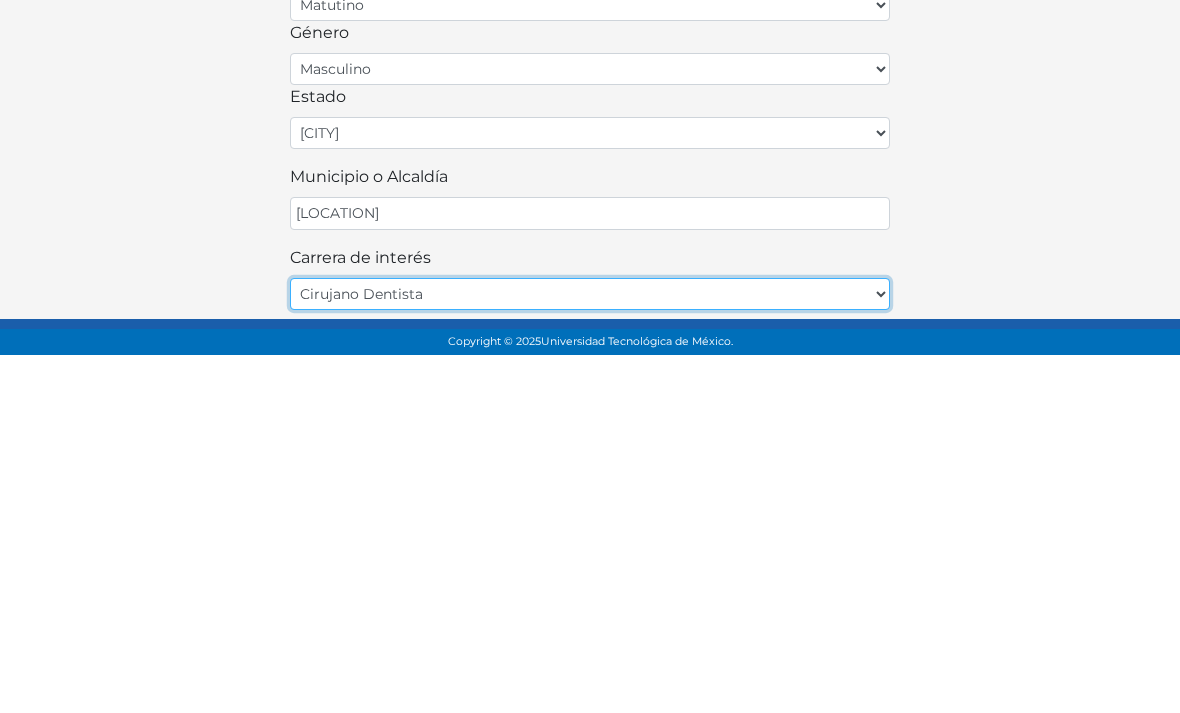 click on "Cirujano Dentista Cultura Física y Deportes Enfermería (5 materias) Enfermería (6 materias) Fisioterapia (4 materias) Fisioterapia (5 materias) Nutrición (4 materias) Nutrición (5 materias) Ing. Ambiental y Sustentabilidad Ing. Civil Ing. en Gestión de Negocios Ing. en Sistemas Computacionales Ing. en Sistemas Computacionales Ing. en Sistemas Digitales y Robótica Ing. en Telecomunicaciones y Electrónica Ing. en Industrial y de Sistemas Ing. en Industrial y de Sistemas Ing. Mecánica Ing. Mecatrónica Ing. Química Administración de Empresas Administración de Empresas de Entretenimiento y Comunicación Administración de Tecnologías de la Información Administración Financiera Arquitectura Ciencias de la Comunicación Comercio Internacional Contaduría Pública Contaduría Pública y Finanzas Criminología Derecho Diseño de Modas Diseño Gráfico Diseño Industrial Diseño, Animación y Arte Digital Economía Finanzas Gastronomía Internacional en Turismo y Reuniones (5 materias) Mercadotecnia" at bounding box center (590, 652) 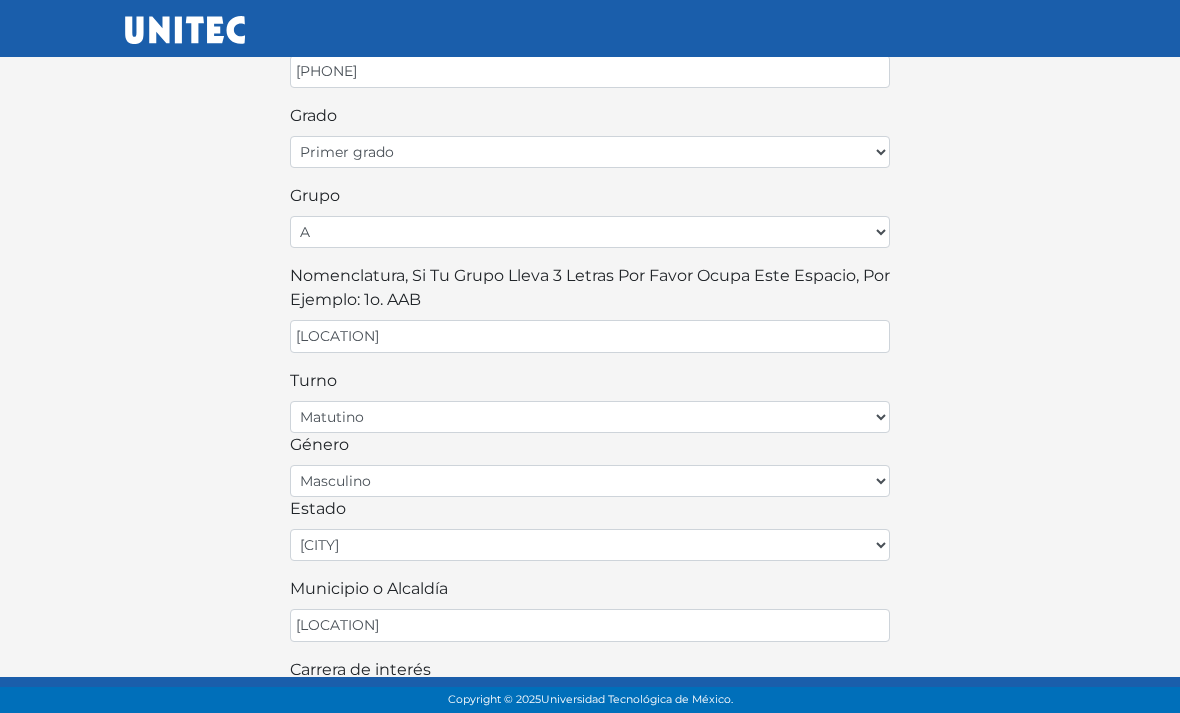 select on "38" 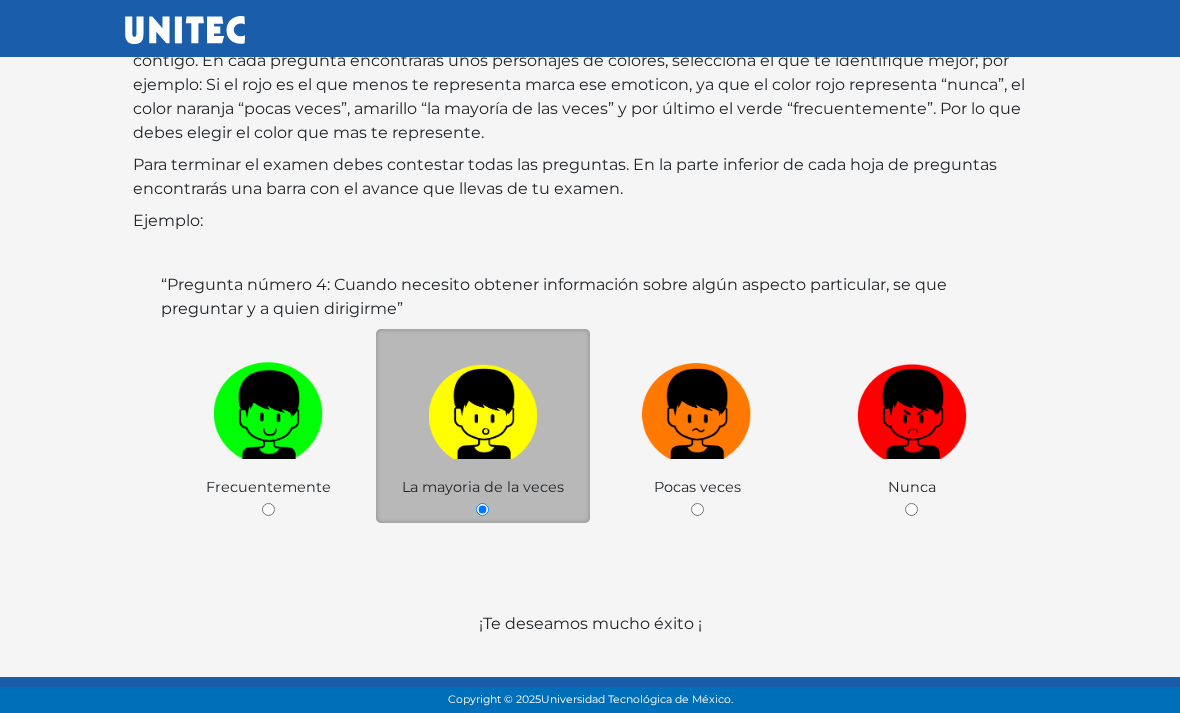 scroll, scrollTop: 219, scrollLeft: 0, axis: vertical 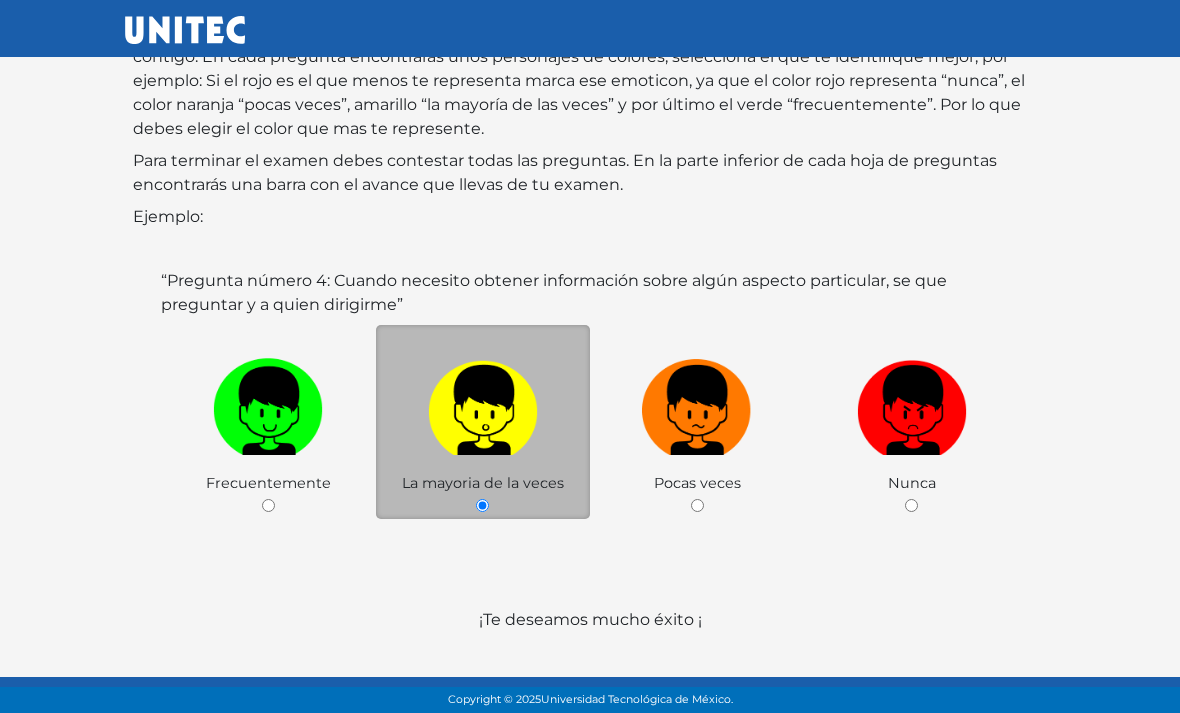 click at bounding box center [912, 403] 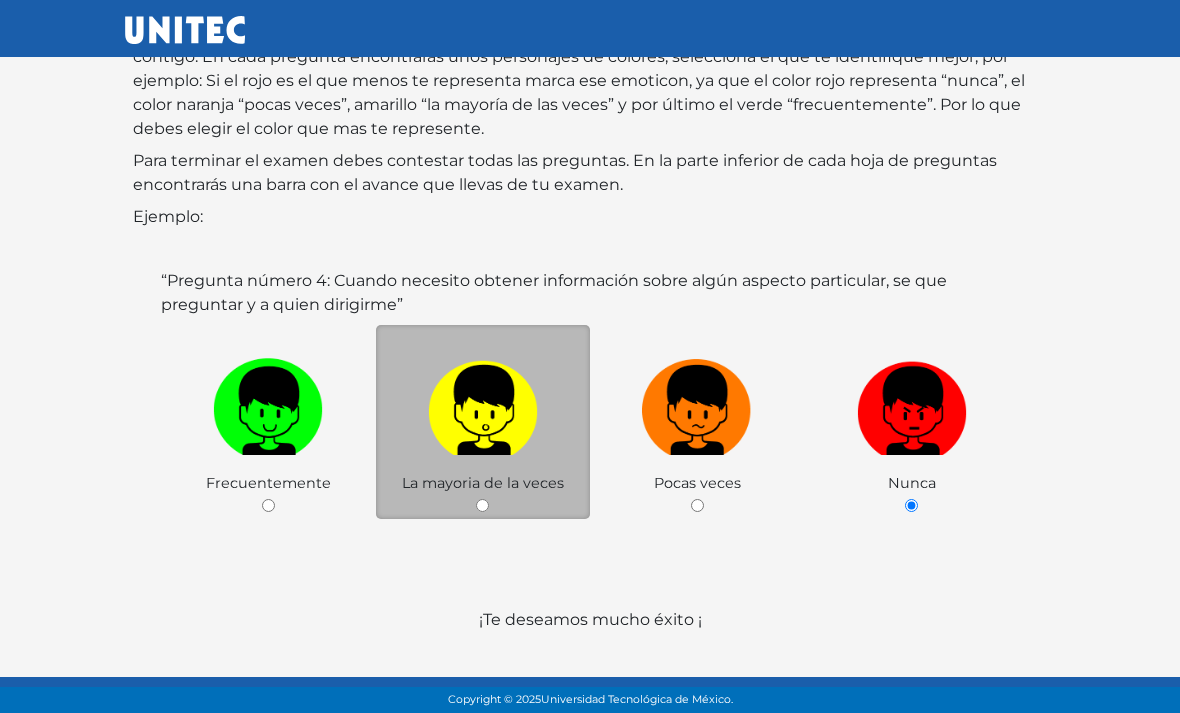 click on "Iniciar test >" at bounding box center [929, 717] 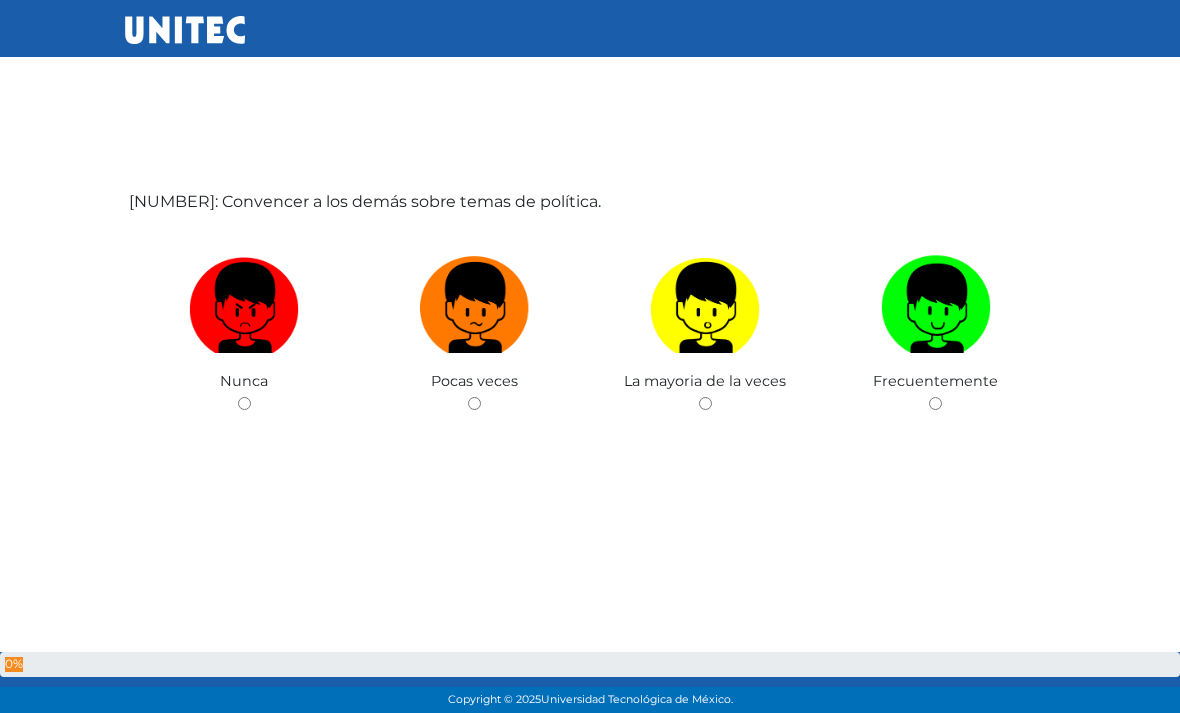 scroll, scrollTop: 100, scrollLeft: 0, axis: vertical 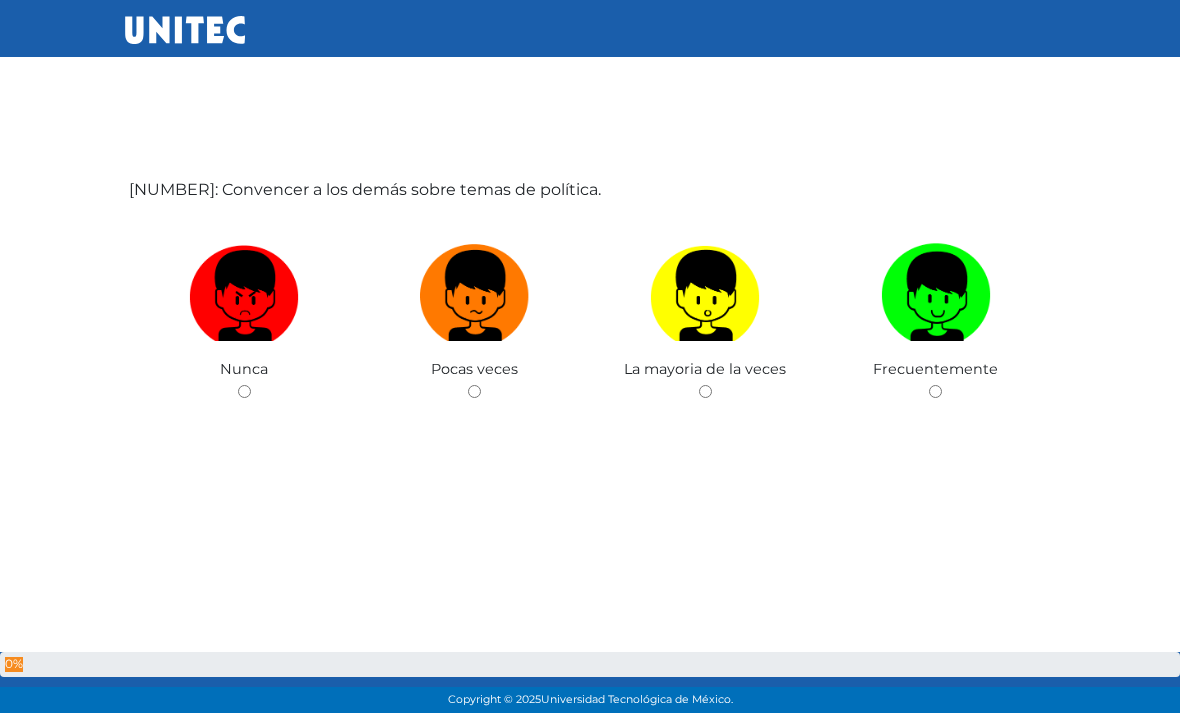 click on "Pocas veces" at bounding box center [475, 307] 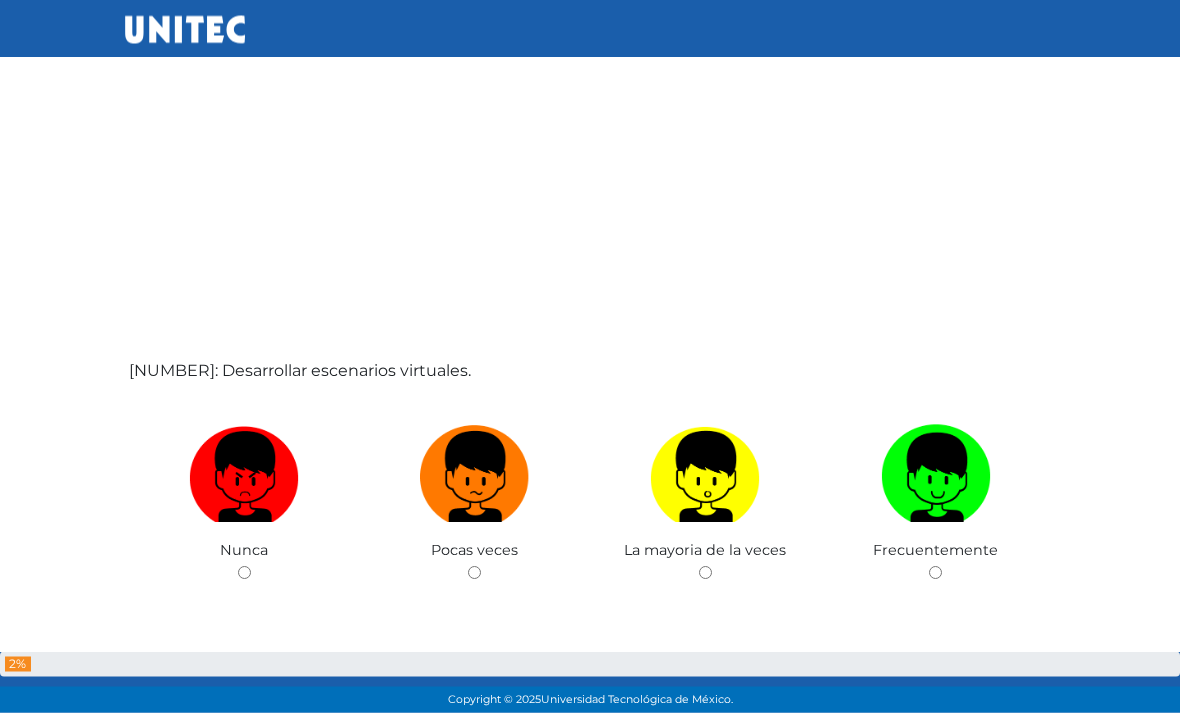 scroll, scrollTop: 877, scrollLeft: 0, axis: vertical 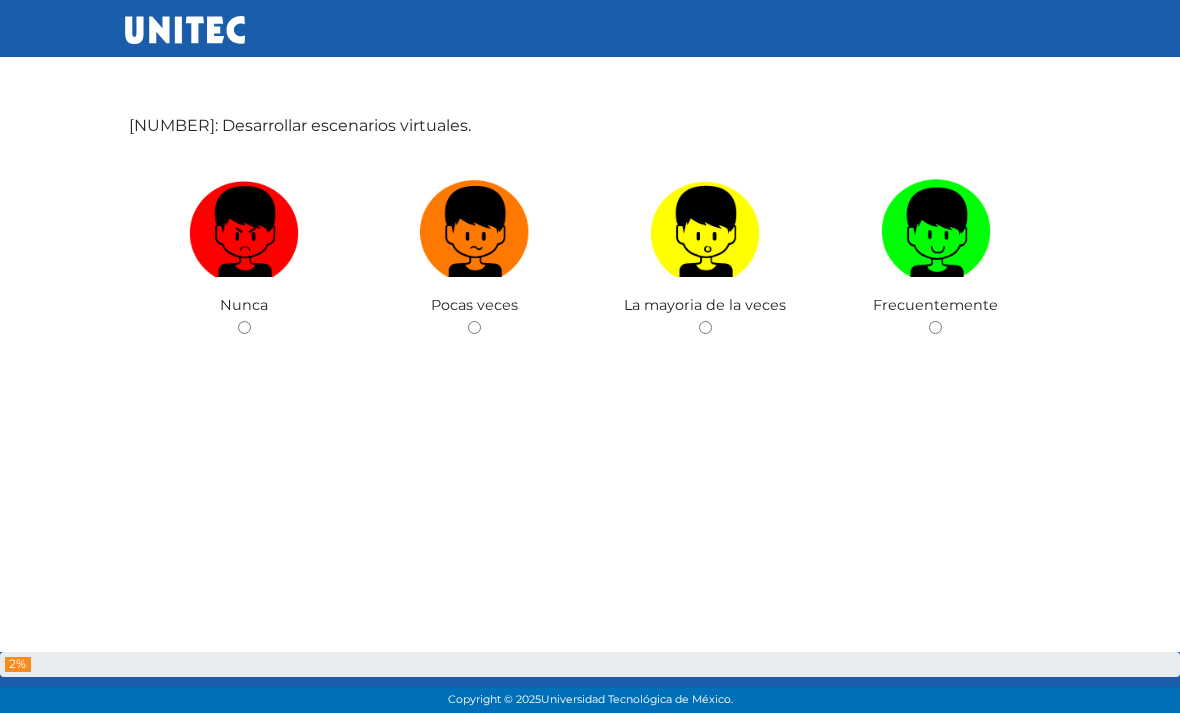 click at bounding box center (705, 232) 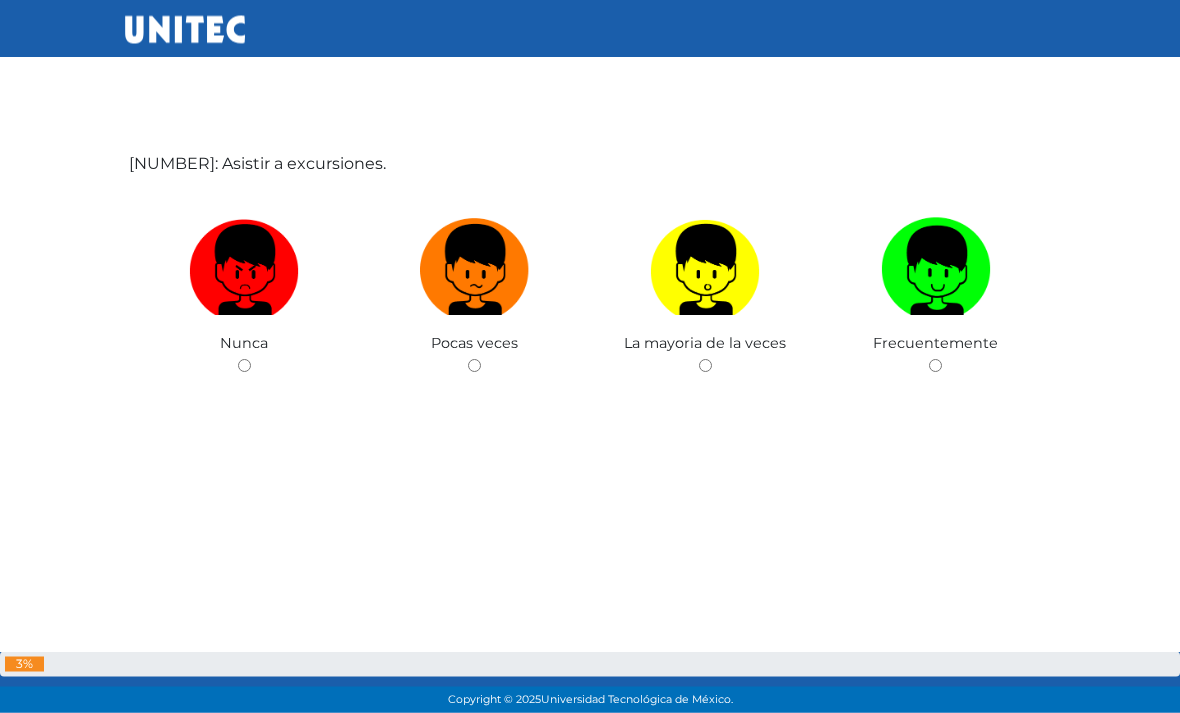 scroll, scrollTop: 1653, scrollLeft: 0, axis: vertical 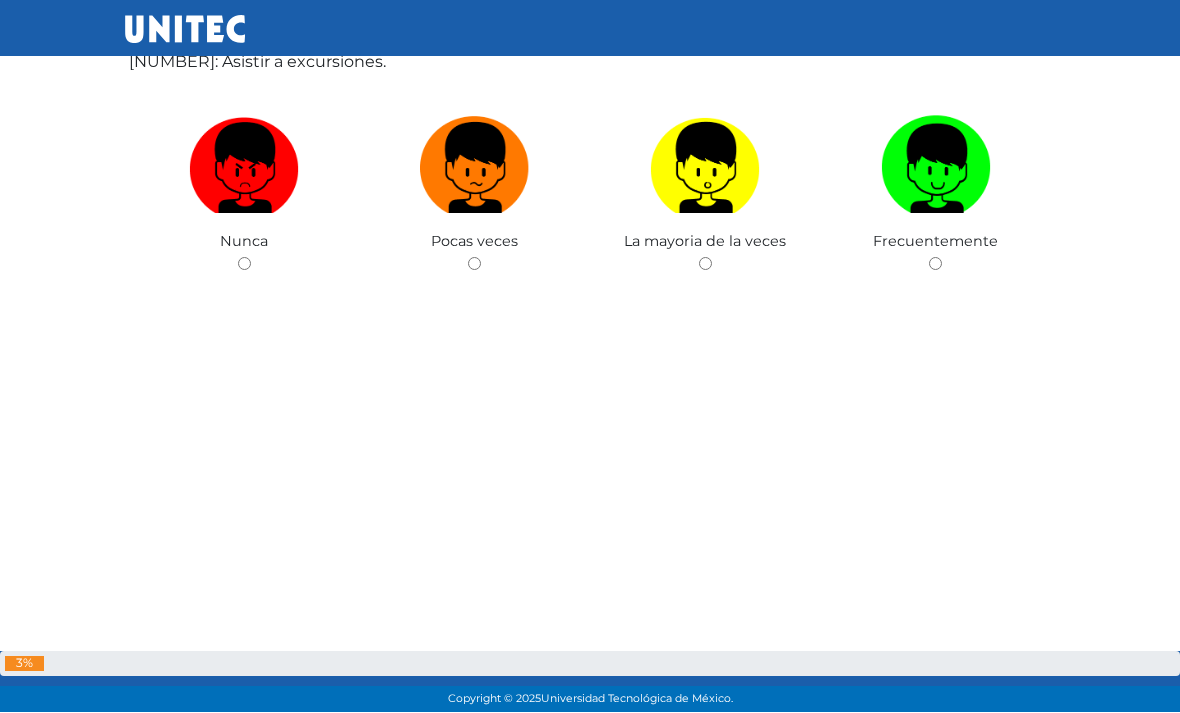 click at bounding box center [474, 264] 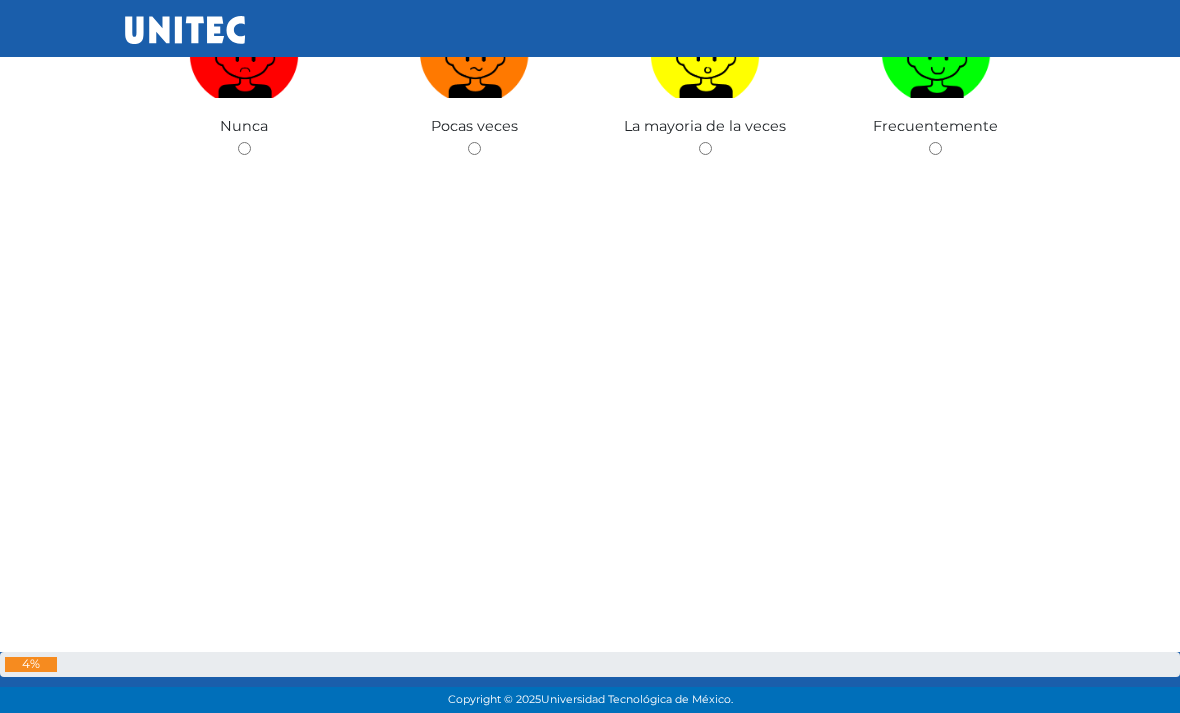 scroll, scrollTop: 2478, scrollLeft: 0, axis: vertical 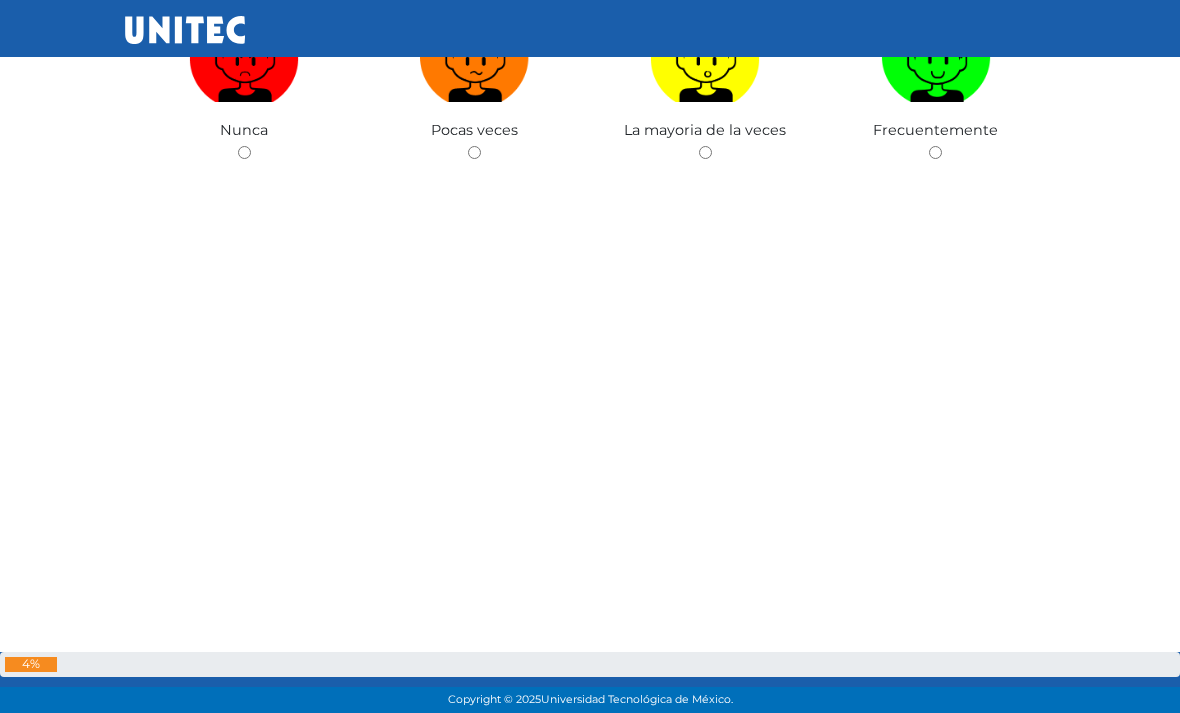 click at bounding box center (935, 152) 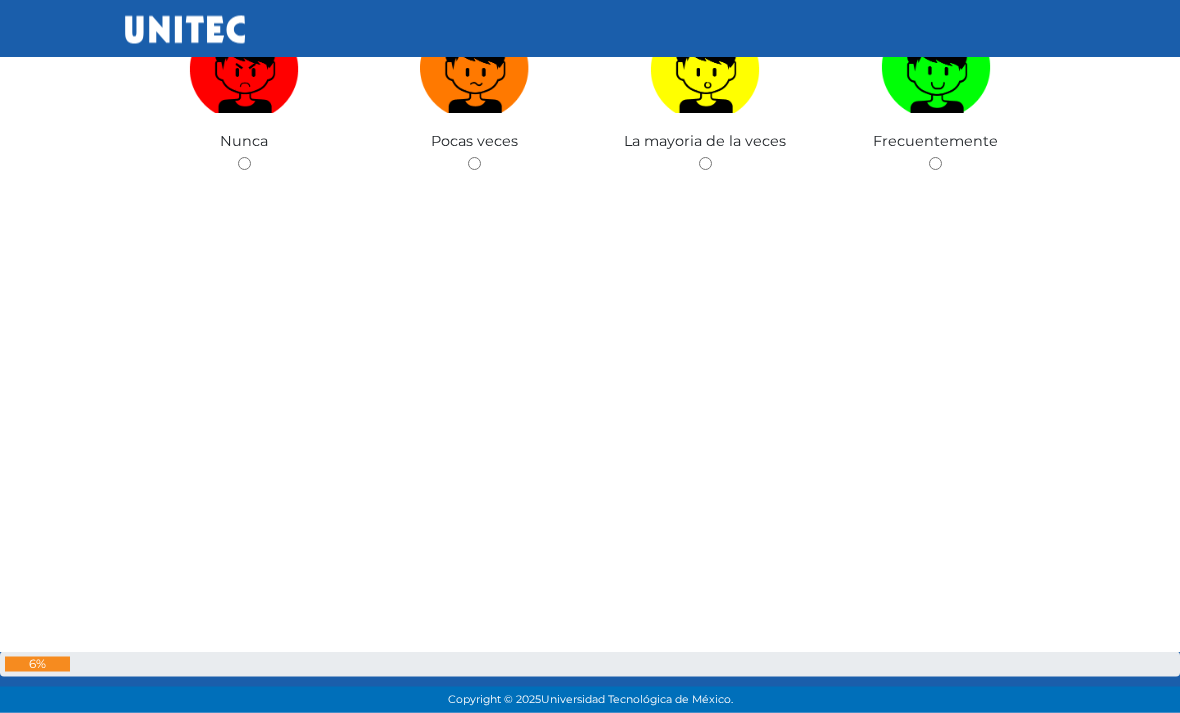 scroll, scrollTop: 3208, scrollLeft: 0, axis: vertical 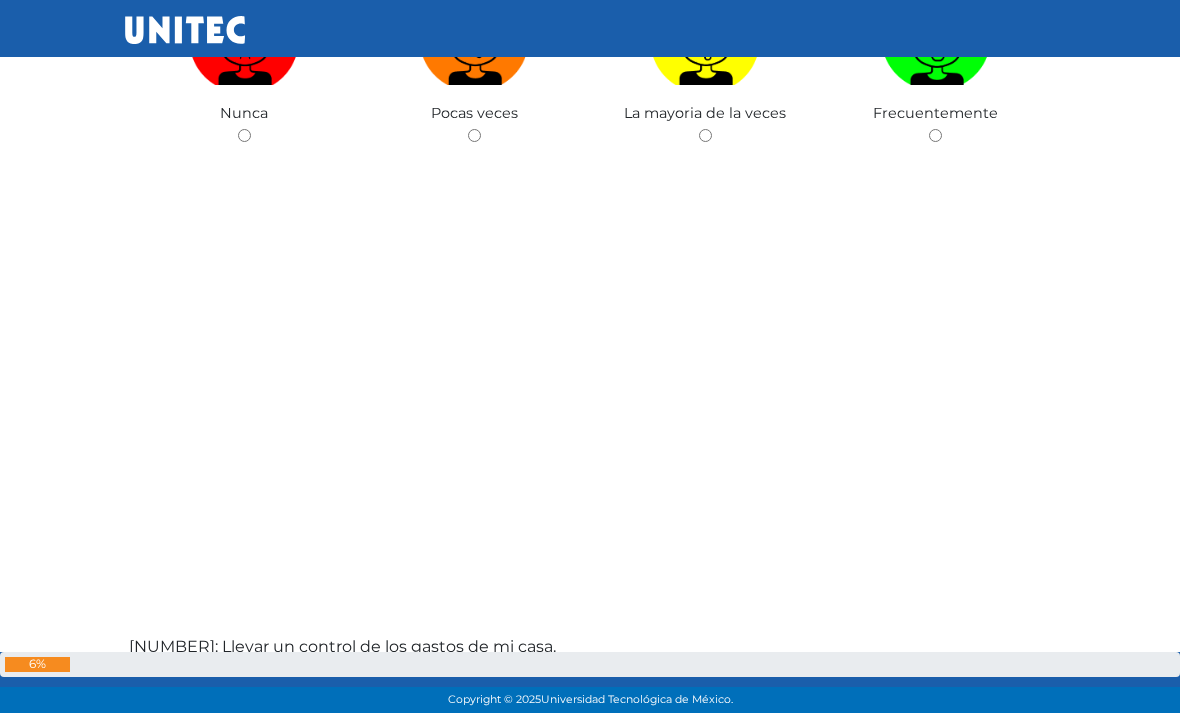 click at bounding box center [705, 135] 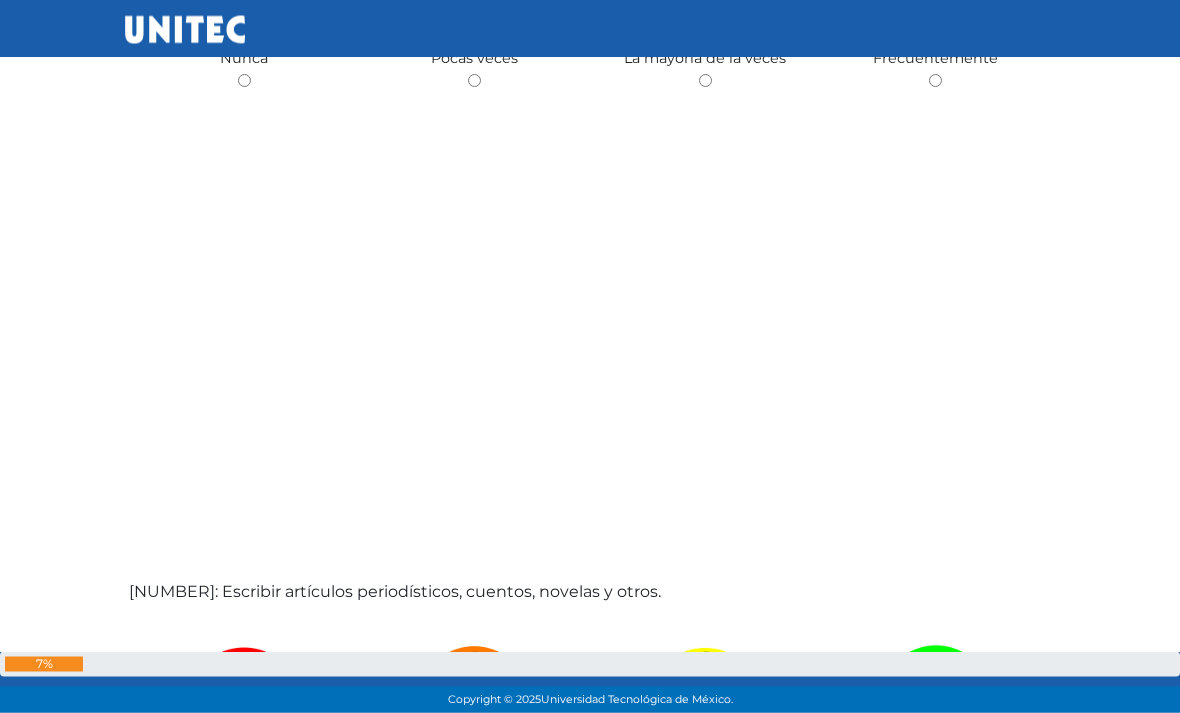 scroll, scrollTop: 3985, scrollLeft: 0, axis: vertical 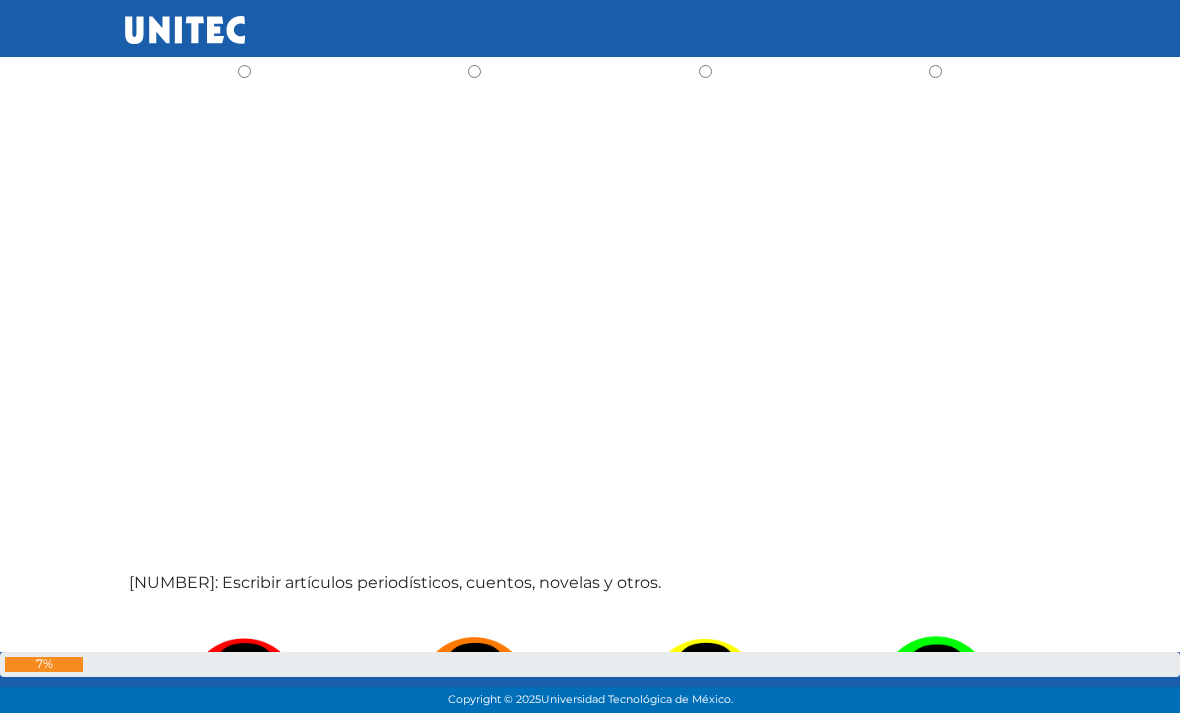 click on "La mayoria de la veces" at bounding box center [705, -13] 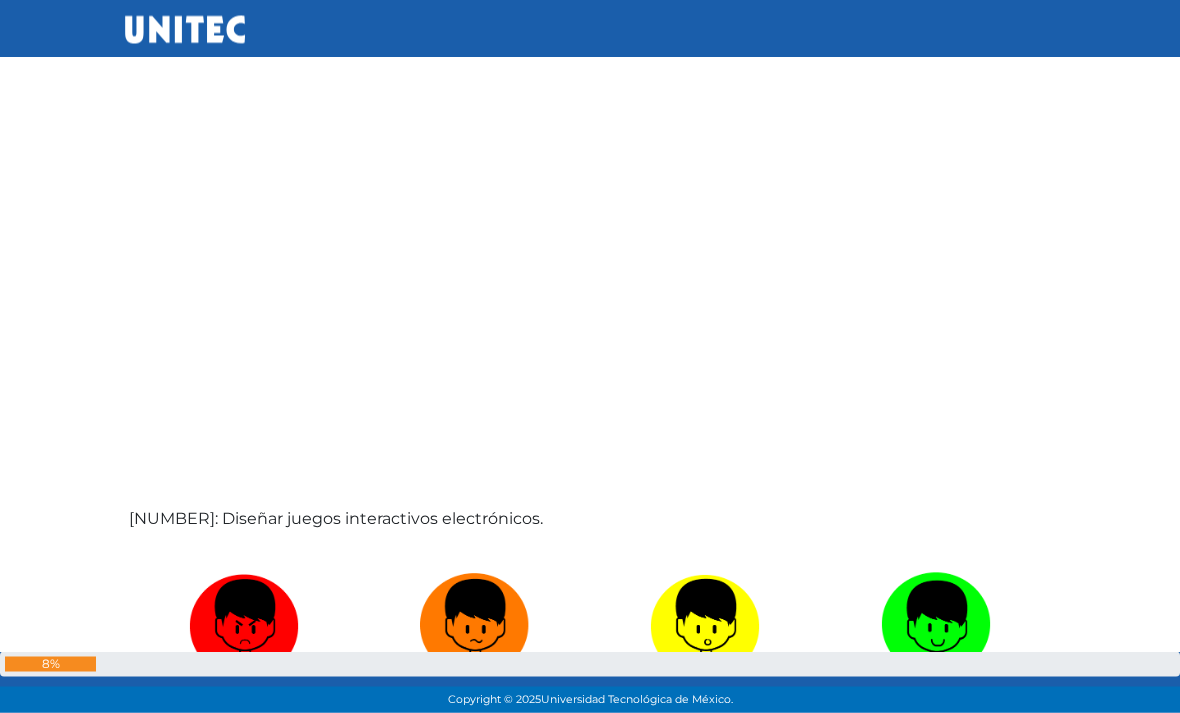 scroll, scrollTop: 4762, scrollLeft: 0, axis: vertical 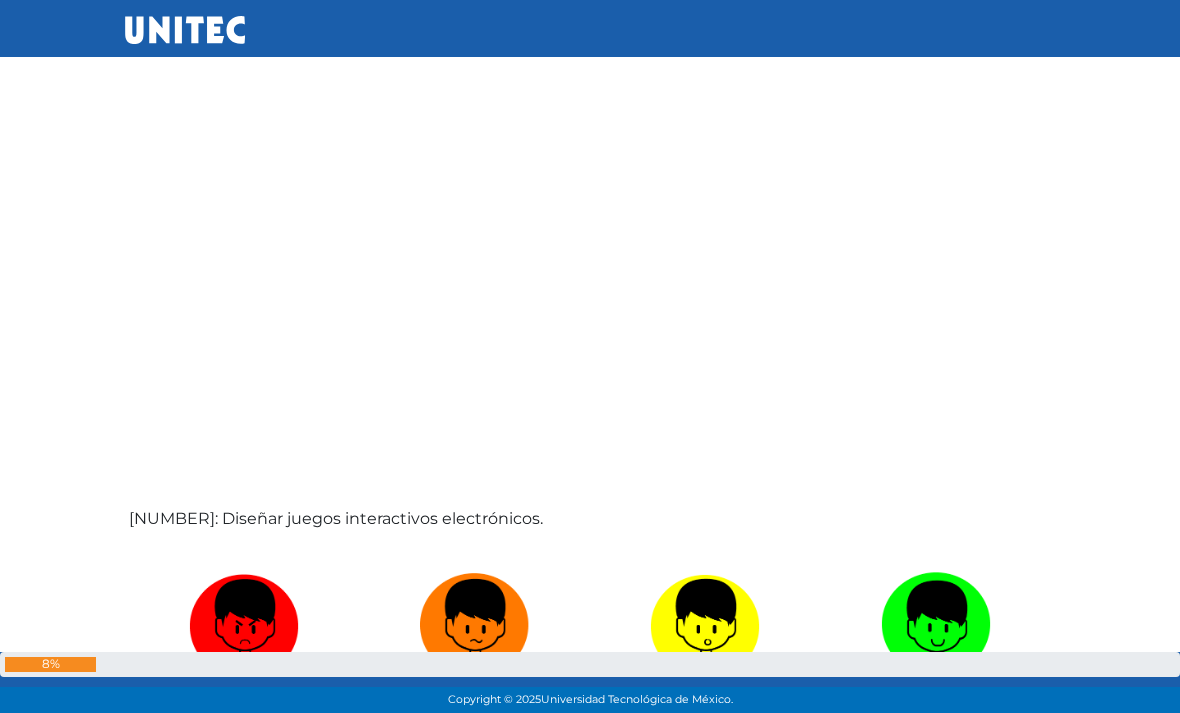 click at bounding box center [244, -88] 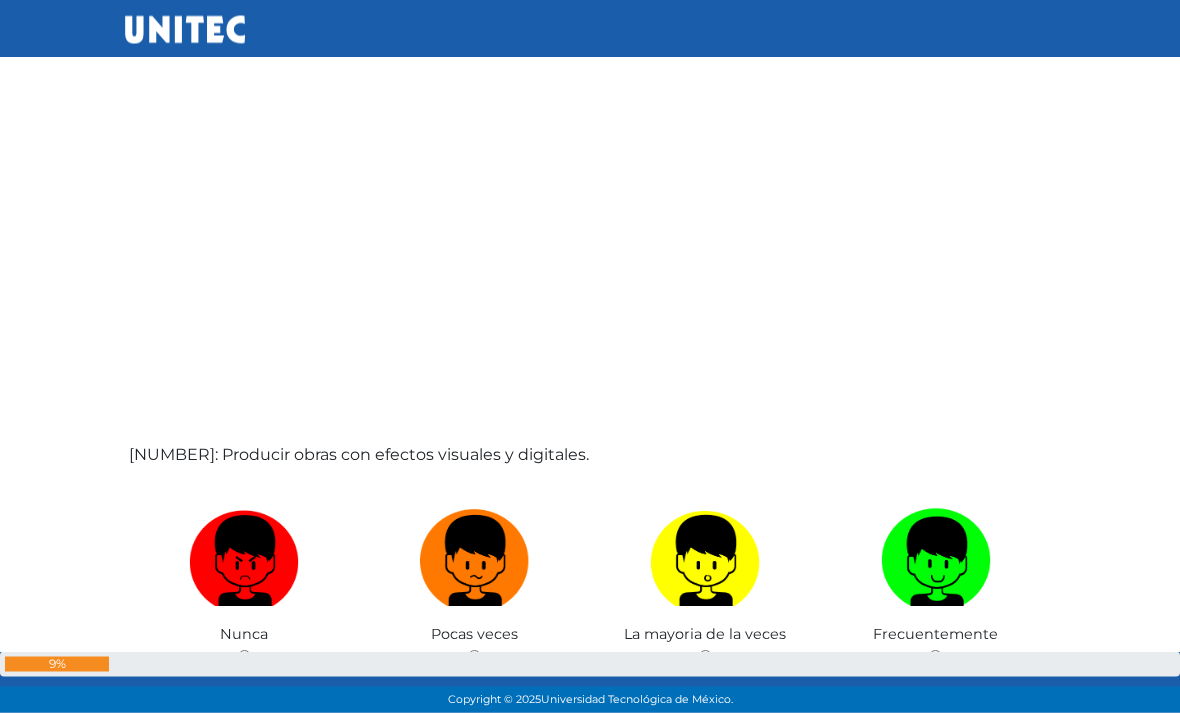 scroll, scrollTop: 5539, scrollLeft: 0, axis: vertical 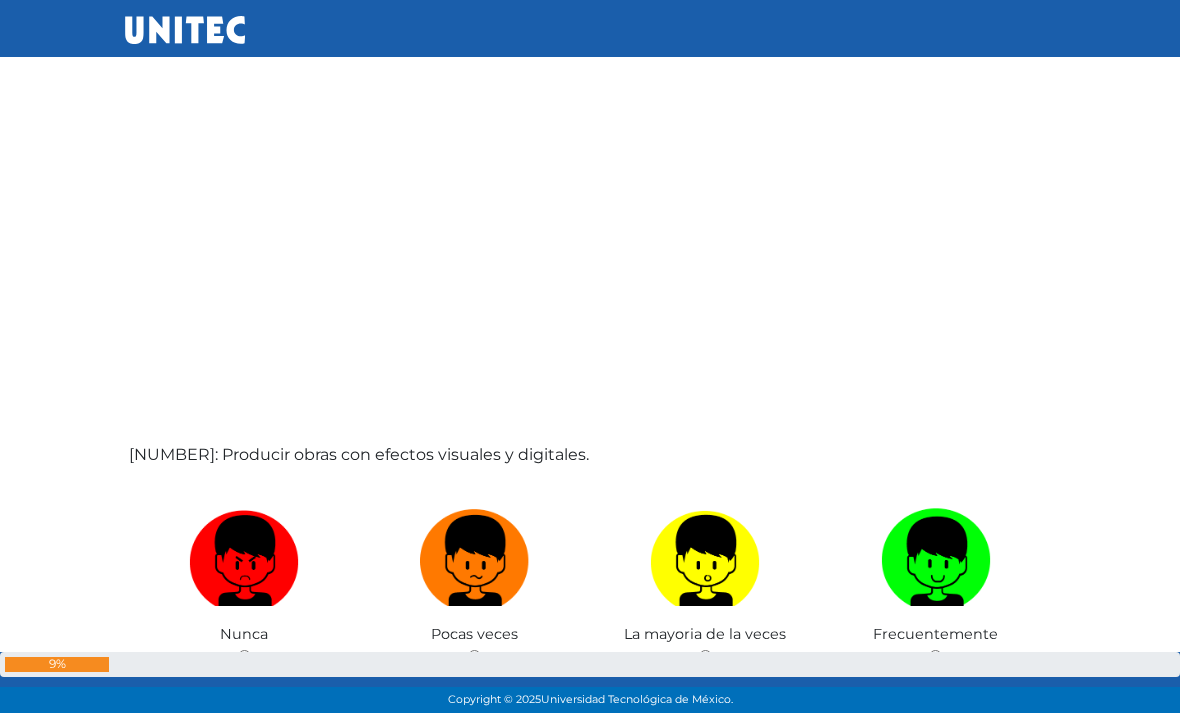 click at bounding box center (474, -57) 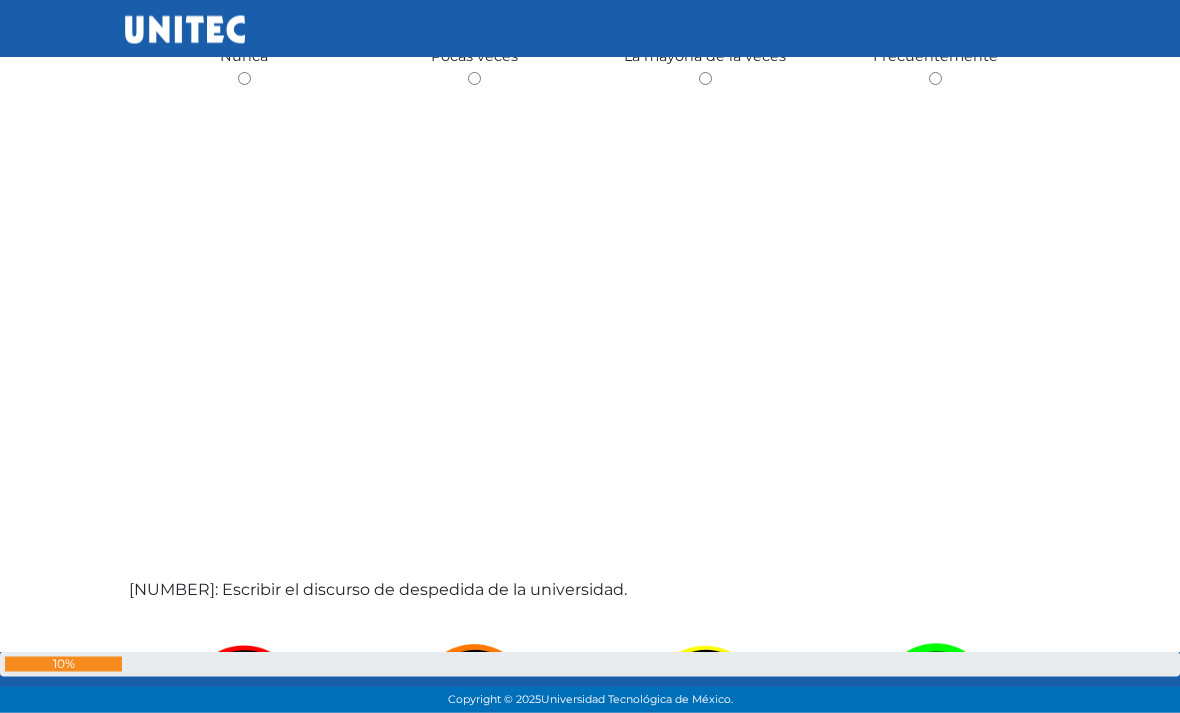 scroll, scrollTop: 6316, scrollLeft: 0, axis: vertical 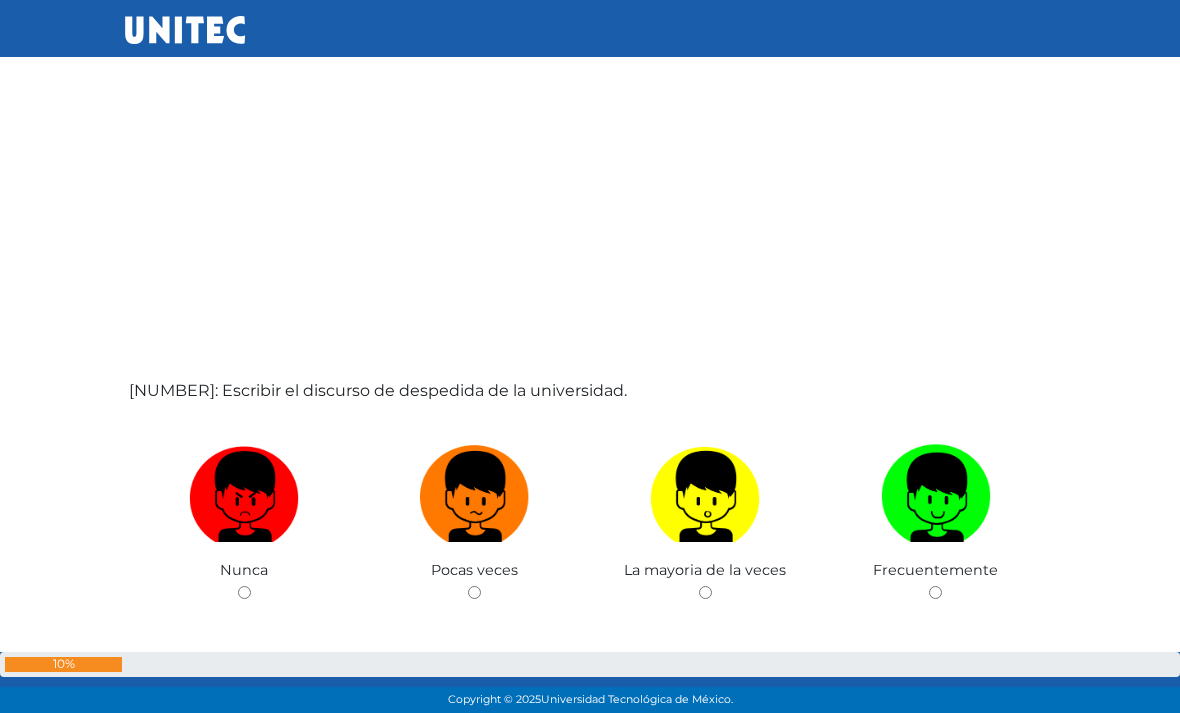 click at bounding box center [705, -121] 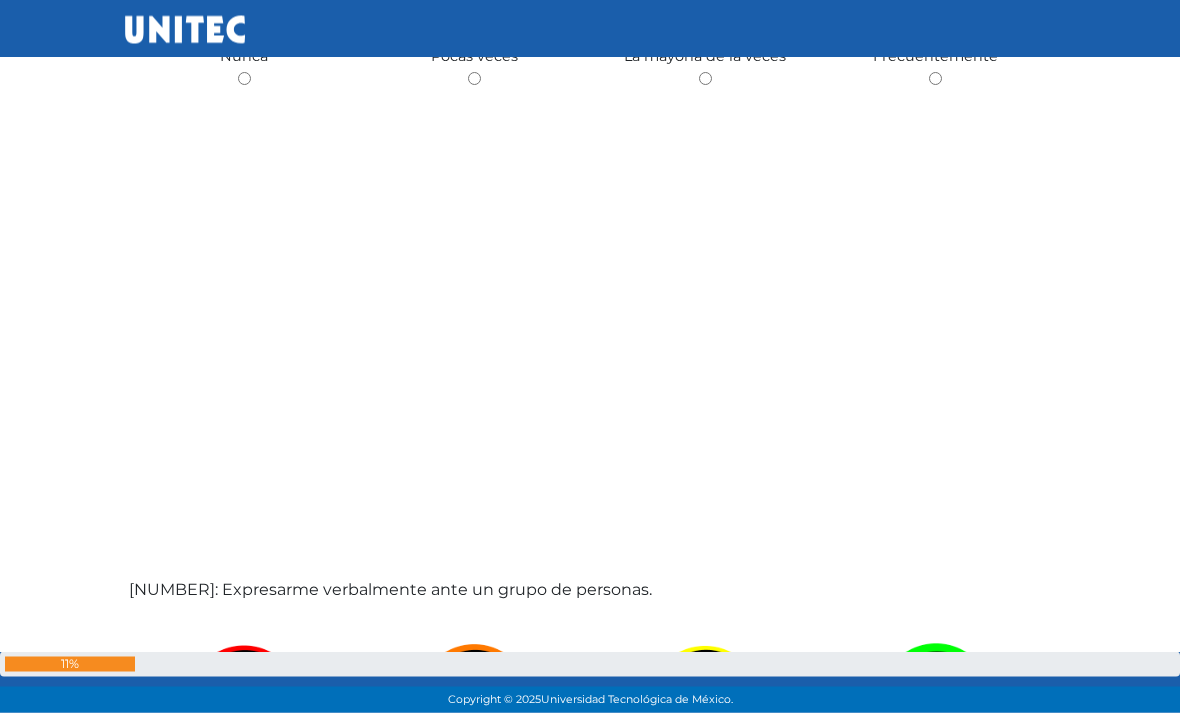 scroll, scrollTop: 7093, scrollLeft: 0, axis: vertical 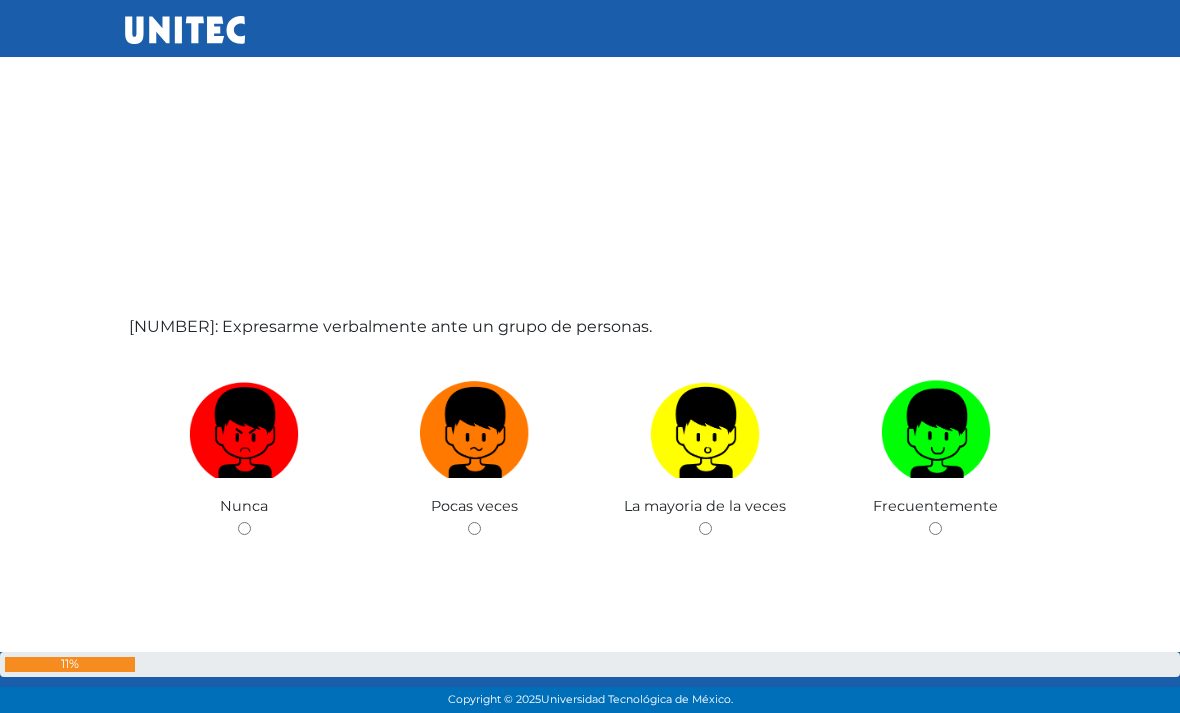 click at bounding box center [475, -280] 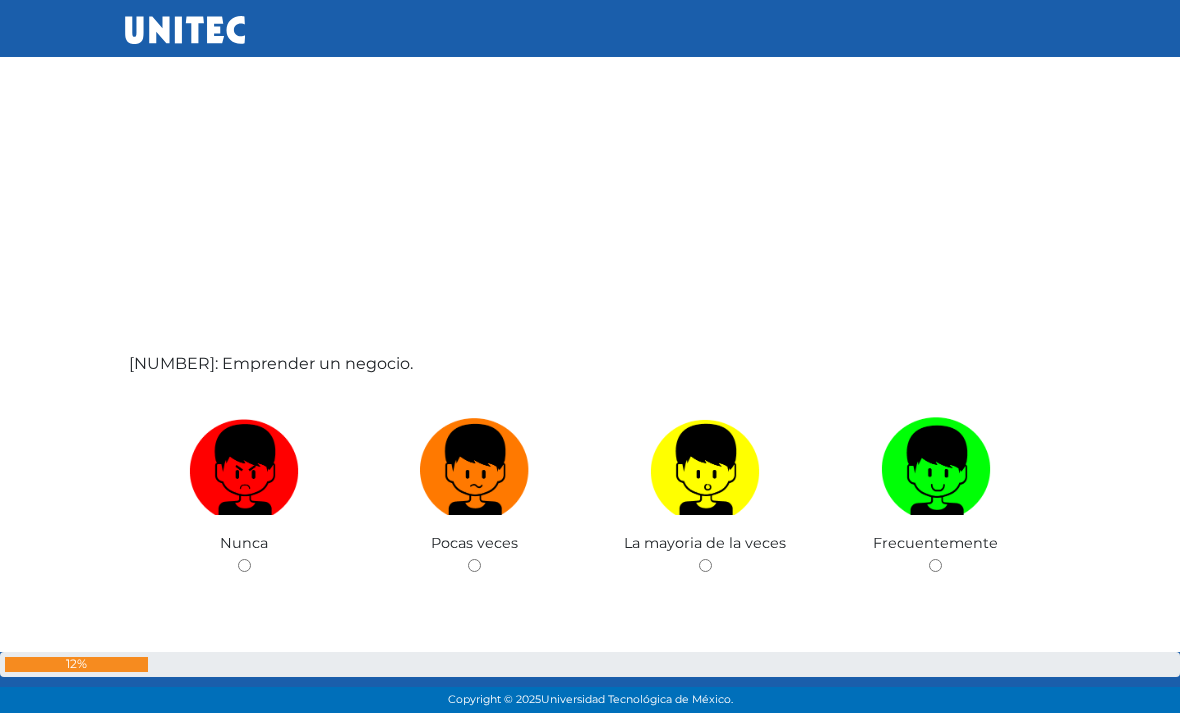 scroll, scrollTop: 7870, scrollLeft: 0, axis: vertical 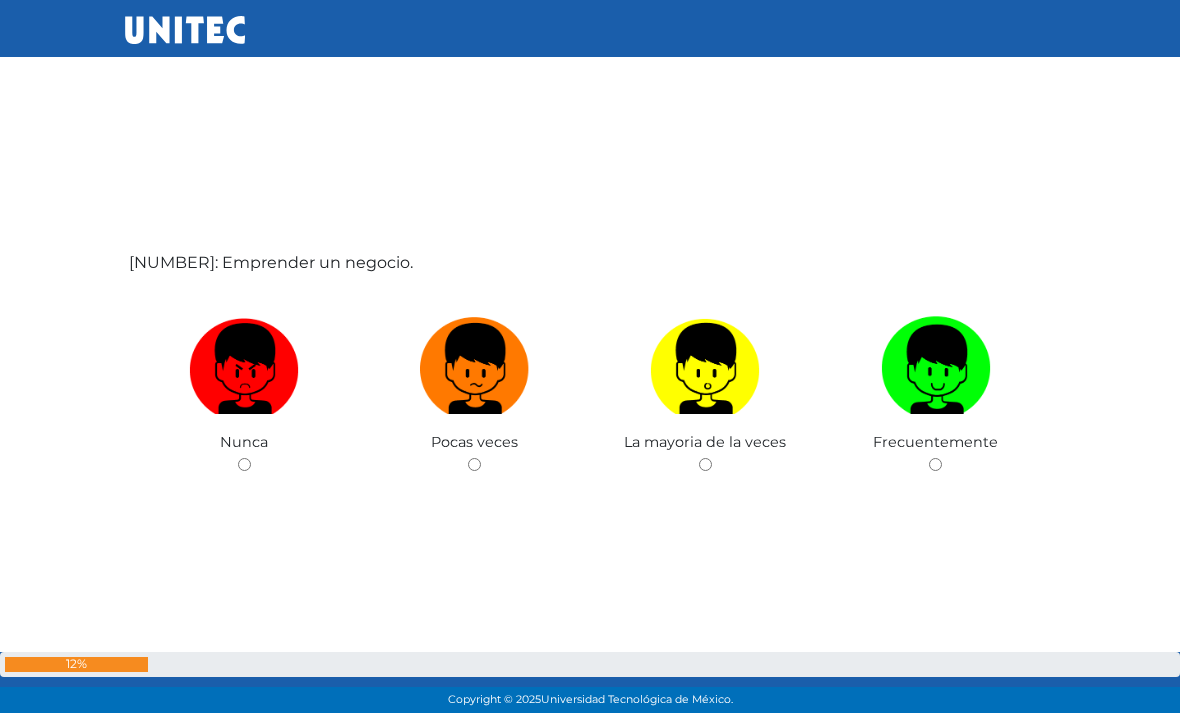 click on "Frecuentemente" at bounding box center (936, -333) 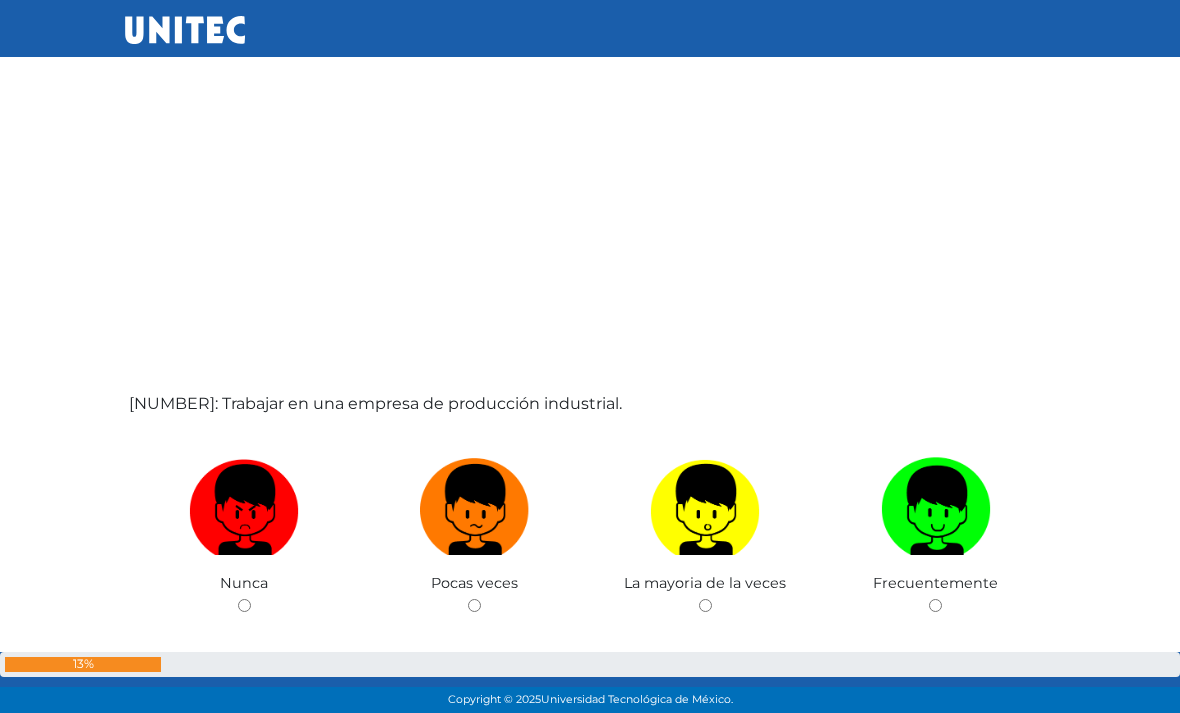 scroll, scrollTop: 8647, scrollLeft: 0, axis: vertical 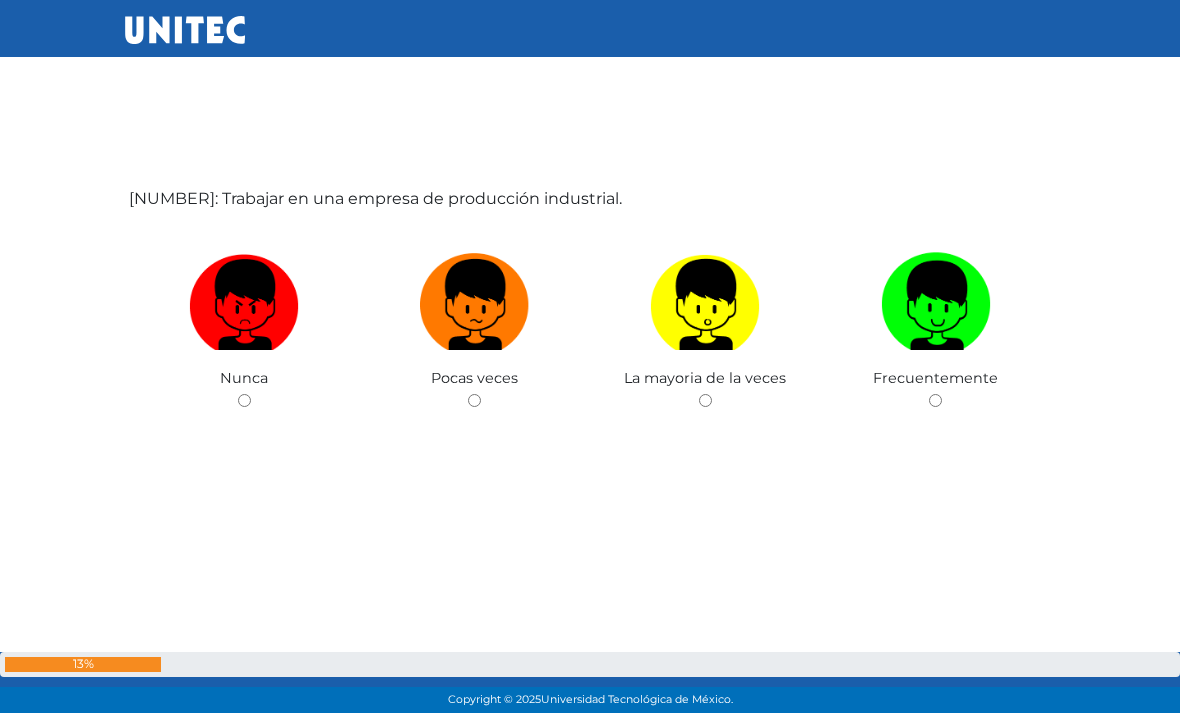 click at bounding box center [705, -313] 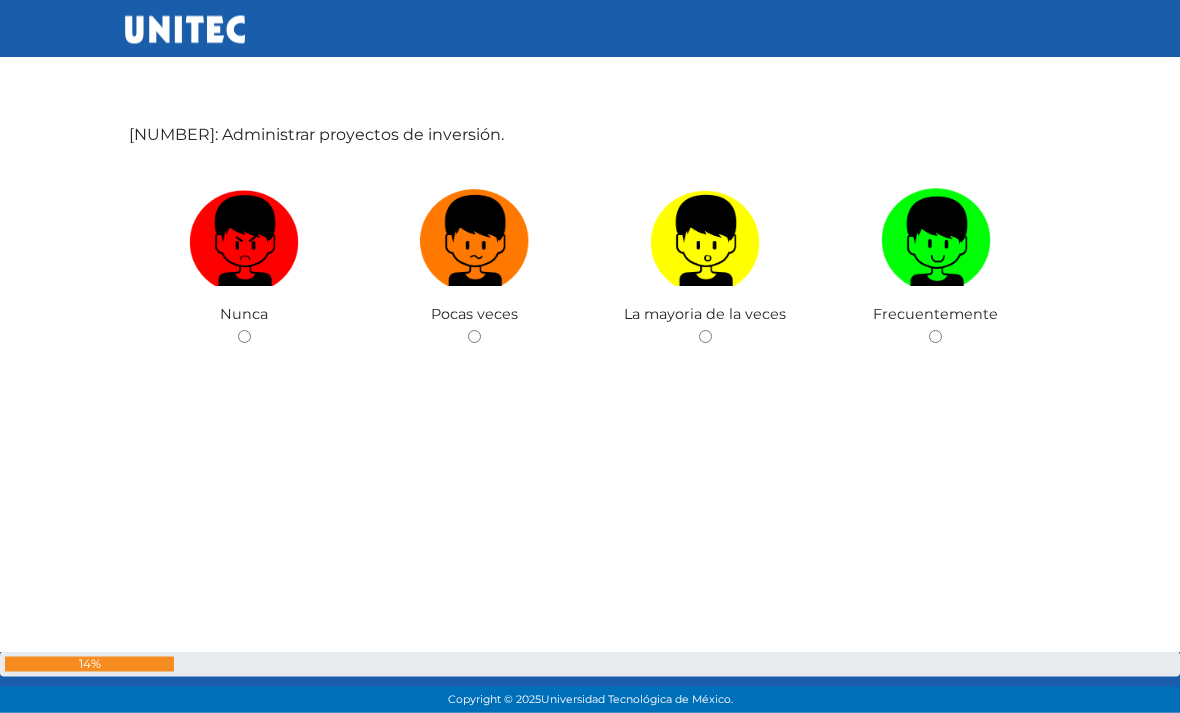 scroll, scrollTop: 9424, scrollLeft: 0, axis: vertical 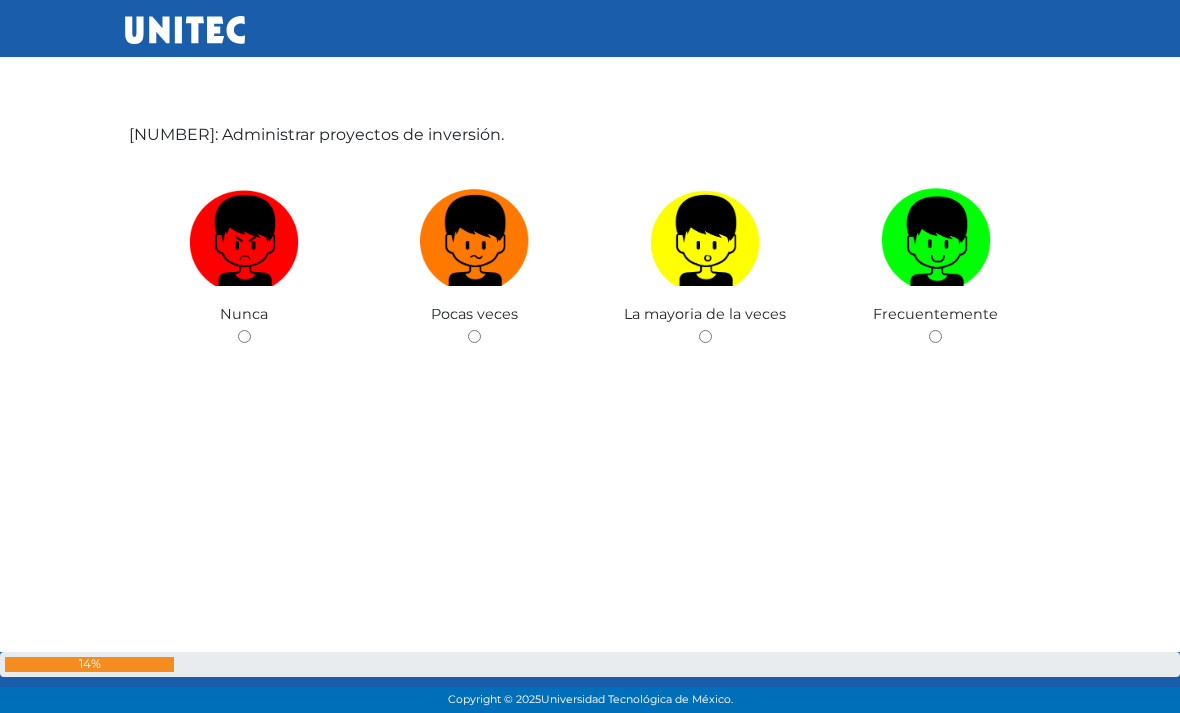 click on "Nunca" at bounding box center (244, -461) 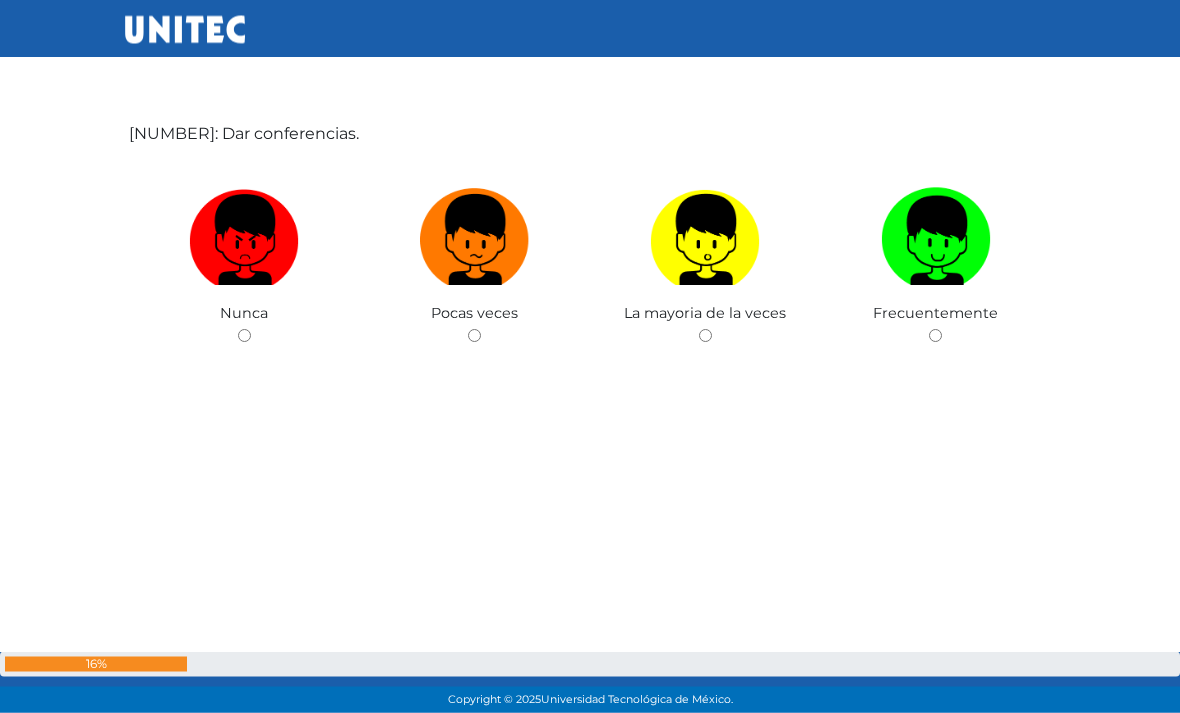 scroll, scrollTop: 10201, scrollLeft: 0, axis: vertical 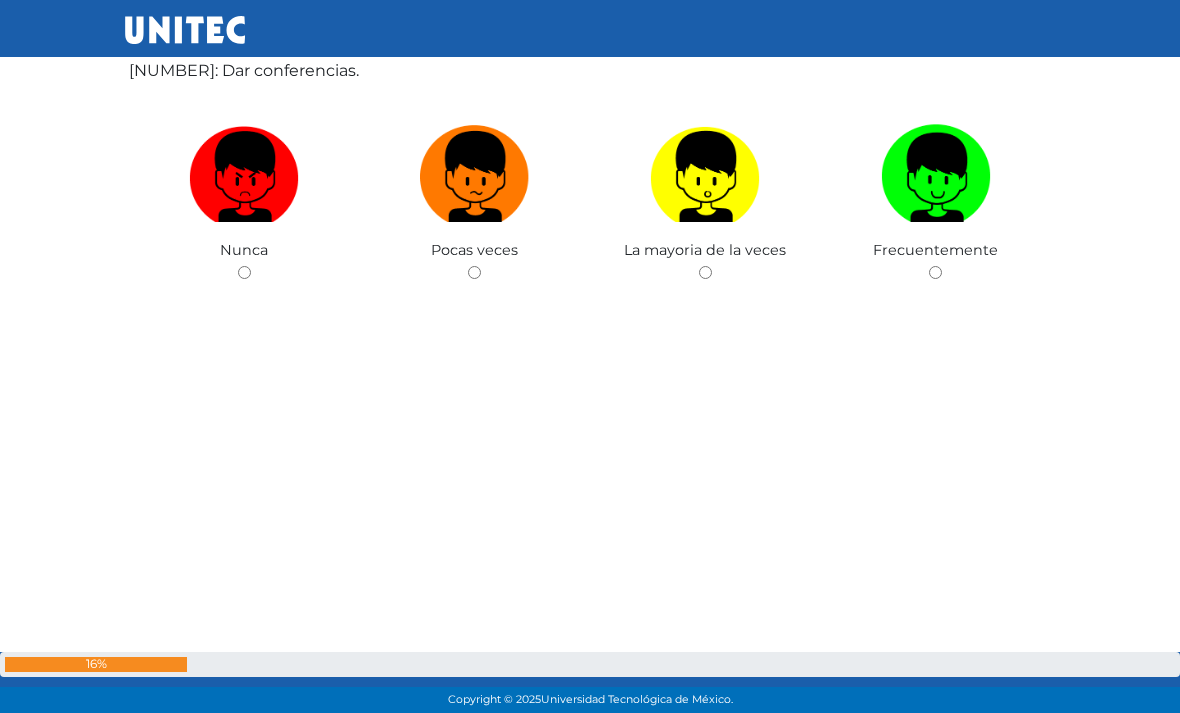 click at bounding box center [705, -441] 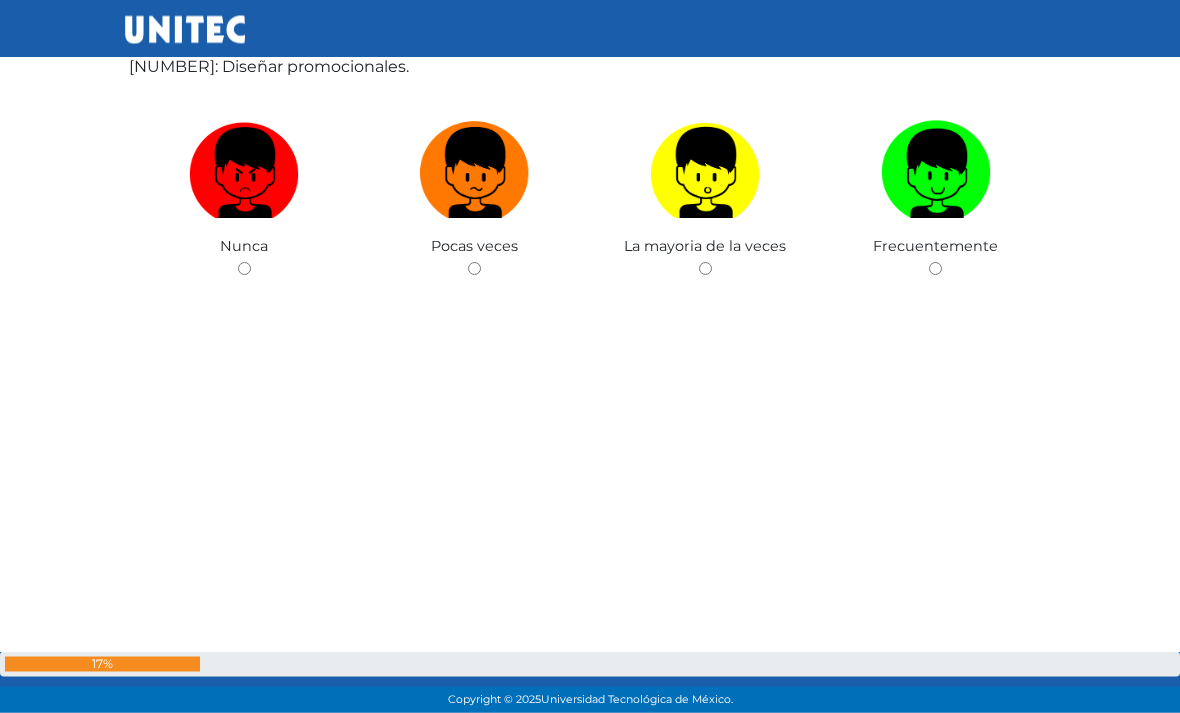 scroll, scrollTop: 10978, scrollLeft: 0, axis: vertical 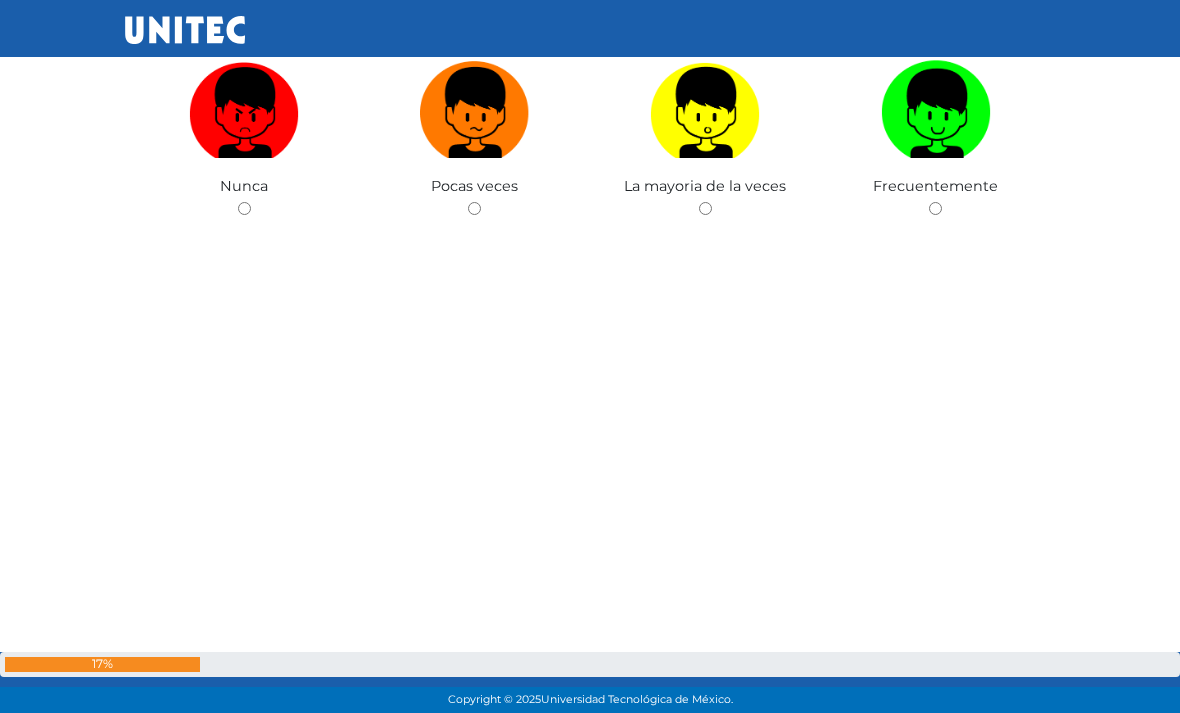 click on "[NUMBER]: Dar conferencias.
Nunca
Pocas veces
La mayoria de la veces
Frecuentemente" at bounding box center [590, -540] 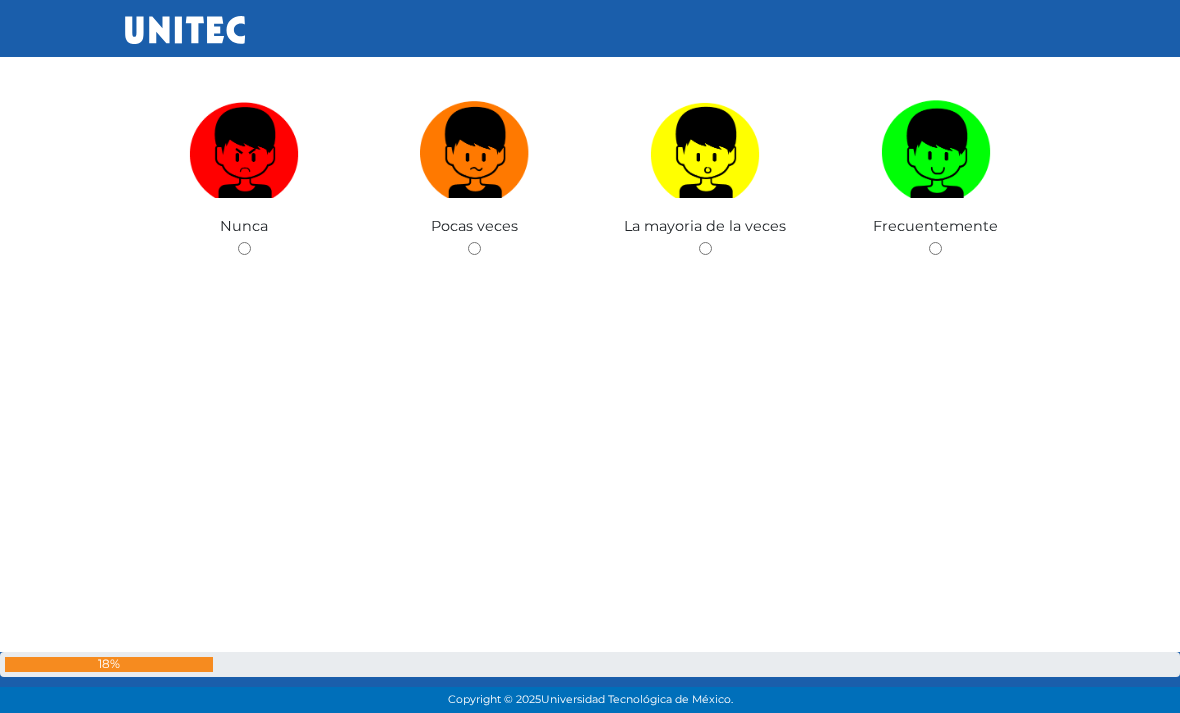 scroll, scrollTop: 11755, scrollLeft: 0, axis: vertical 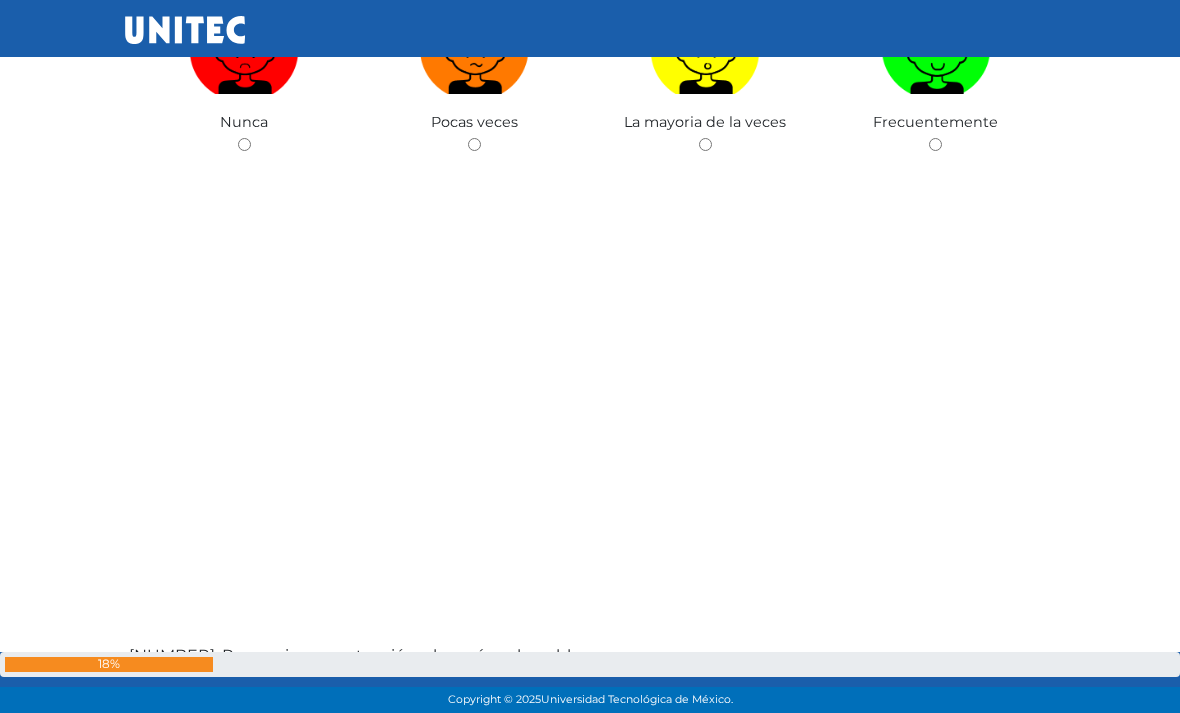 click on "Pocas veces" at bounding box center [475, -653] 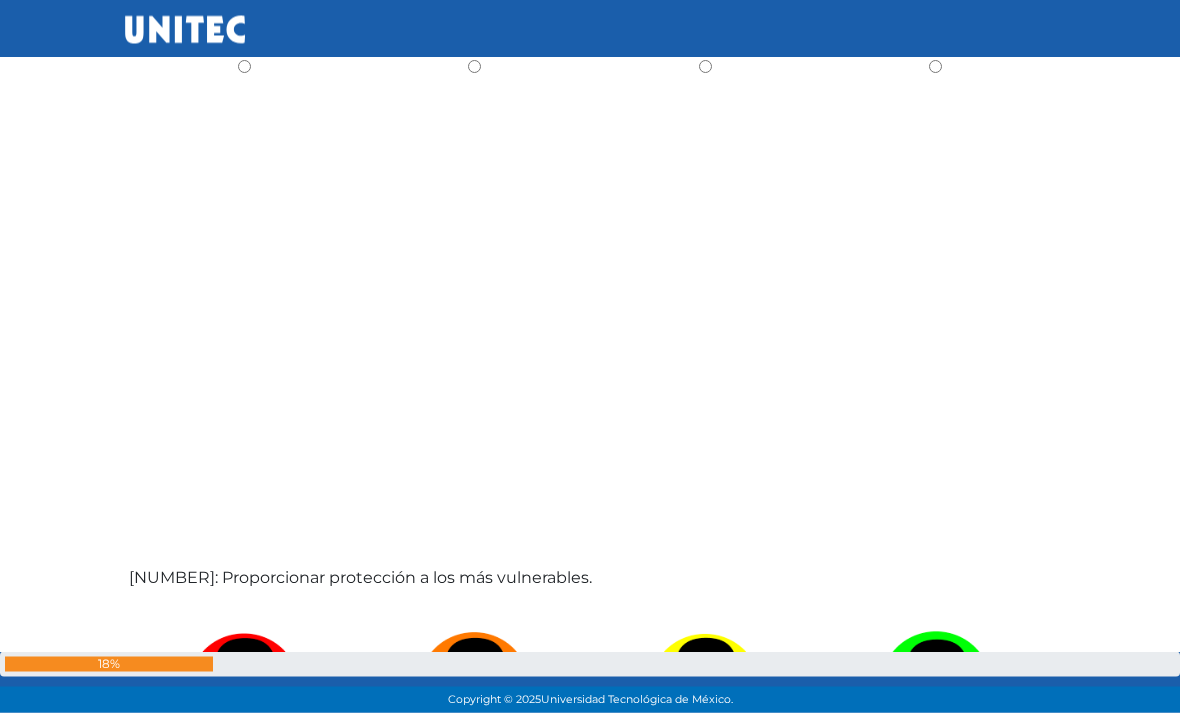 scroll, scrollTop: 11833, scrollLeft: 0, axis: vertical 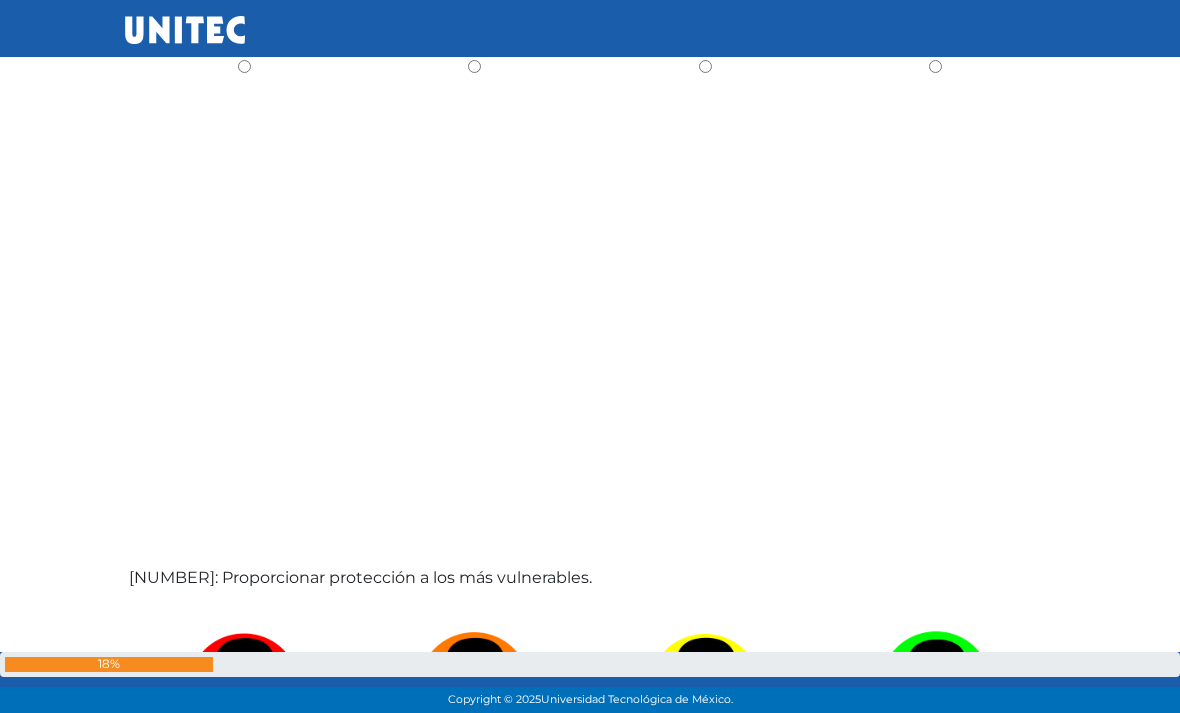 click on "Pocas veces" at bounding box center [474, -669] 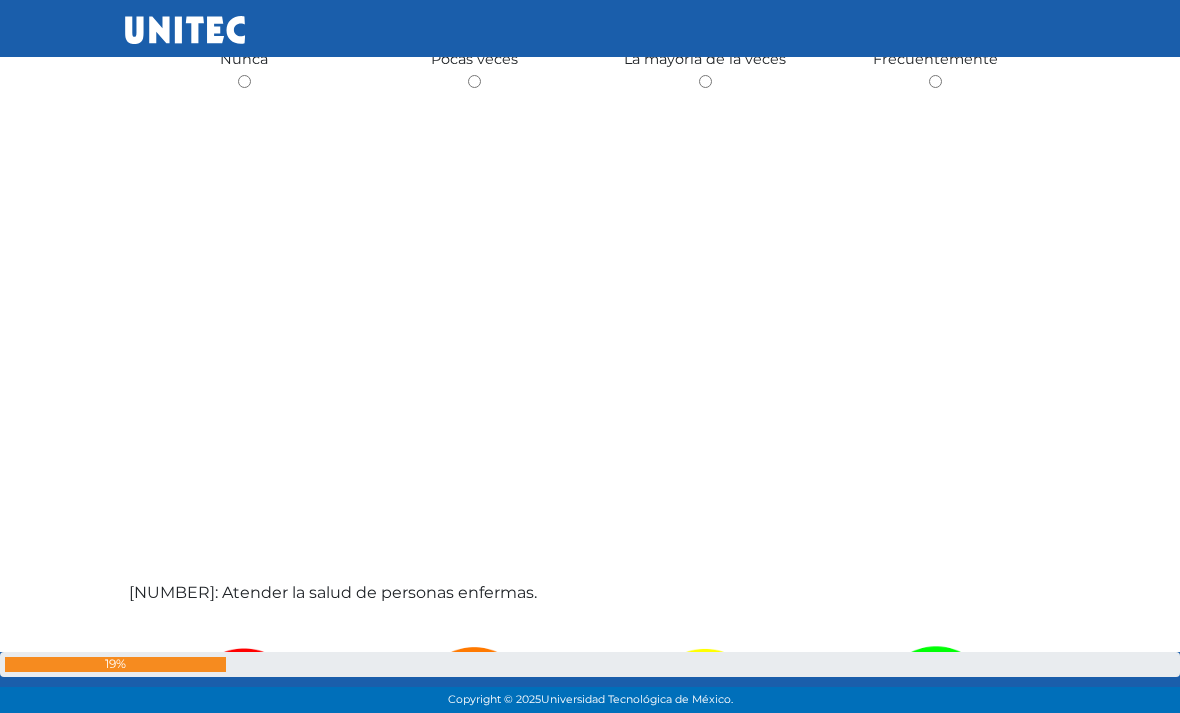 scroll, scrollTop: 12532, scrollLeft: 0, axis: vertical 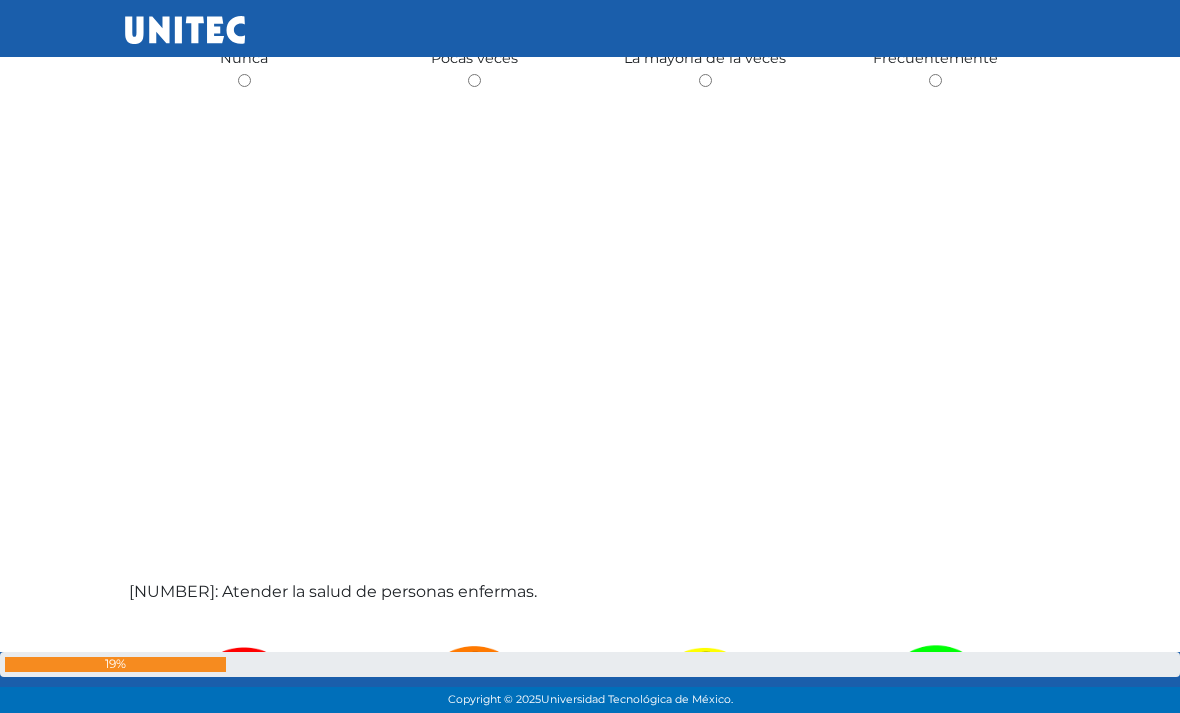 click at bounding box center (244, -633) 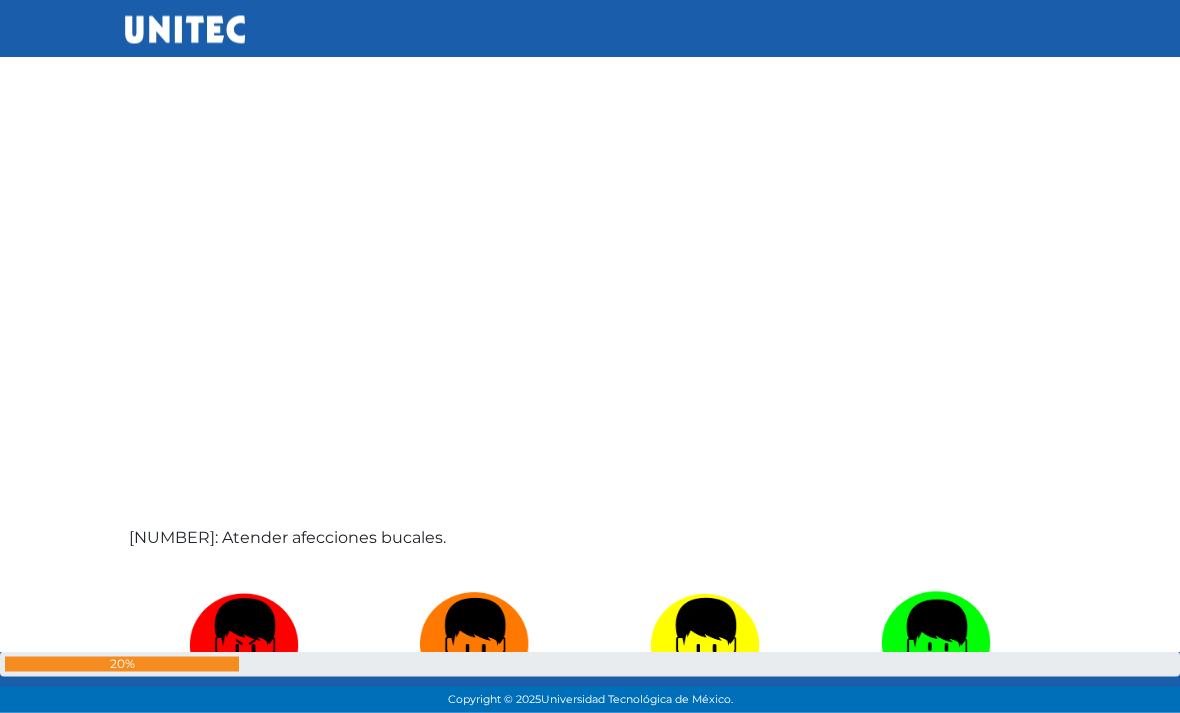scroll, scrollTop: 13309, scrollLeft: 0, axis: vertical 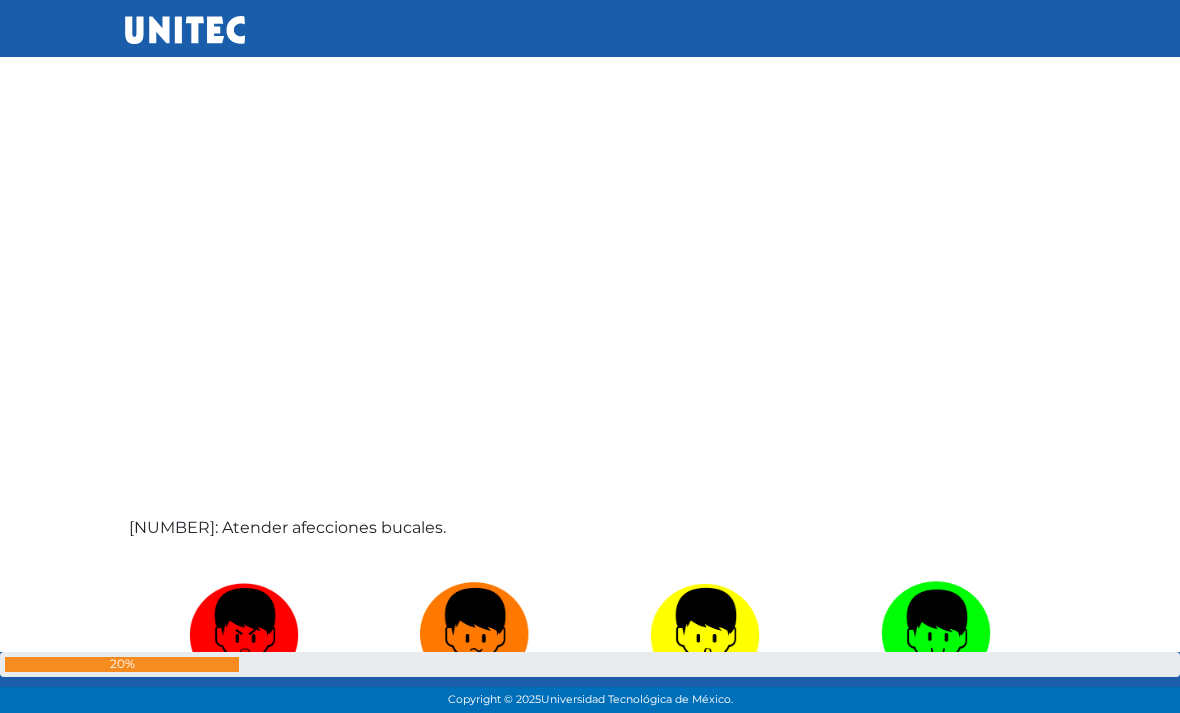 click at bounding box center (935, -697) 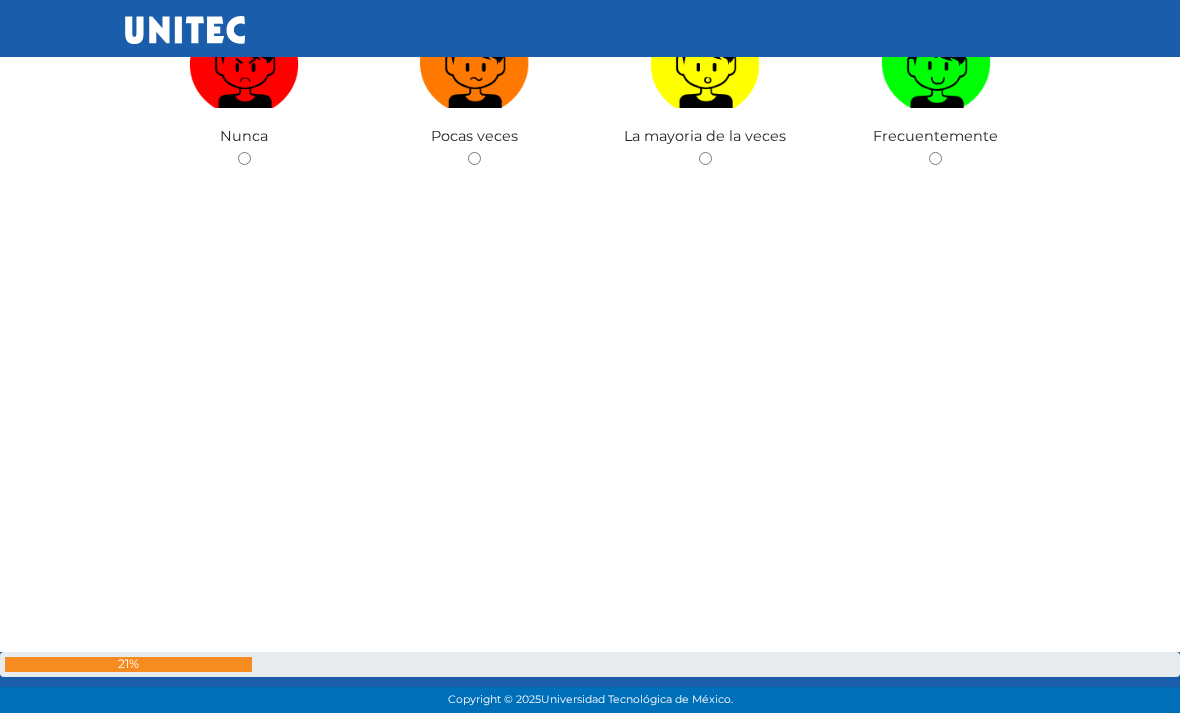 scroll, scrollTop: 14086, scrollLeft: 0, axis: vertical 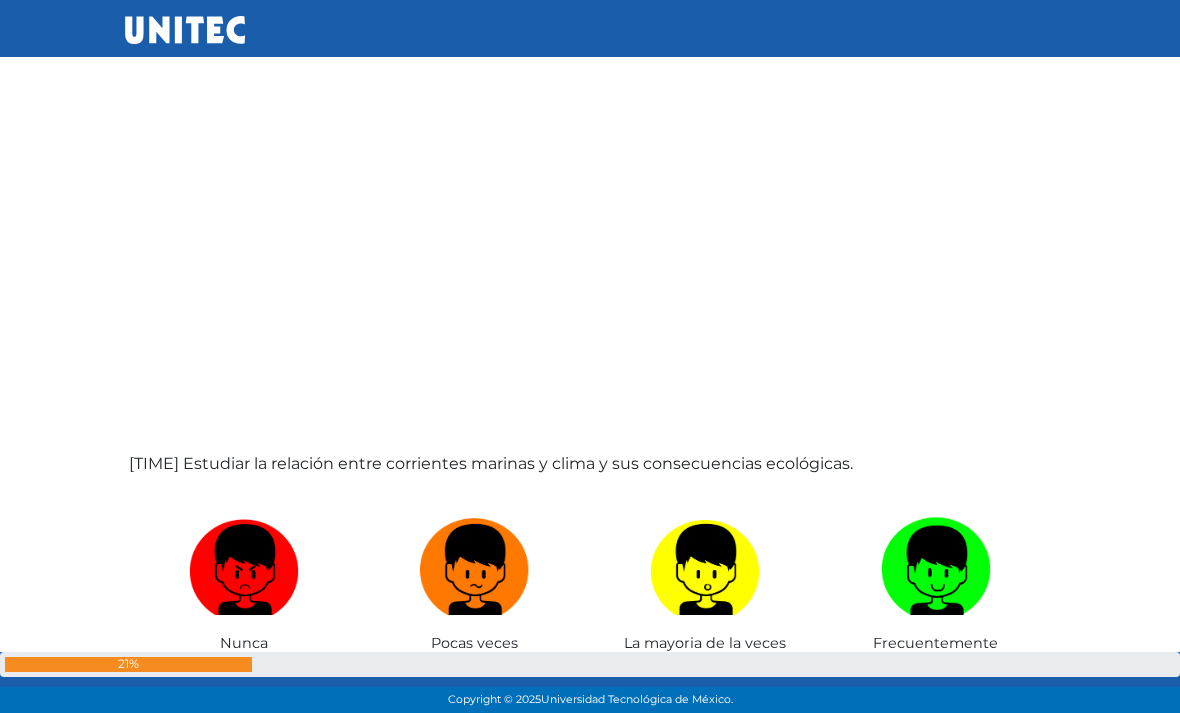 click on "[NUMBER]: Controlar residuos de los procesos industriales." at bounding box center (590, -796) 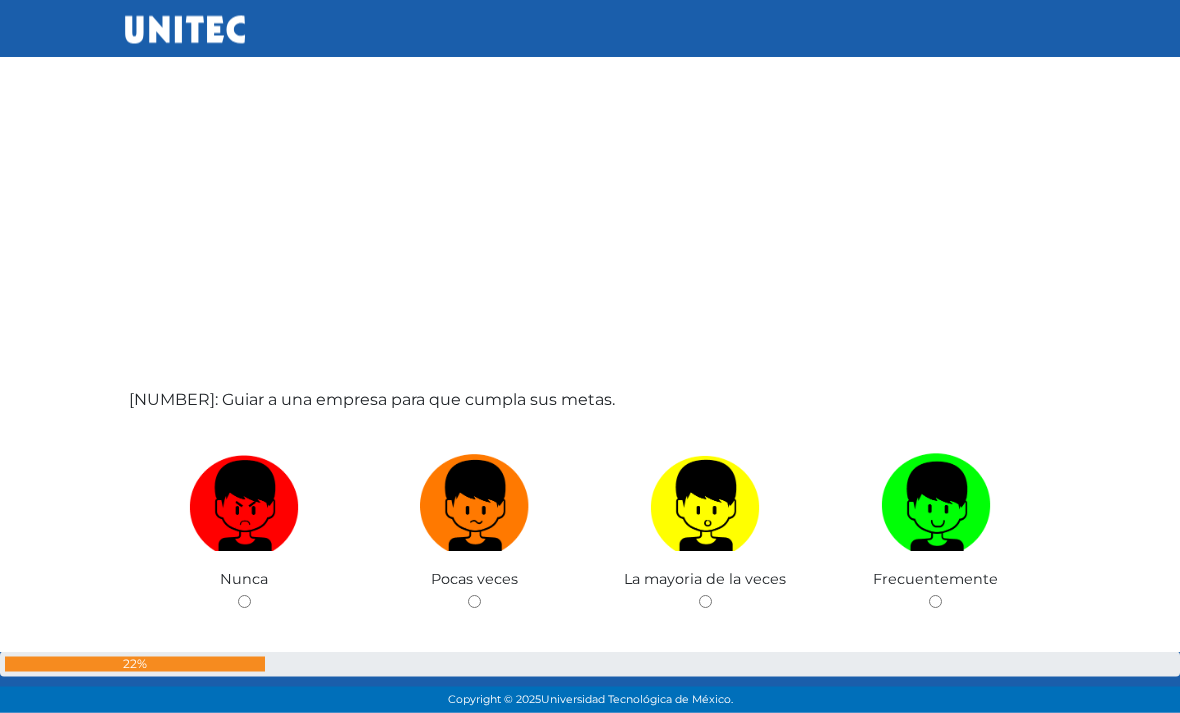 scroll, scrollTop: 14863, scrollLeft: 0, axis: vertical 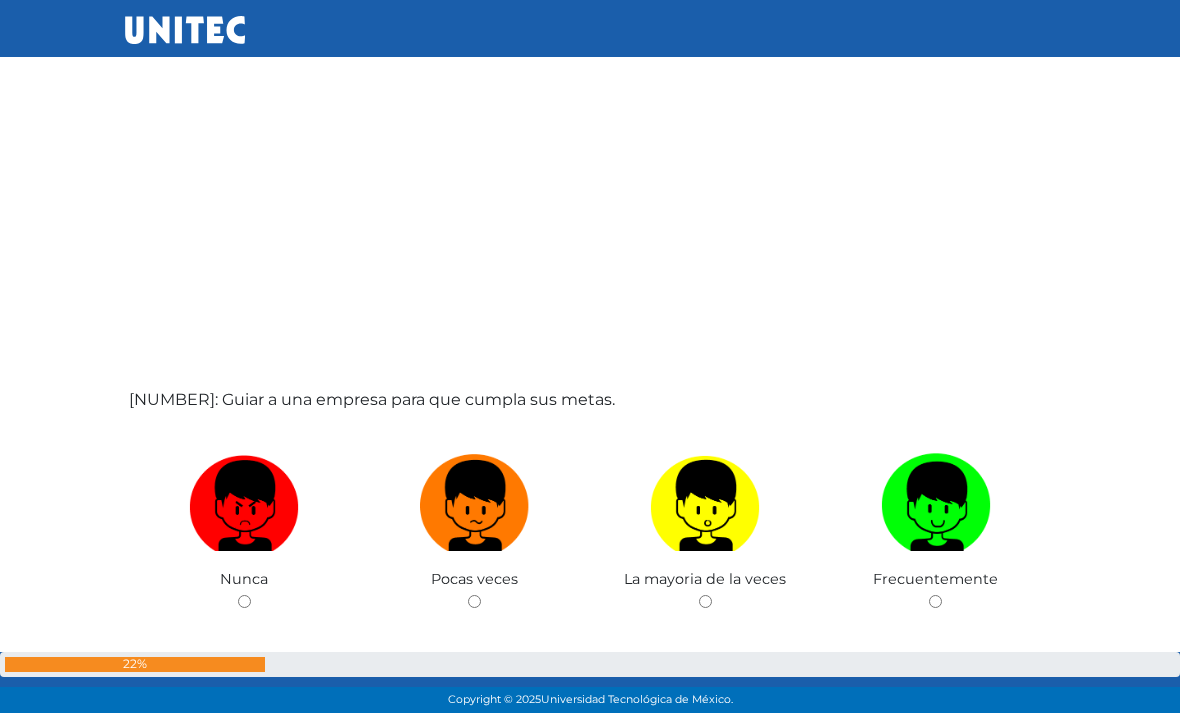 click at bounding box center (474, -825) 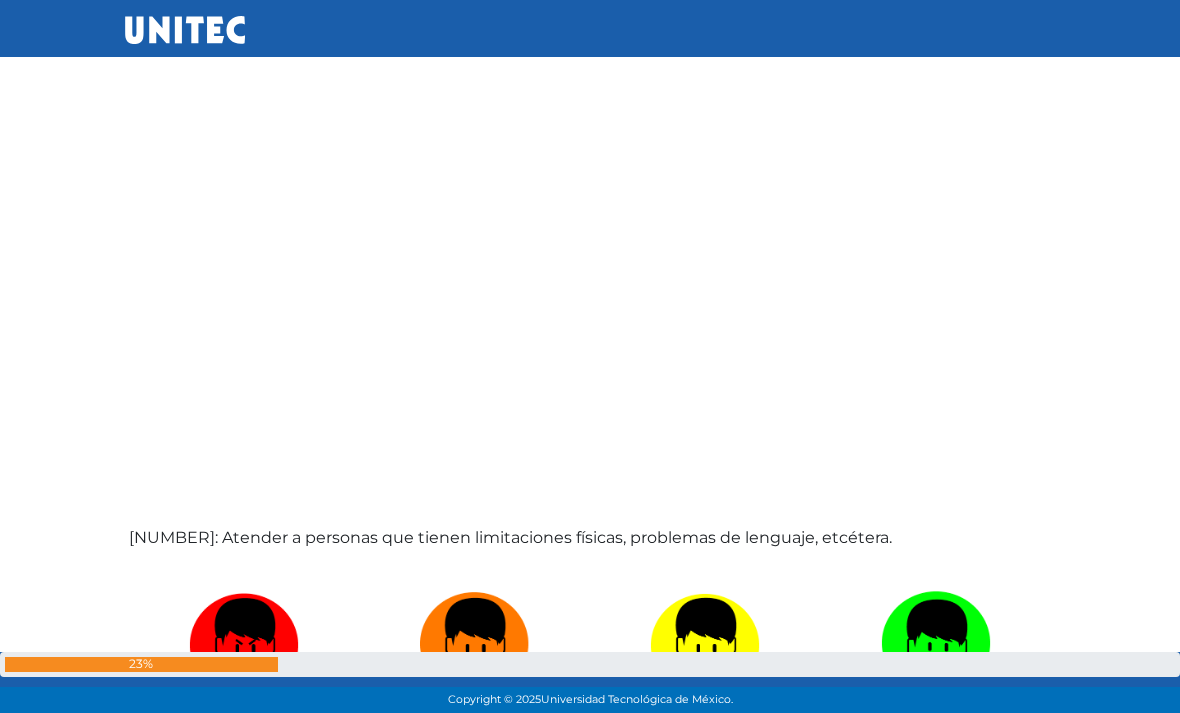 scroll, scrollTop: 15640, scrollLeft: 0, axis: vertical 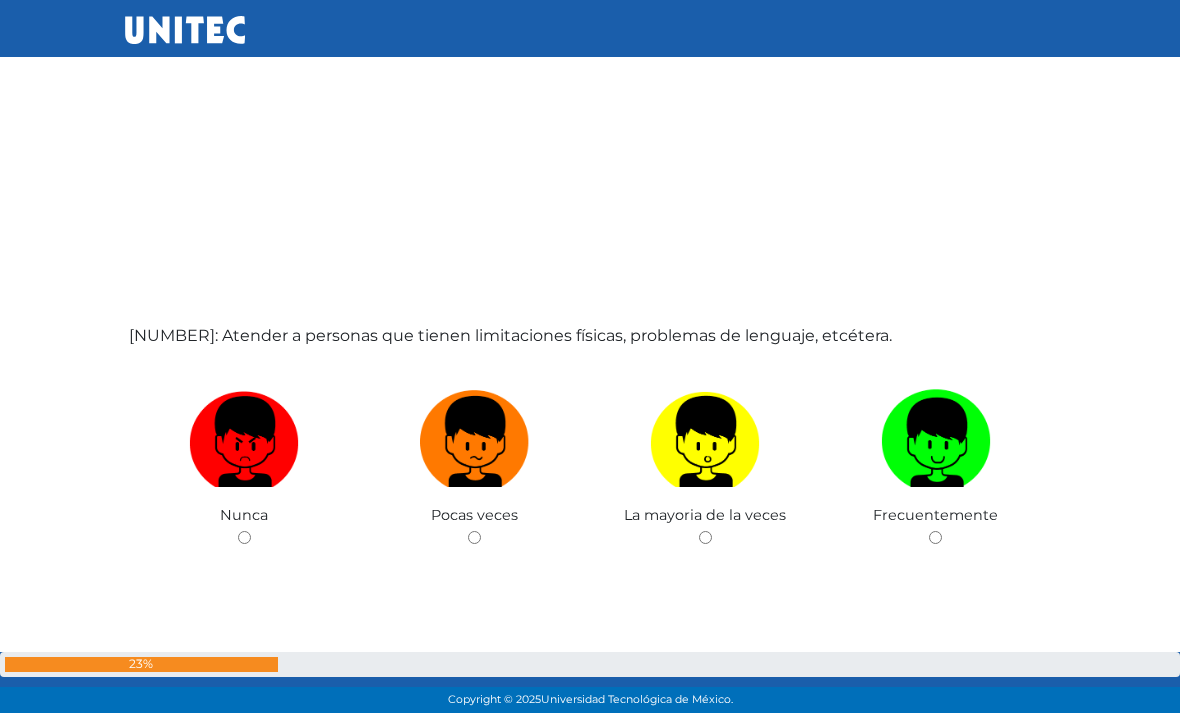 click at bounding box center [474, -889] 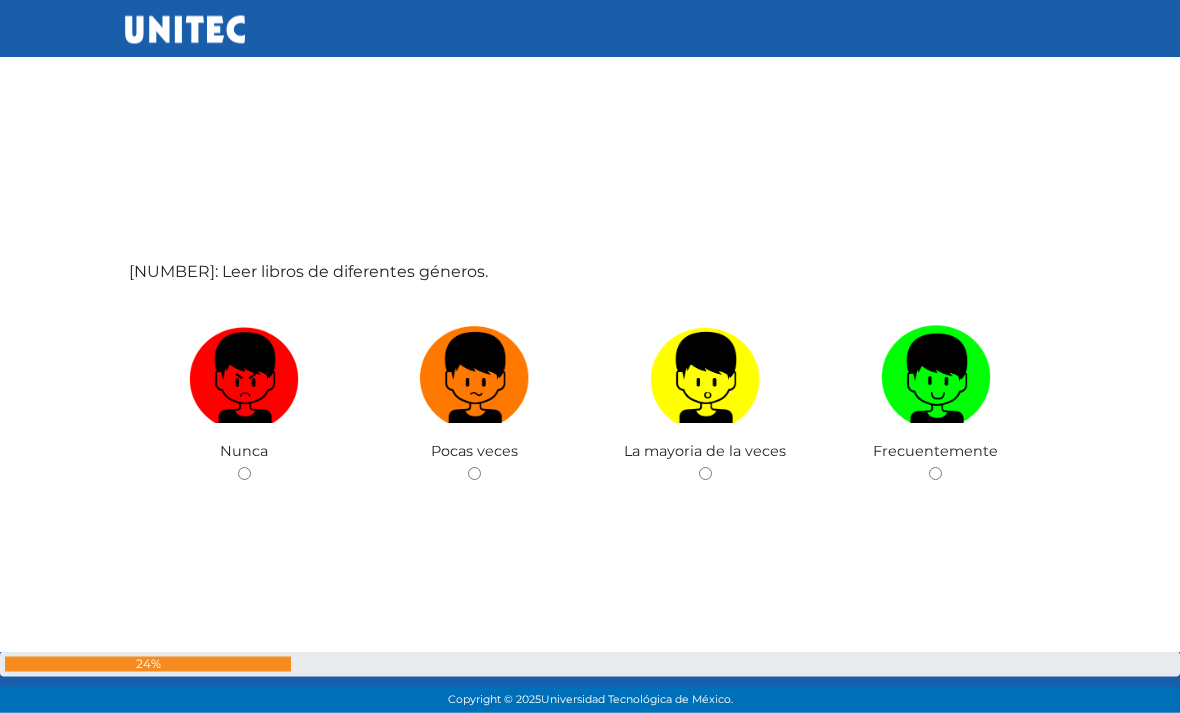 scroll, scrollTop: 16417, scrollLeft: 0, axis: vertical 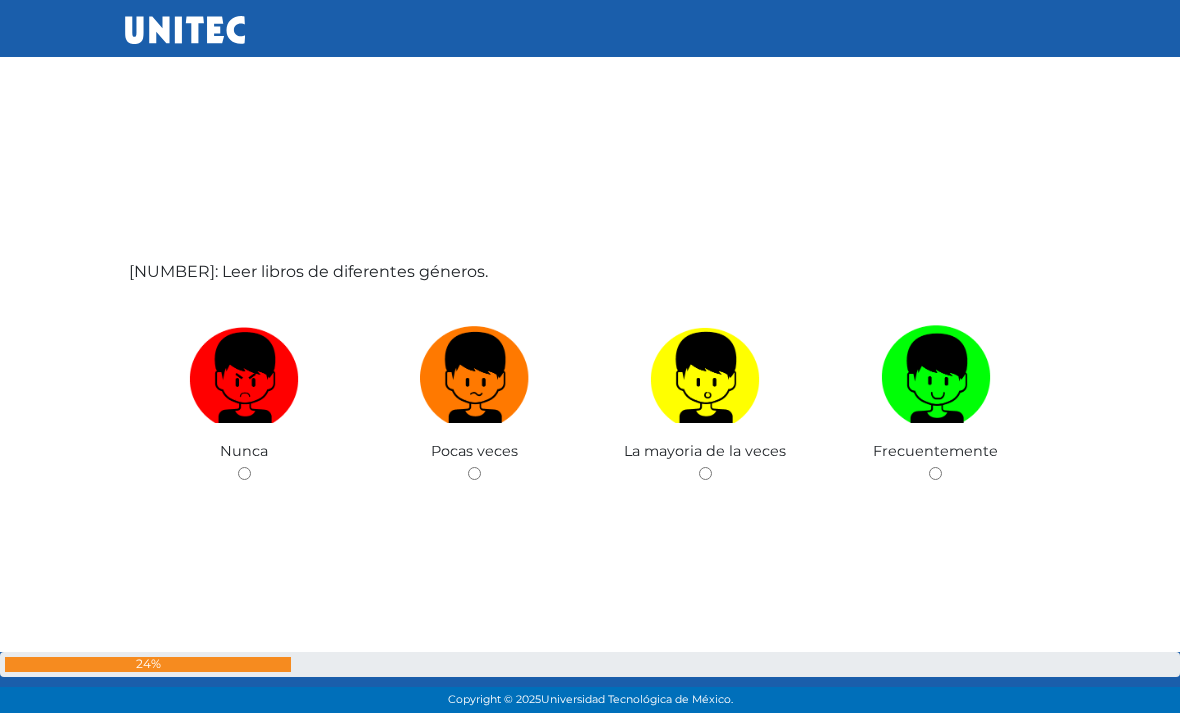 click on "Frecuentemente" at bounding box center (936, -1037) 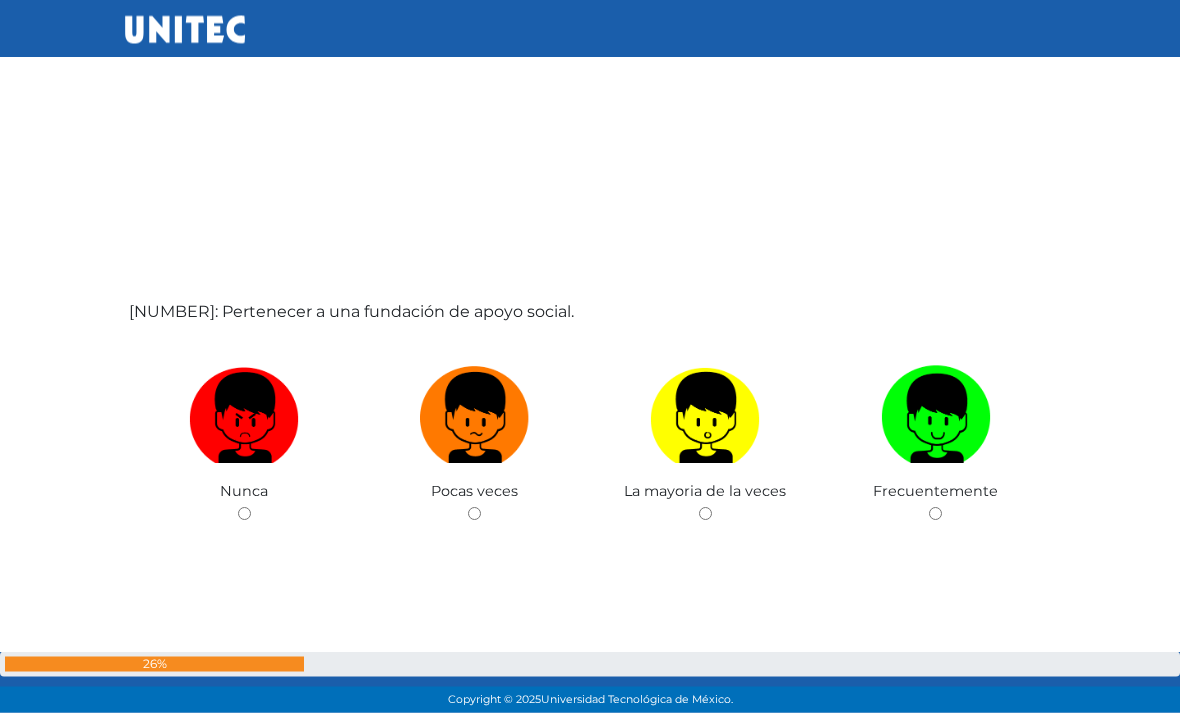 scroll, scrollTop: 17194, scrollLeft: 0, axis: vertical 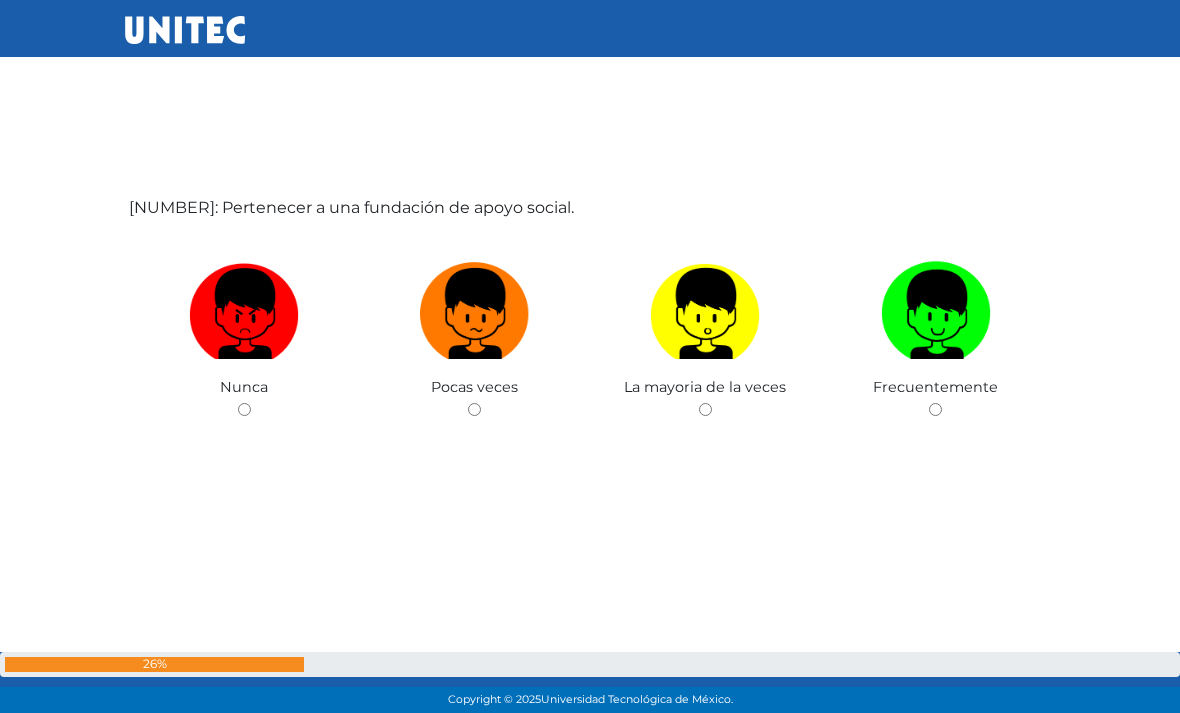 click at bounding box center (474, -1017) 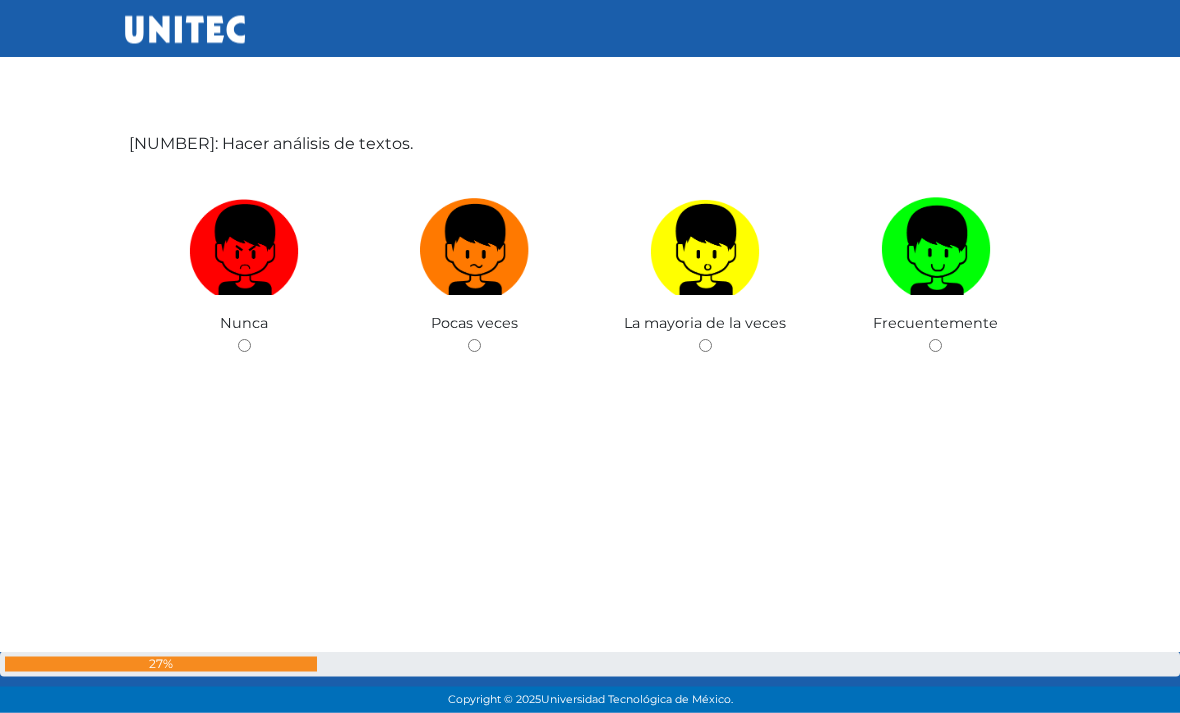 scroll, scrollTop: 17971, scrollLeft: 0, axis: vertical 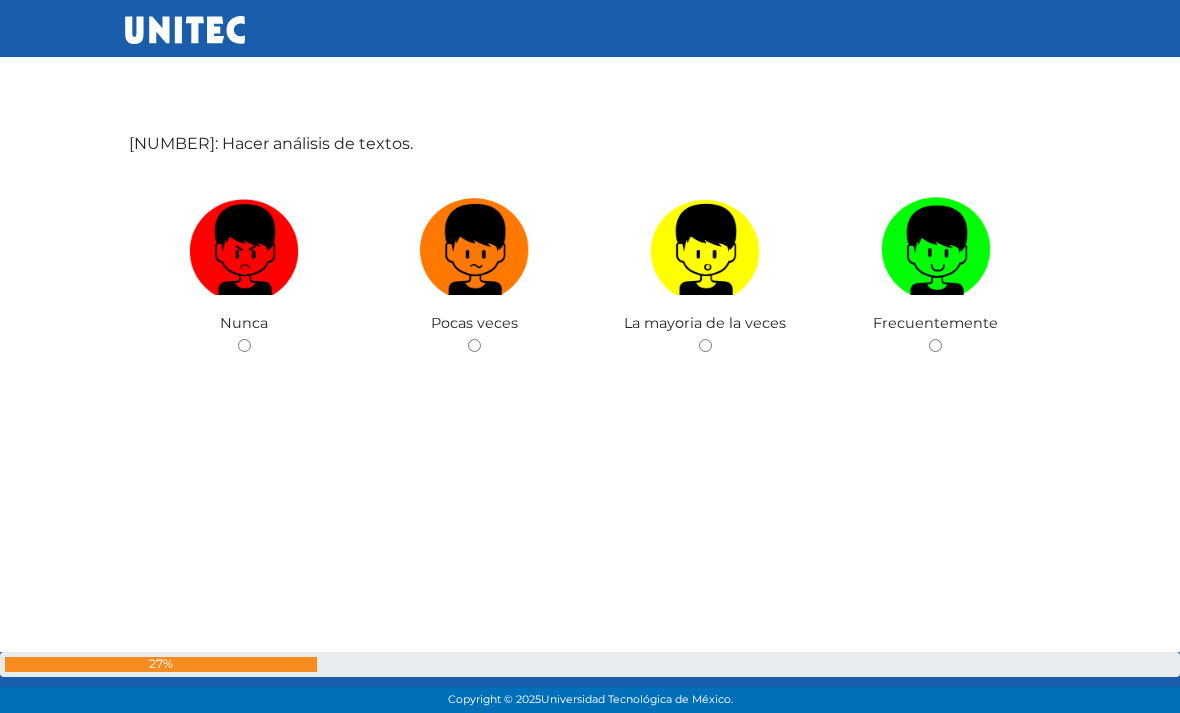 click on "Pocas veces" at bounding box center (475, -1165) 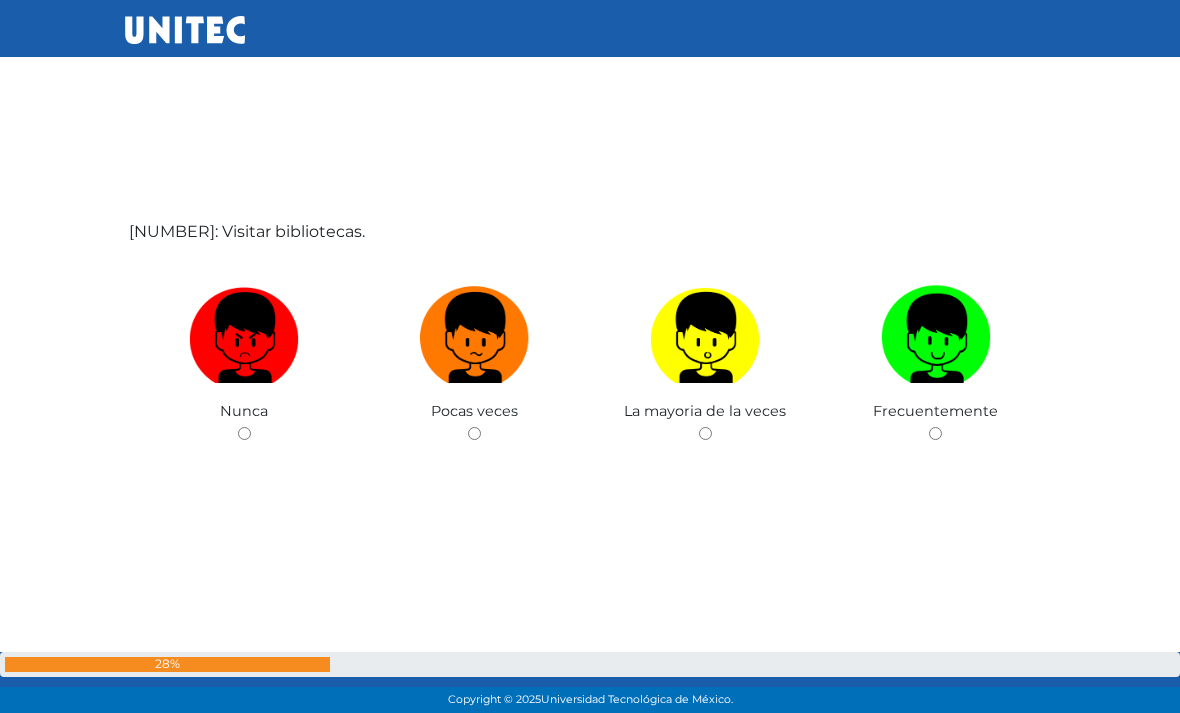 scroll, scrollTop: 18748, scrollLeft: 0, axis: vertical 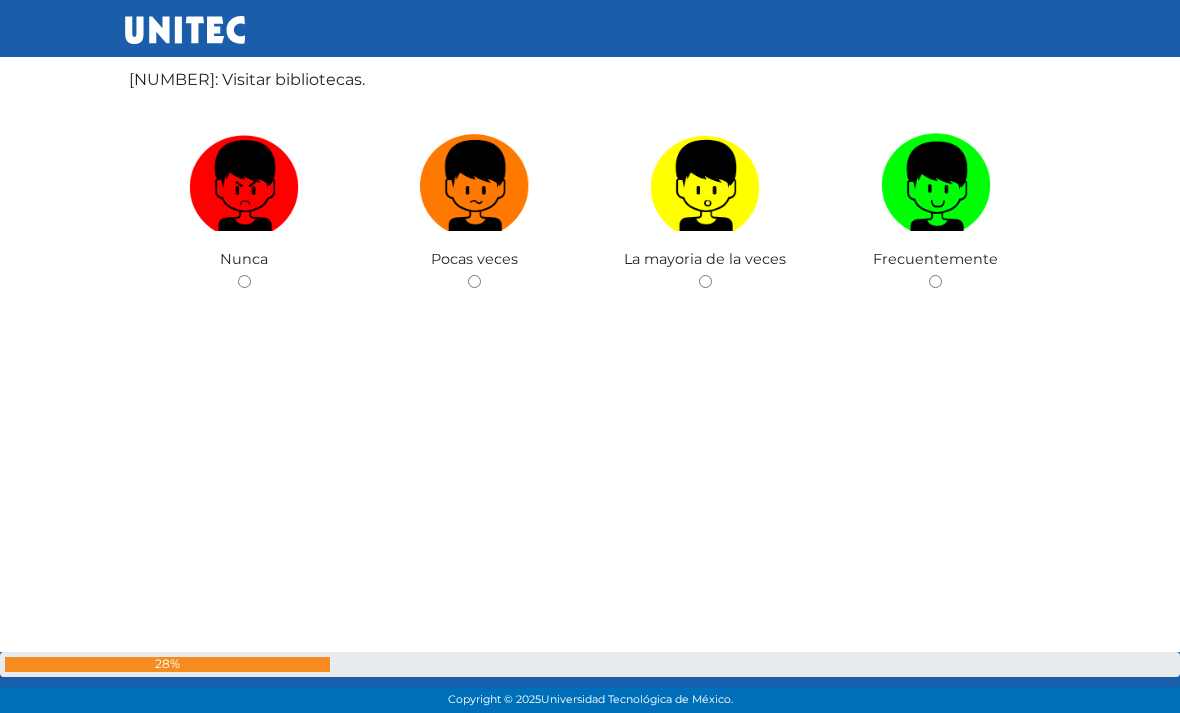 click at bounding box center (474, -1145) 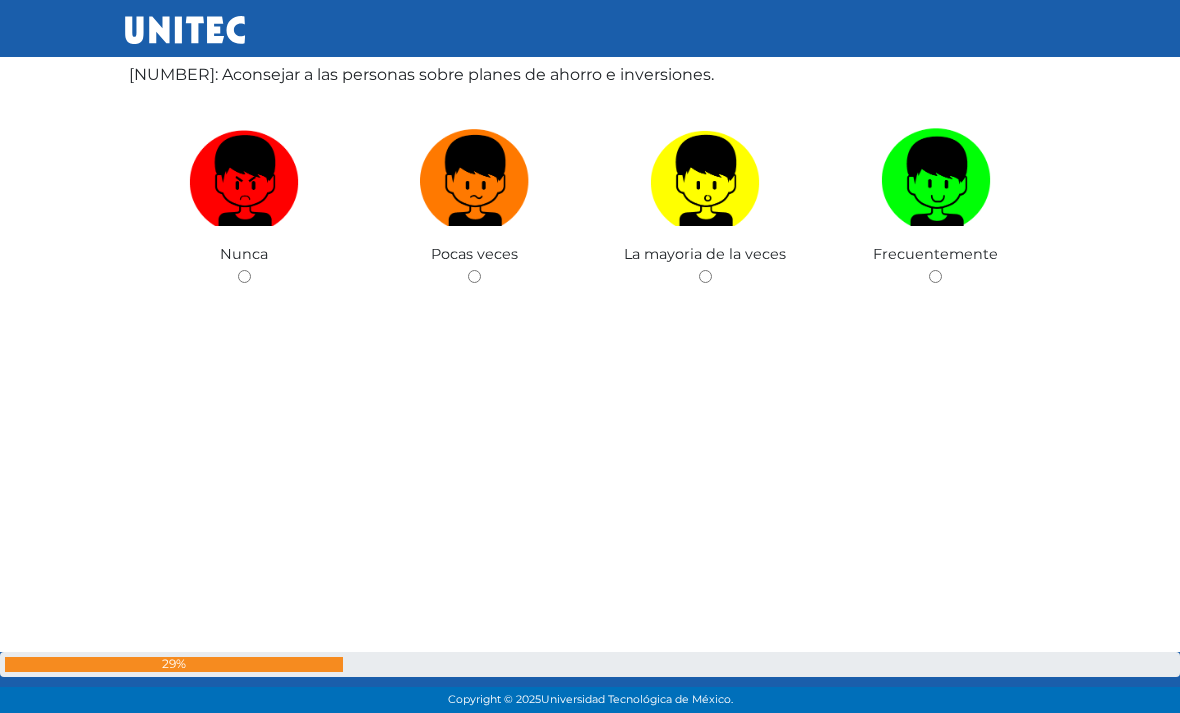scroll, scrollTop: 19525, scrollLeft: 0, axis: vertical 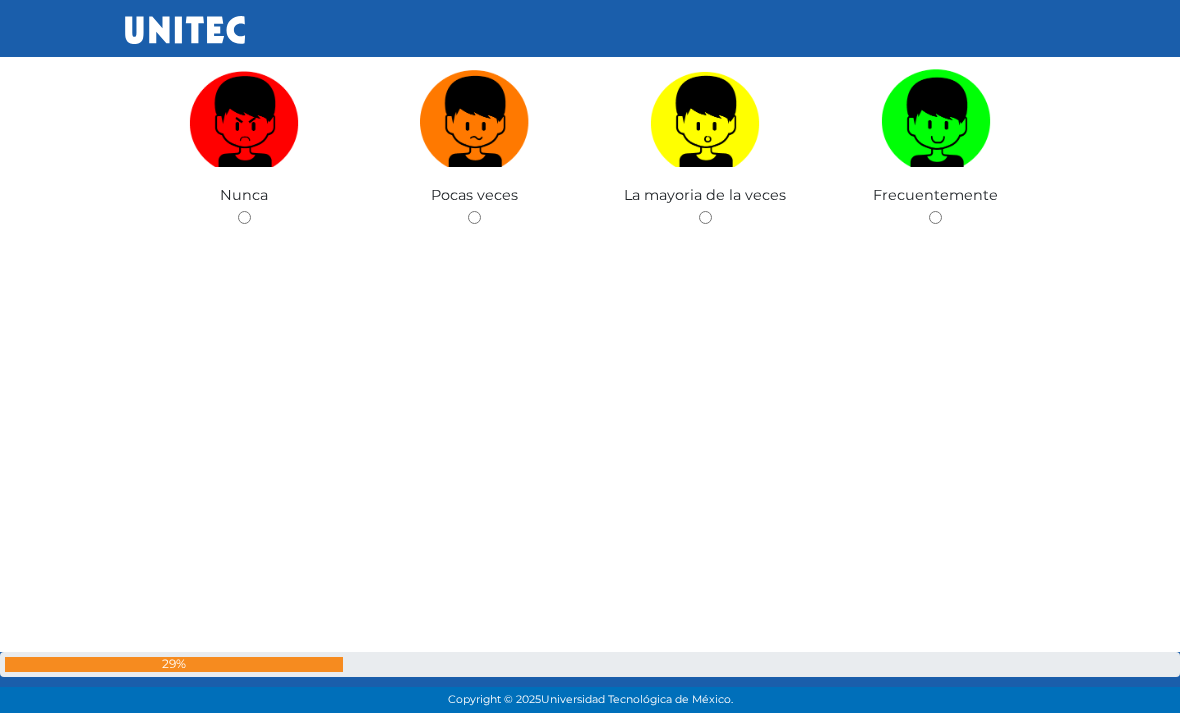 click on "Pocas veces" at bounding box center (474, -1231) 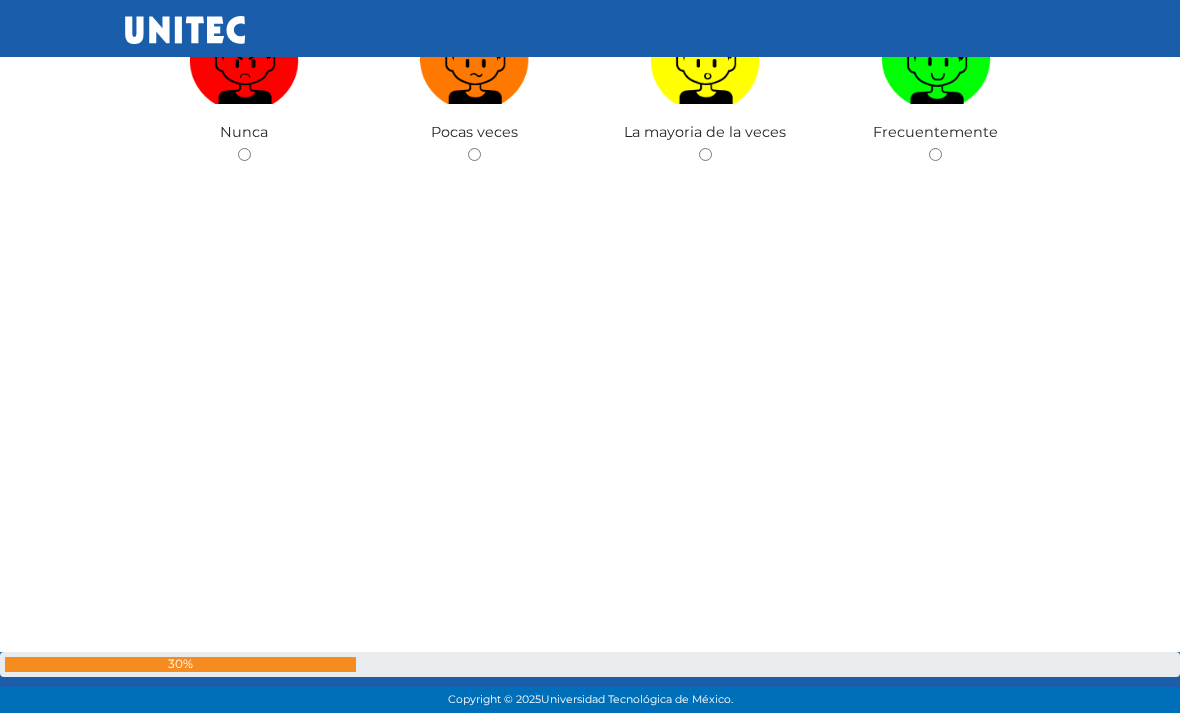 scroll, scrollTop: 20302, scrollLeft: 0, axis: vertical 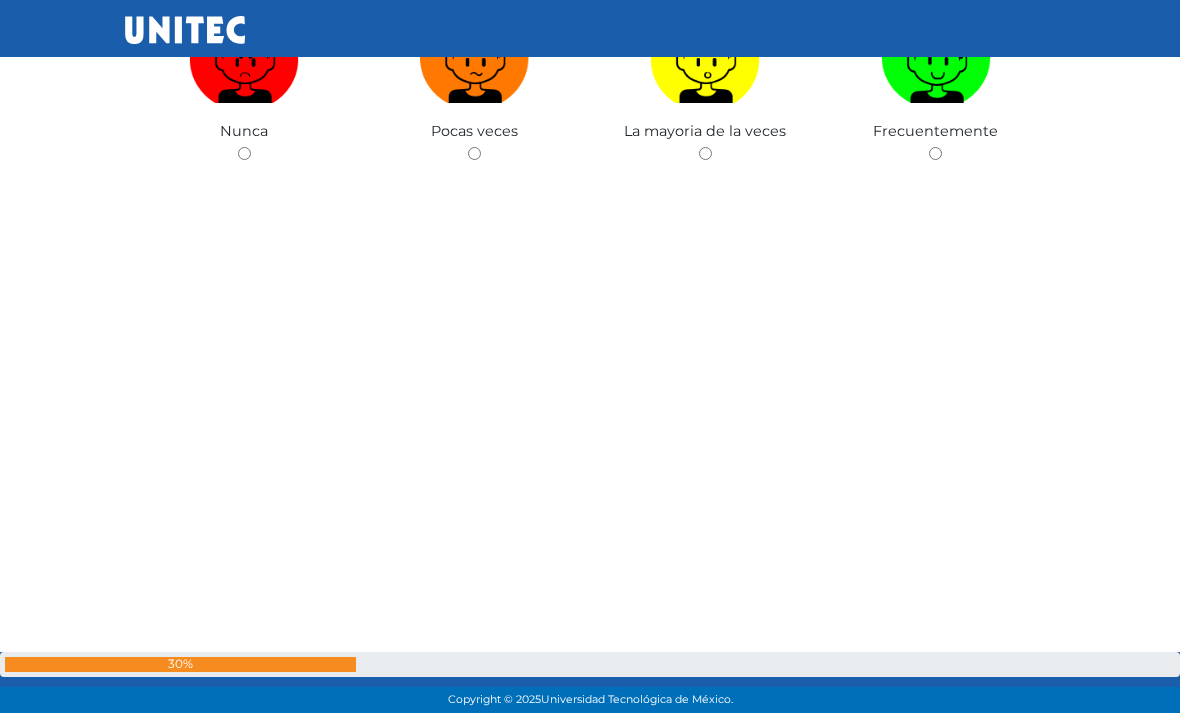 click at bounding box center [474, -1273] 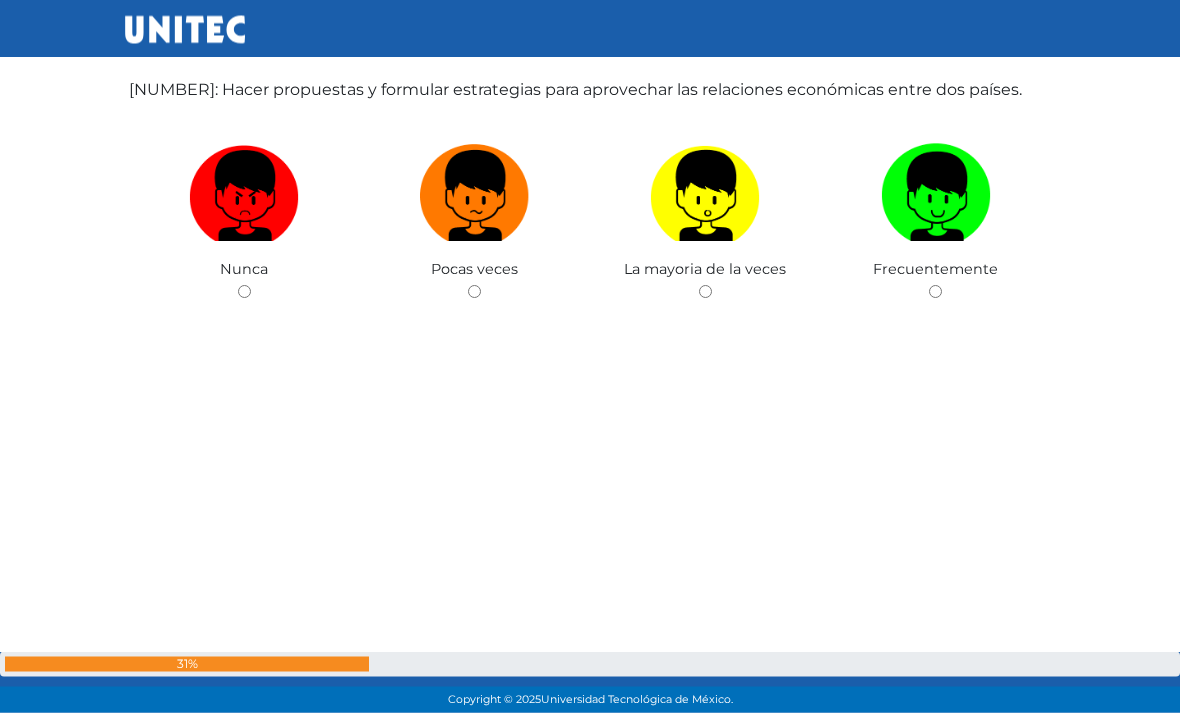 scroll, scrollTop: 21079, scrollLeft: 0, axis: vertical 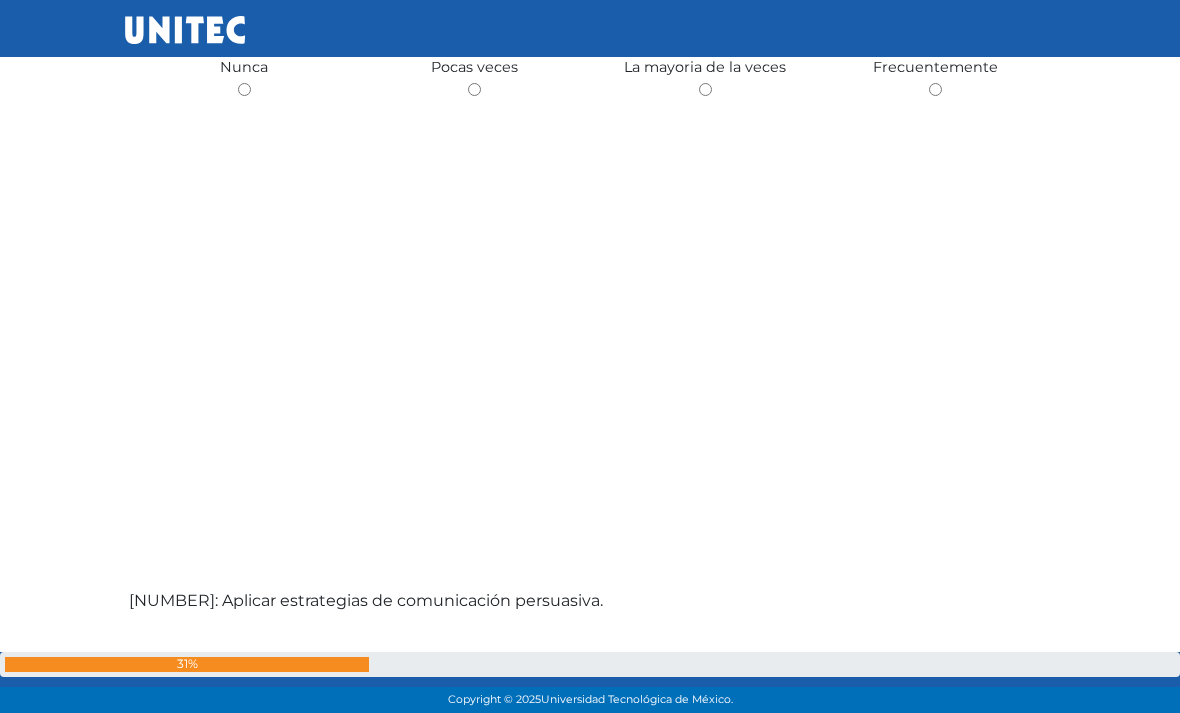 click at bounding box center (935, -1337) 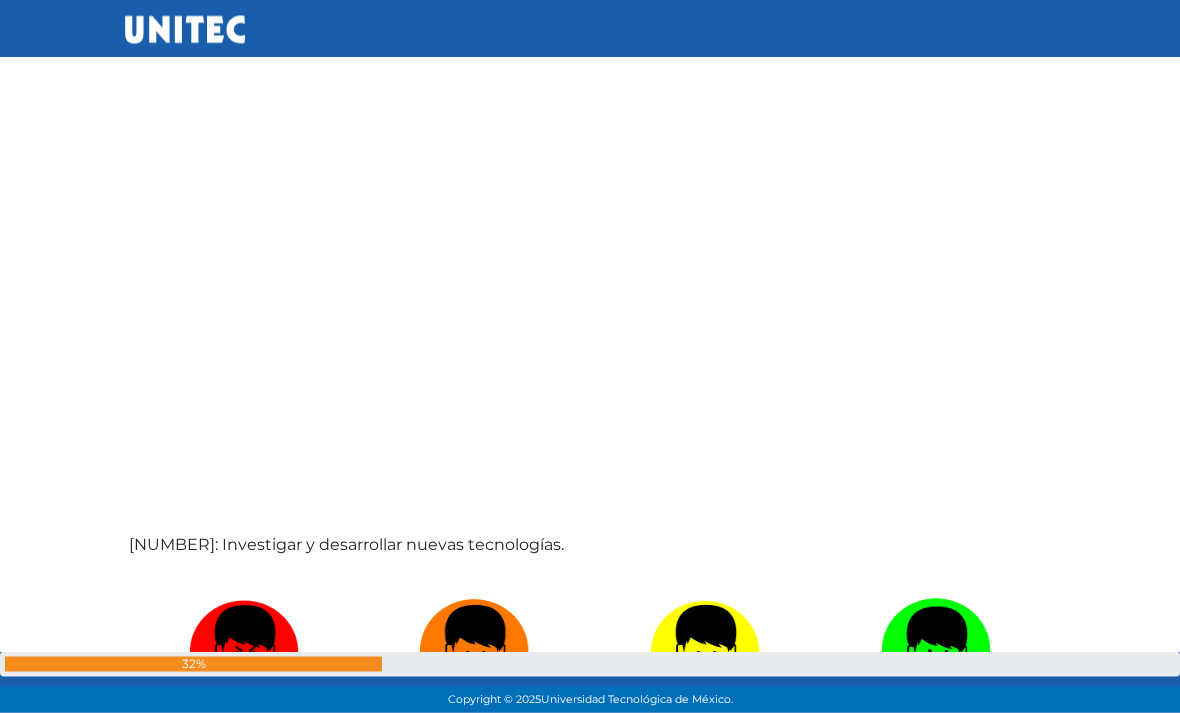 scroll, scrollTop: 21856, scrollLeft: 0, axis: vertical 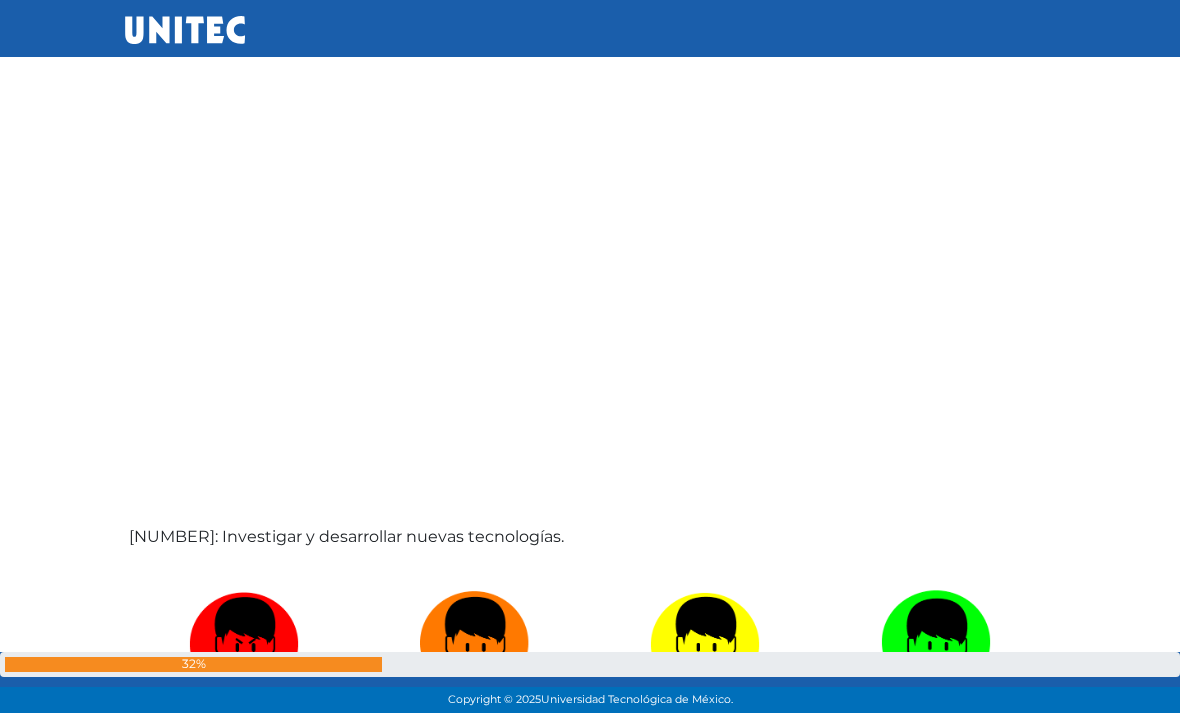 click at bounding box center (935, -1401) 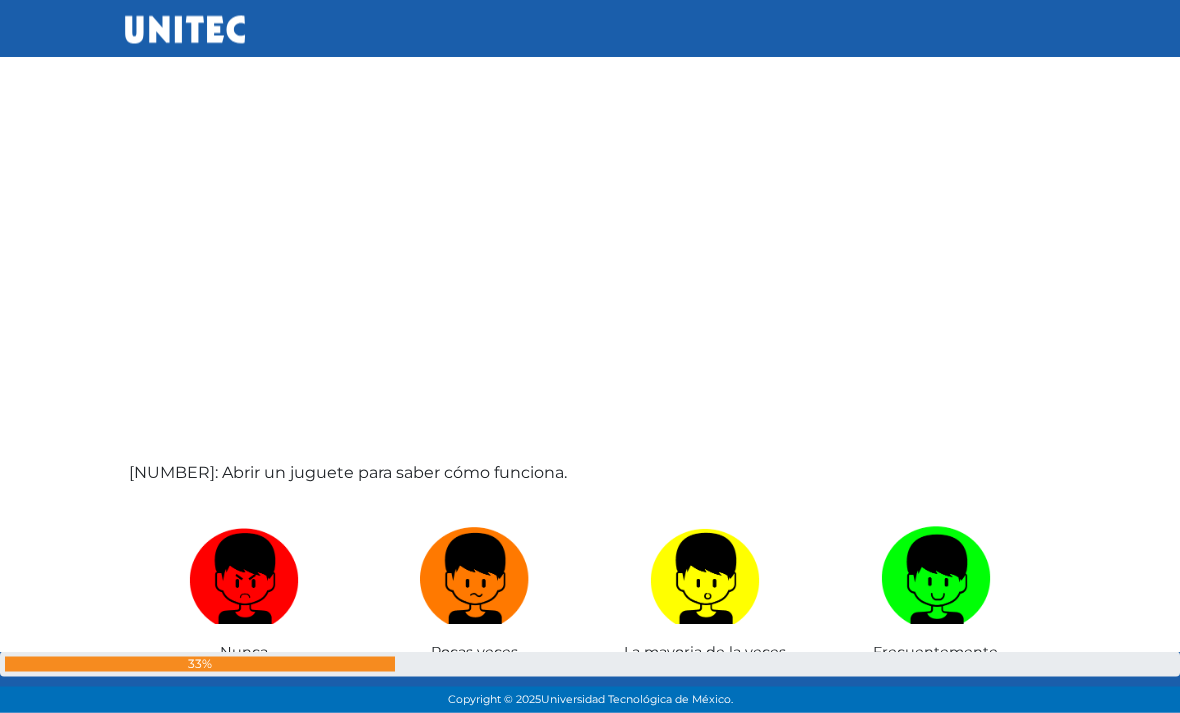 scroll, scrollTop: 22633, scrollLeft: 0, axis: vertical 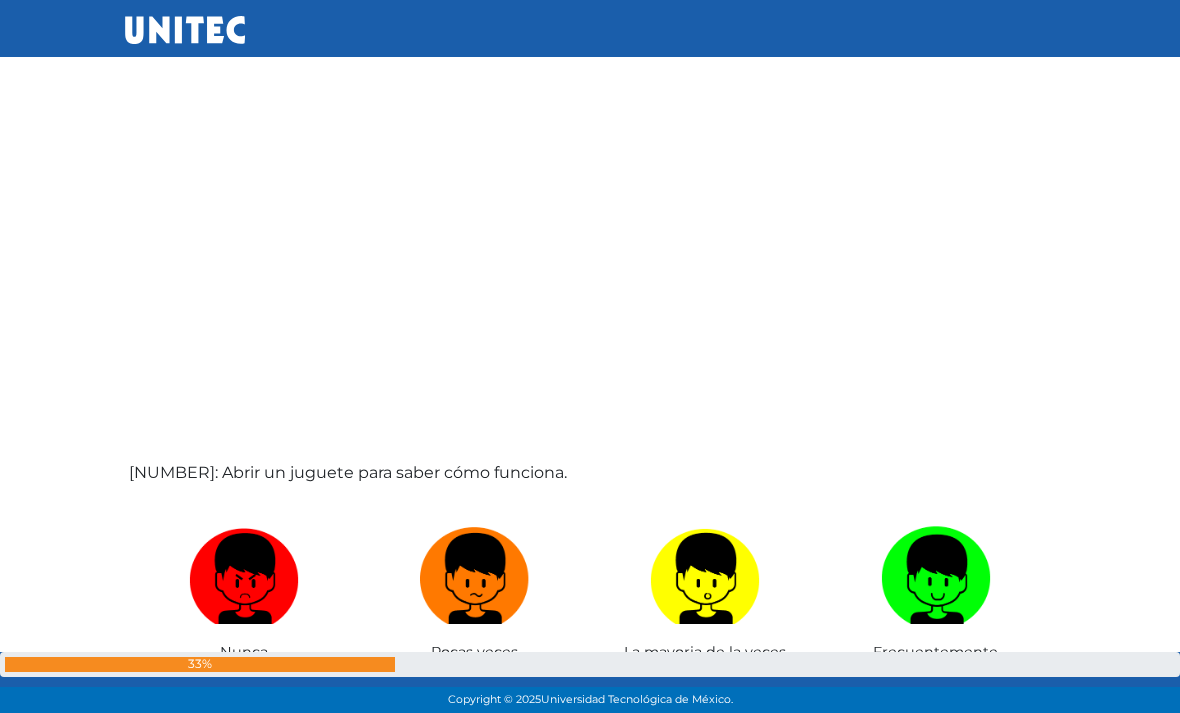 click on "Pocas veces" at bounding box center (475, -1549) 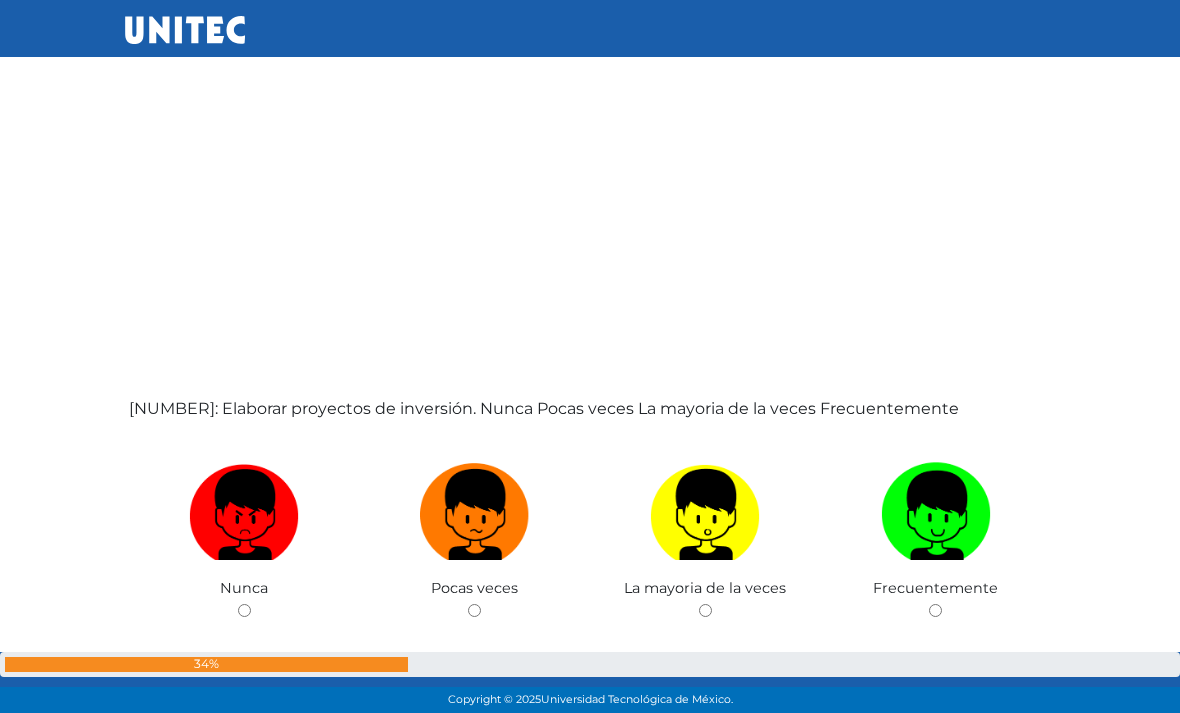 scroll, scrollTop: 23442, scrollLeft: 0, axis: vertical 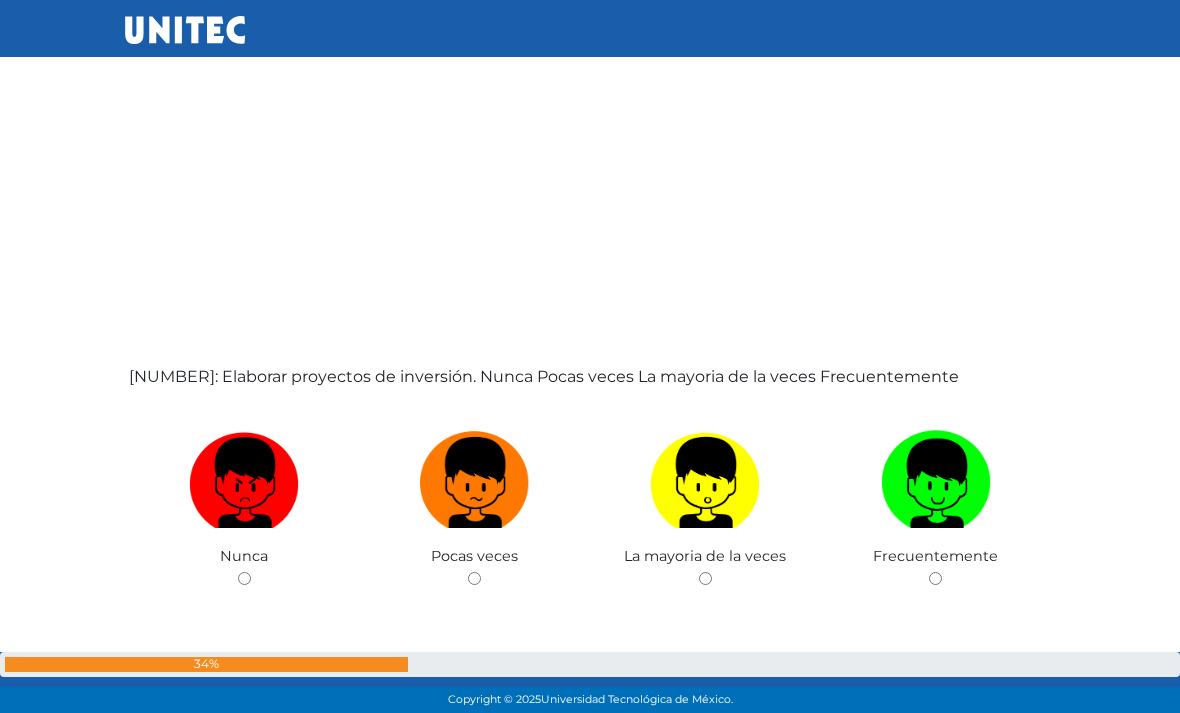 click at bounding box center (705, -1561) 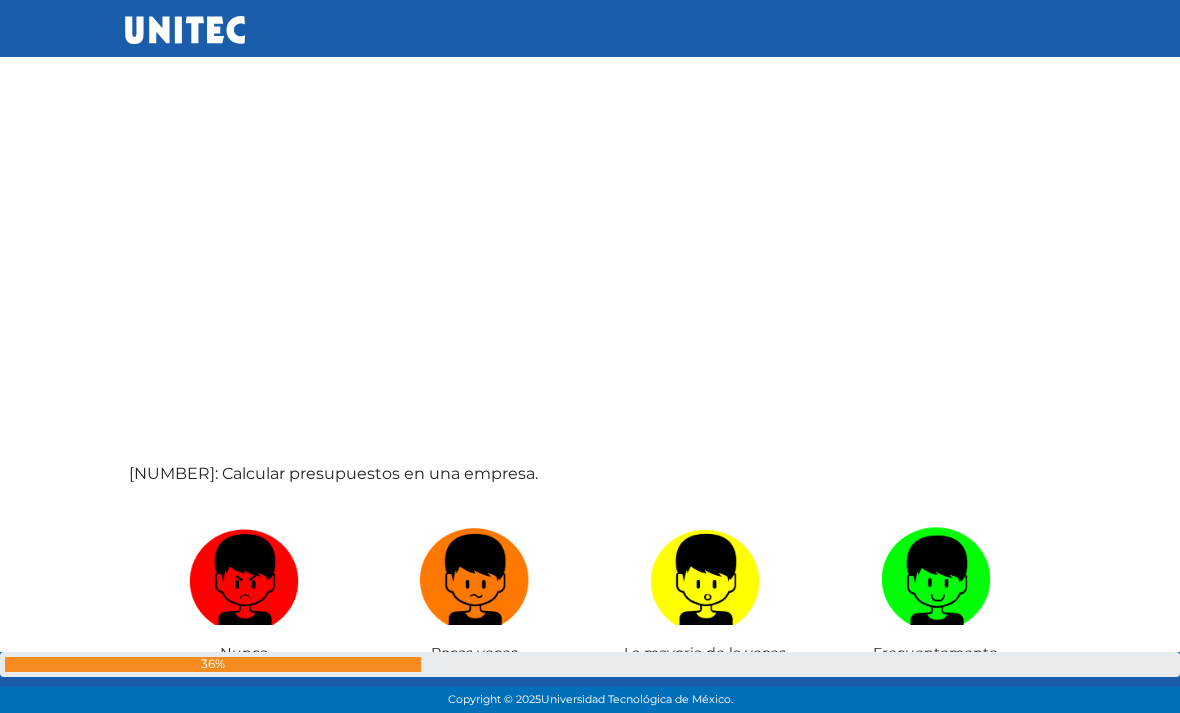 scroll, scrollTop: 24187, scrollLeft: 0, axis: vertical 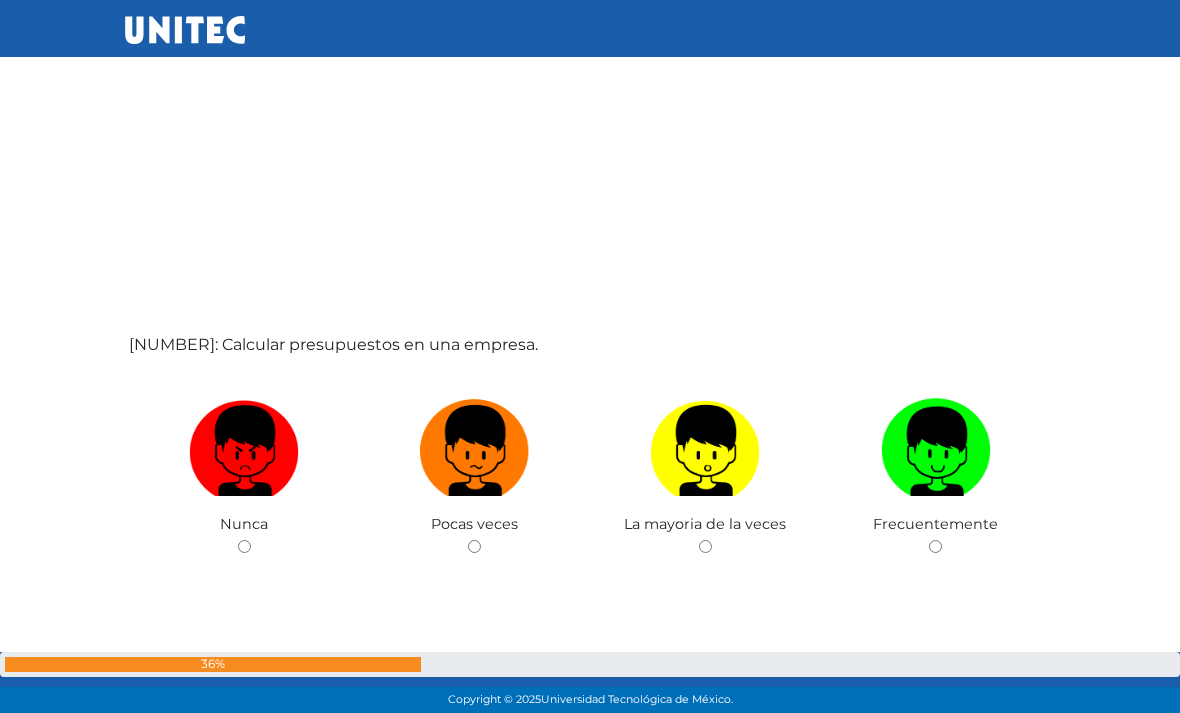 click at bounding box center (474, -1593) 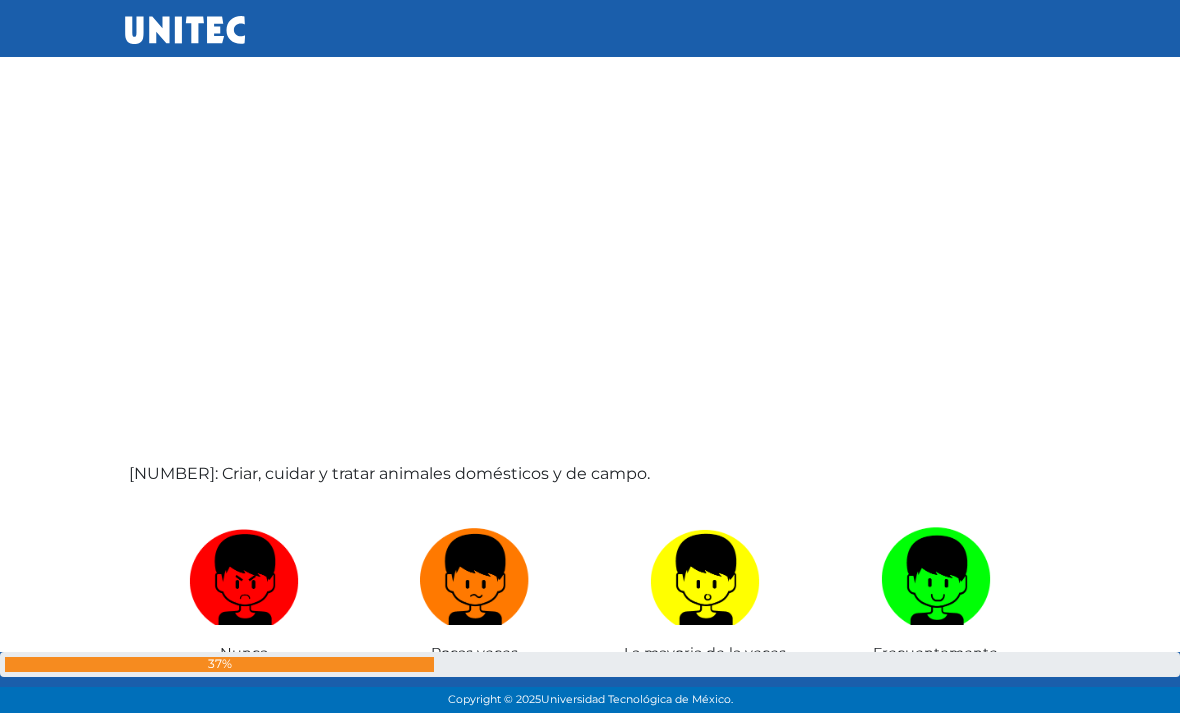 scroll, scrollTop: 24964, scrollLeft: 0, axis: vertical 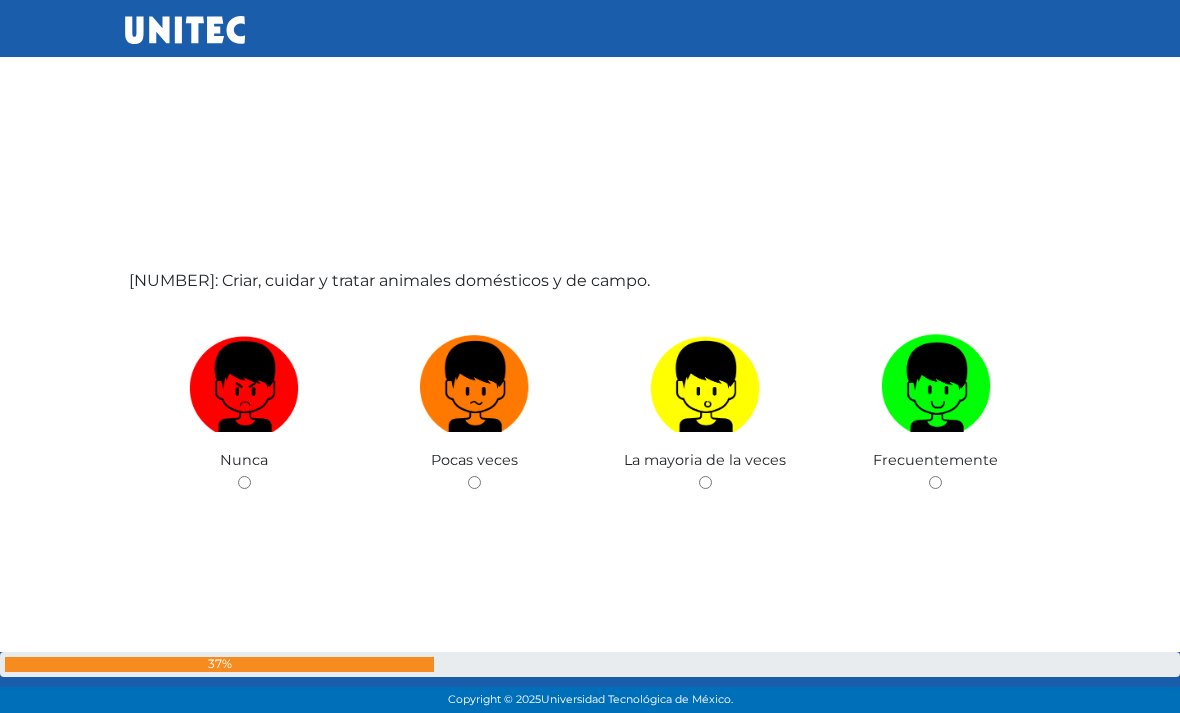 click at bounding box center [935, -1657] 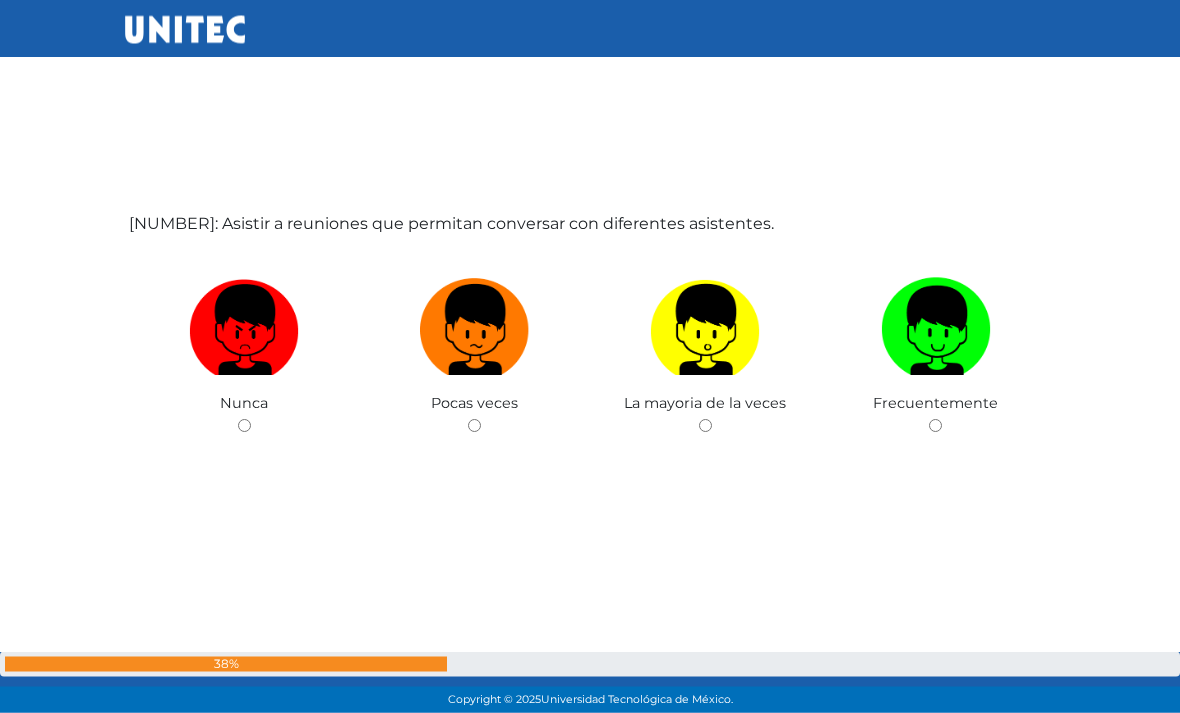 scroll, scrollTop: 25741, scrollLeft: 0, axis: vertical 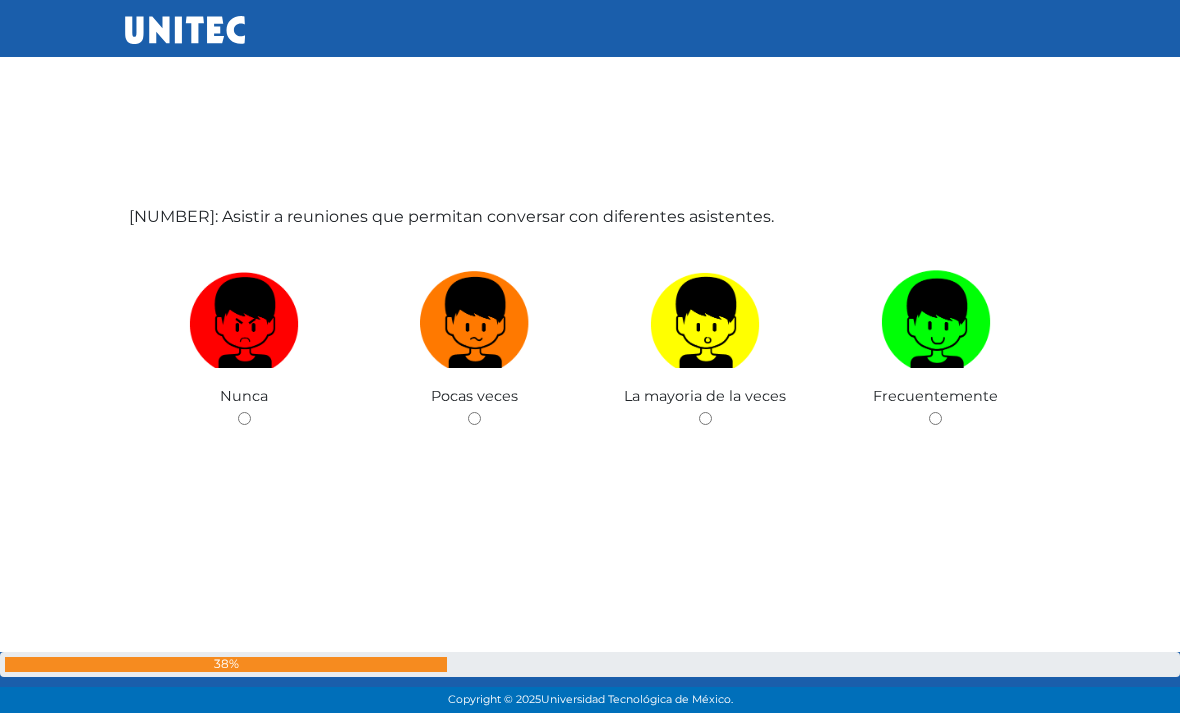 click on "Frecuentemente" at bounding box center (936, -1805) 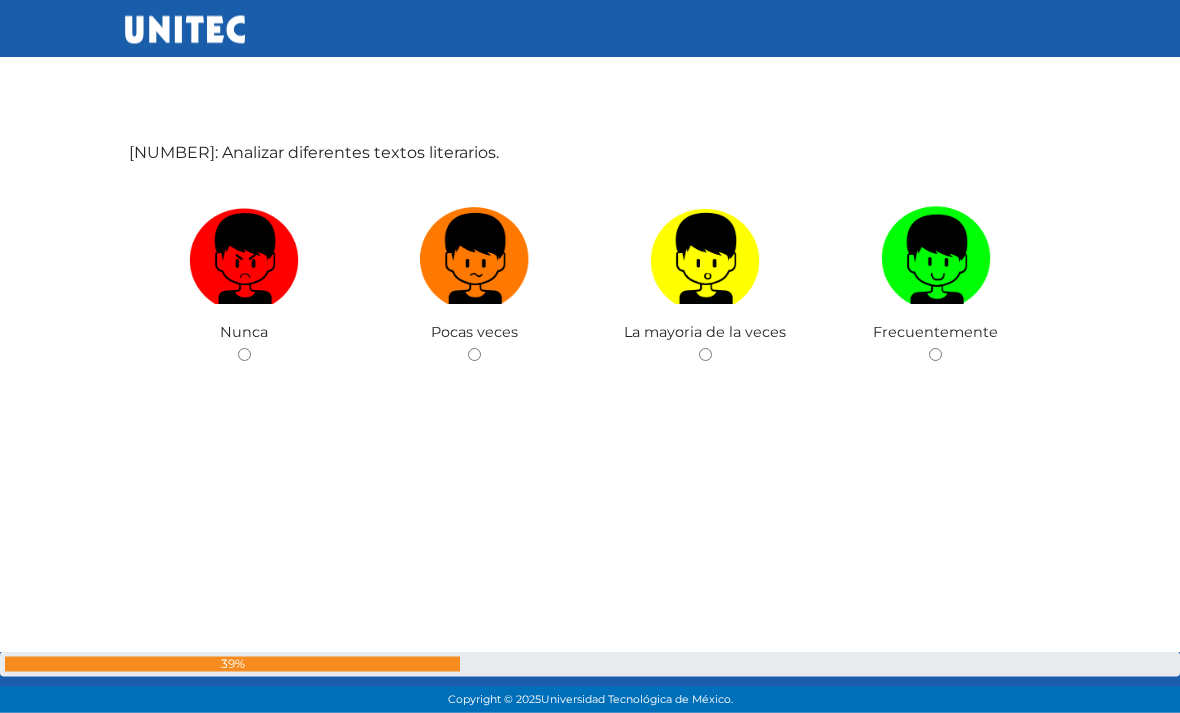 scroll, scrollTop: 26518, scrollLeft: 0, axis: vertical 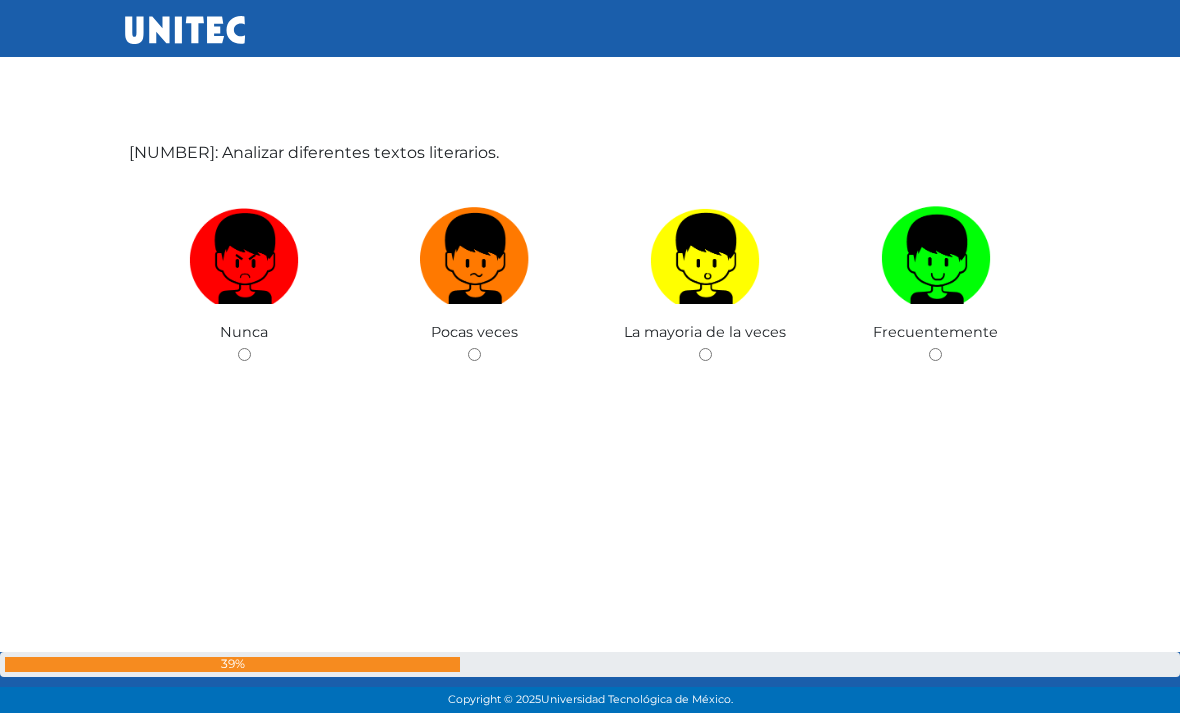 click on "Pocas veces" at bounding box center [474, -1807] 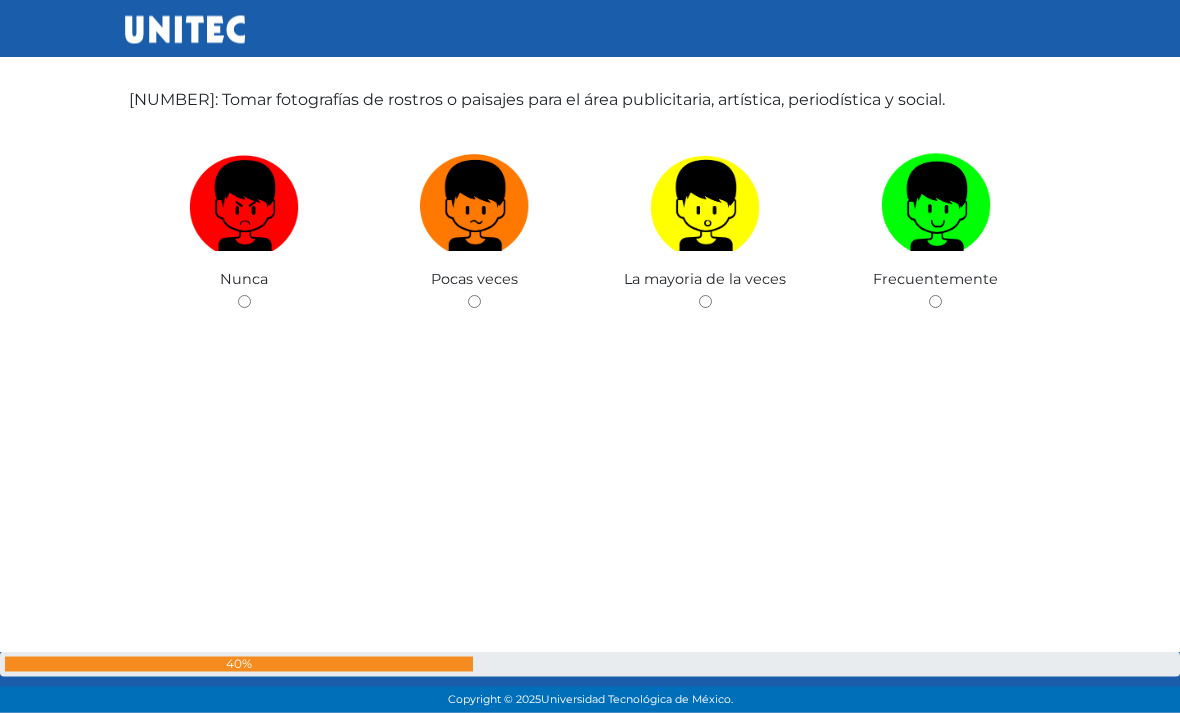 scroll, scrollTop: 27295, scrollLeft: 0, axis: vertical 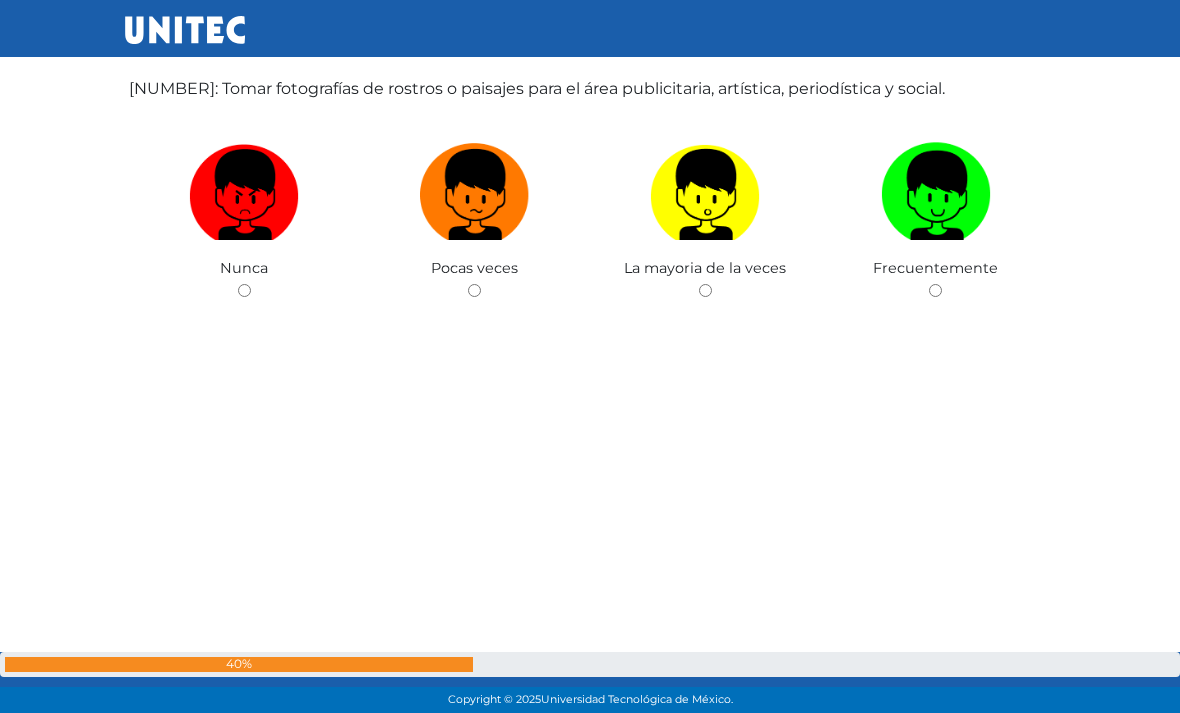 click at bounding box center [474, -1849] 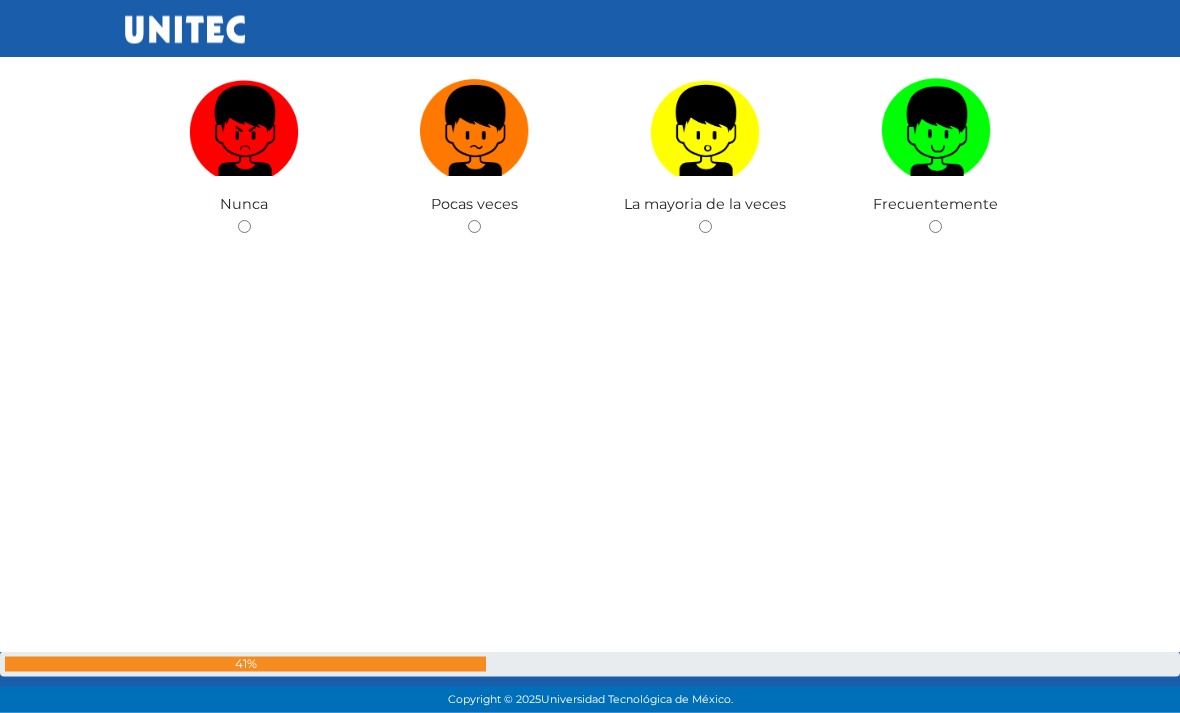 scroll, scrollTop: 28072, scrollLeft: 0, axis: vertical 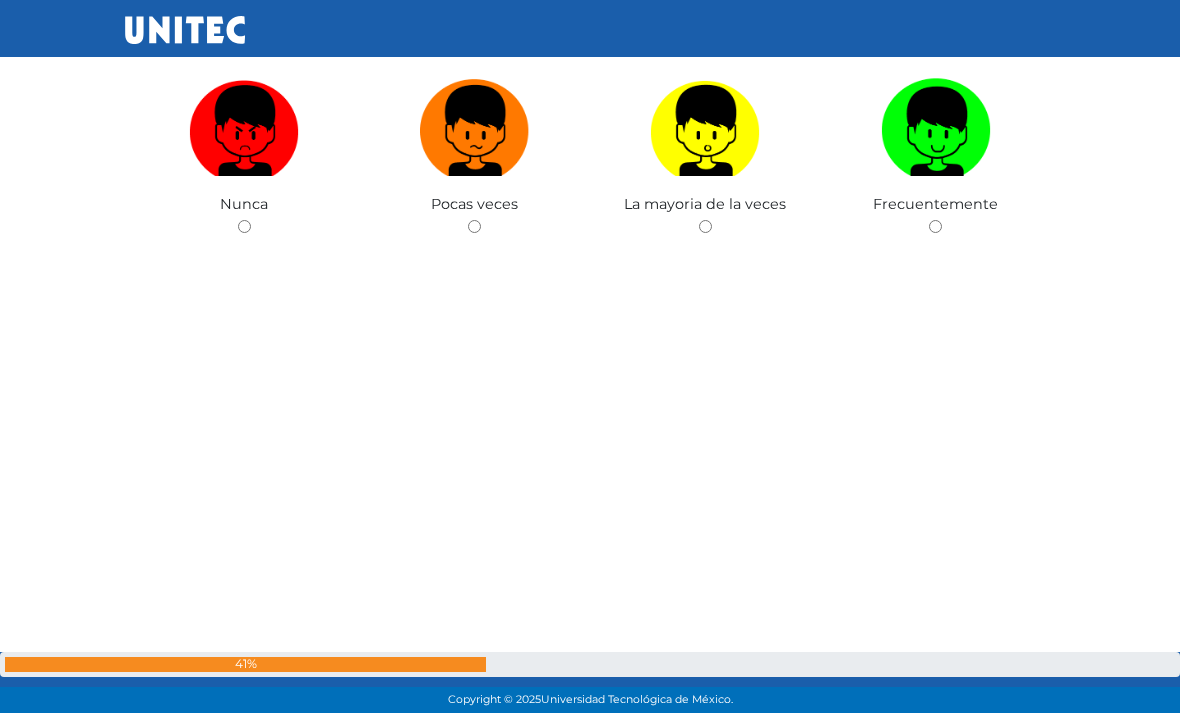 click at bounding box center (705, -1913) 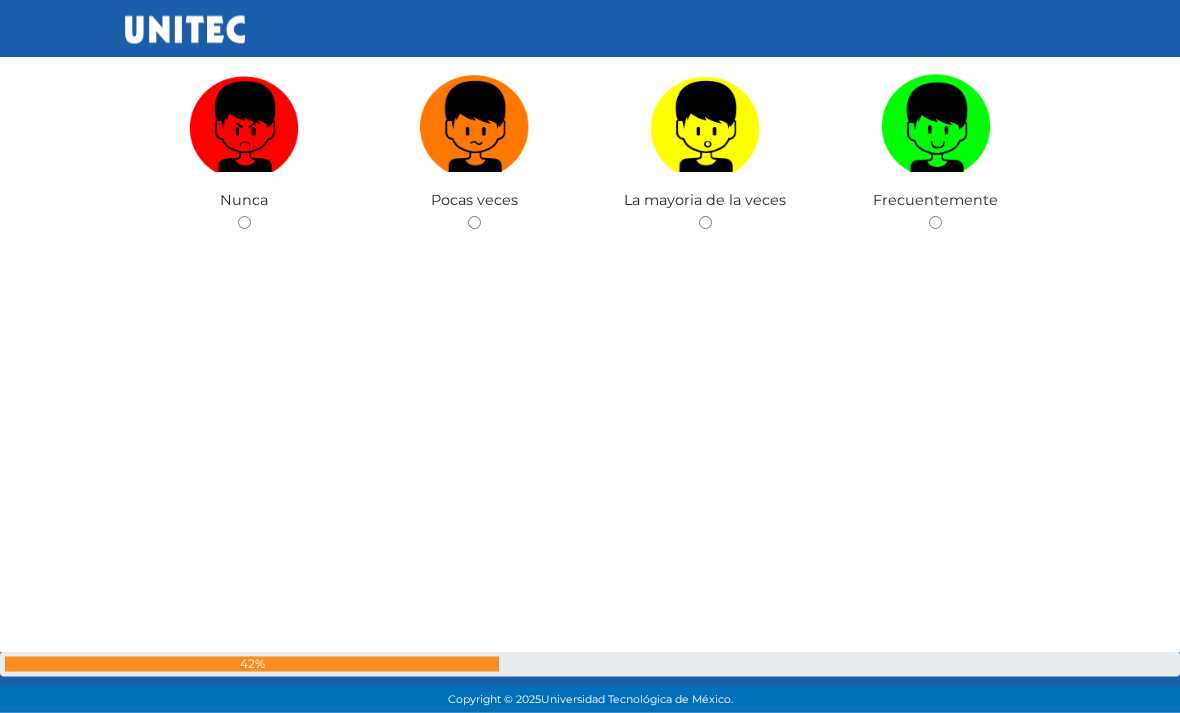 scroll, scrollTop: 28849, scrollLeft: 0, axis: vertical 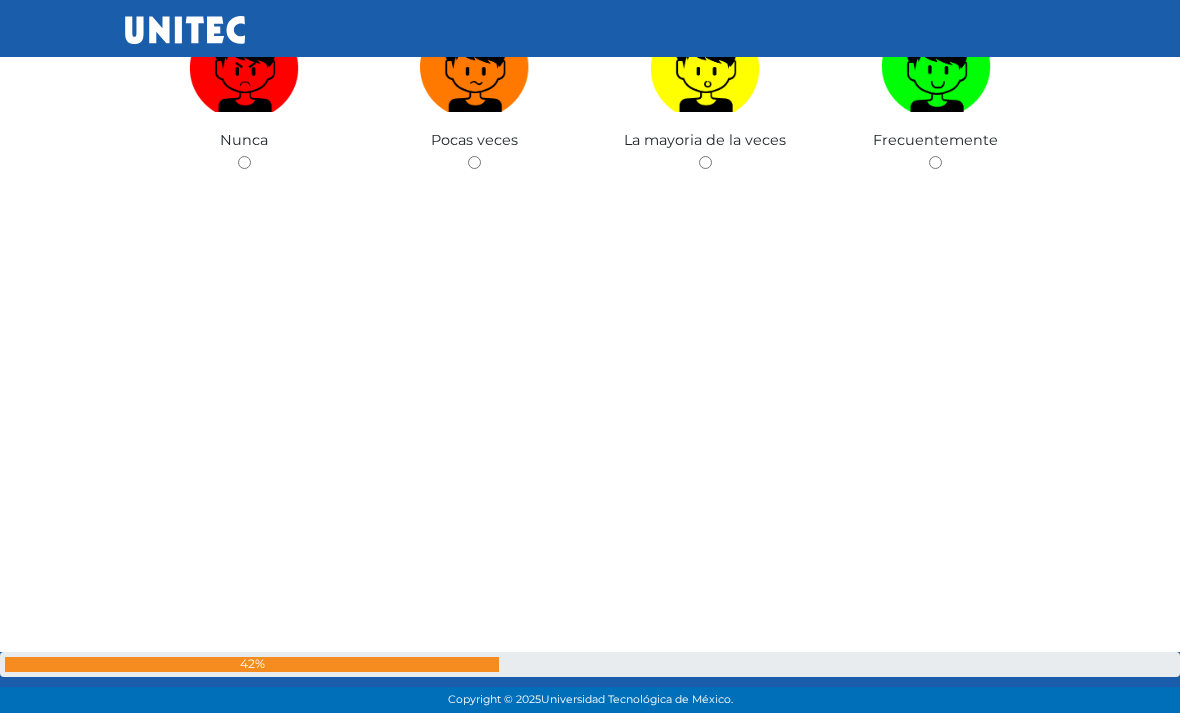 click at bounding box center [474, -1977] 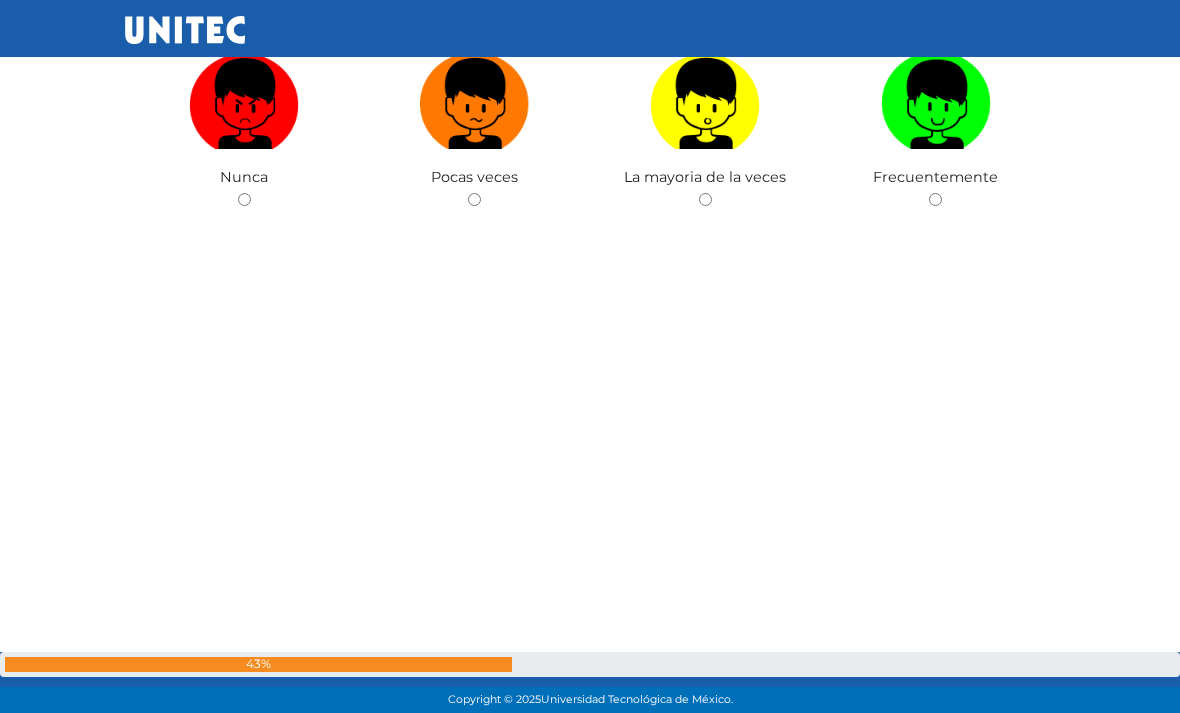 scroll, scrollTop: 29626, scrollLeft: 0, axis: vertical 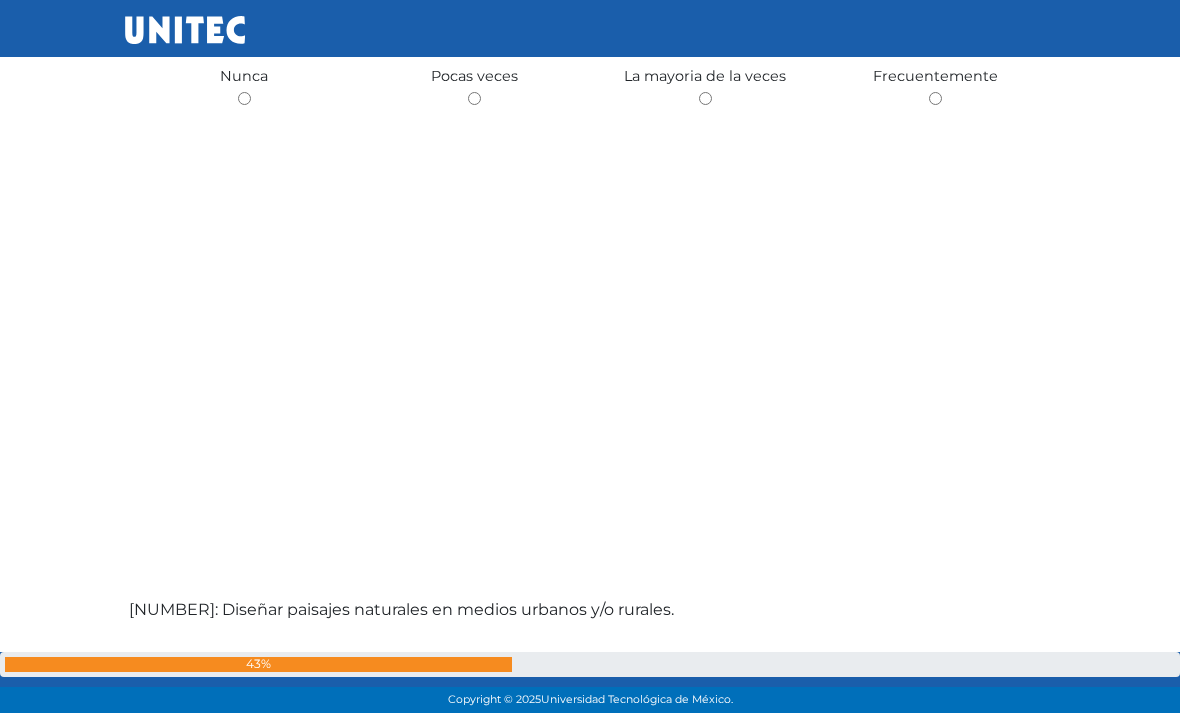 click on "Frecuentemente" at bounding box center (935, -2063) 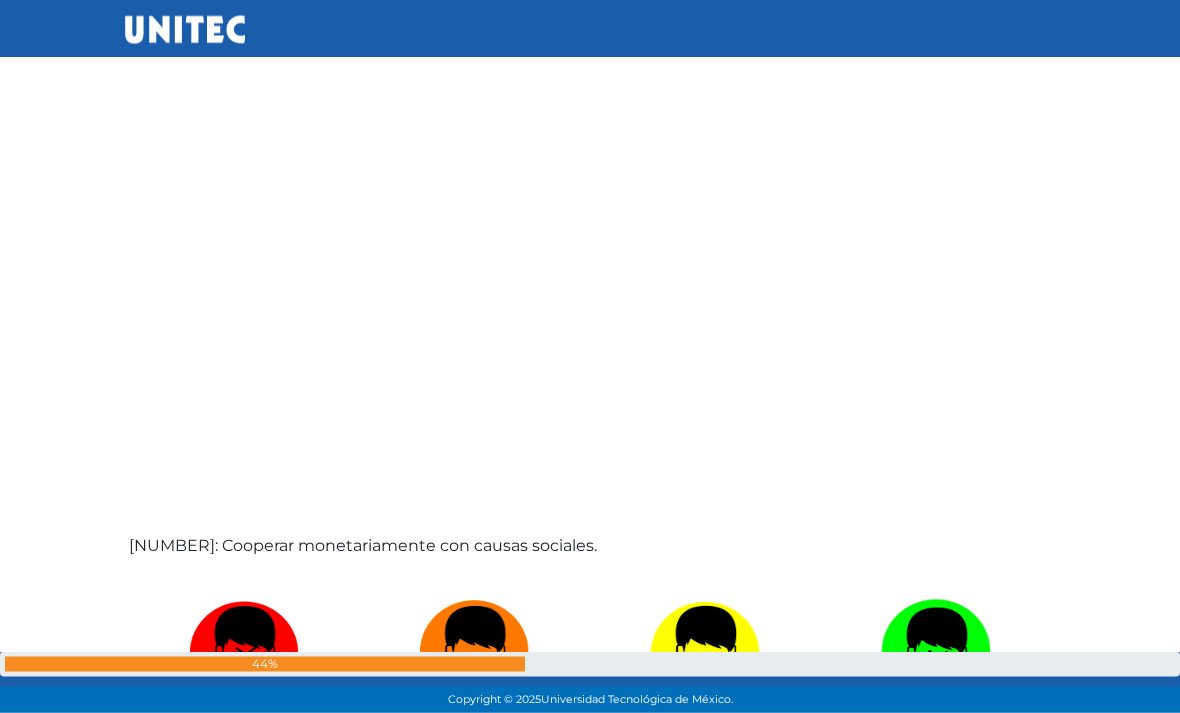 scroll, scrollTop: 30403, scrollLeft: 0, axis: vertical 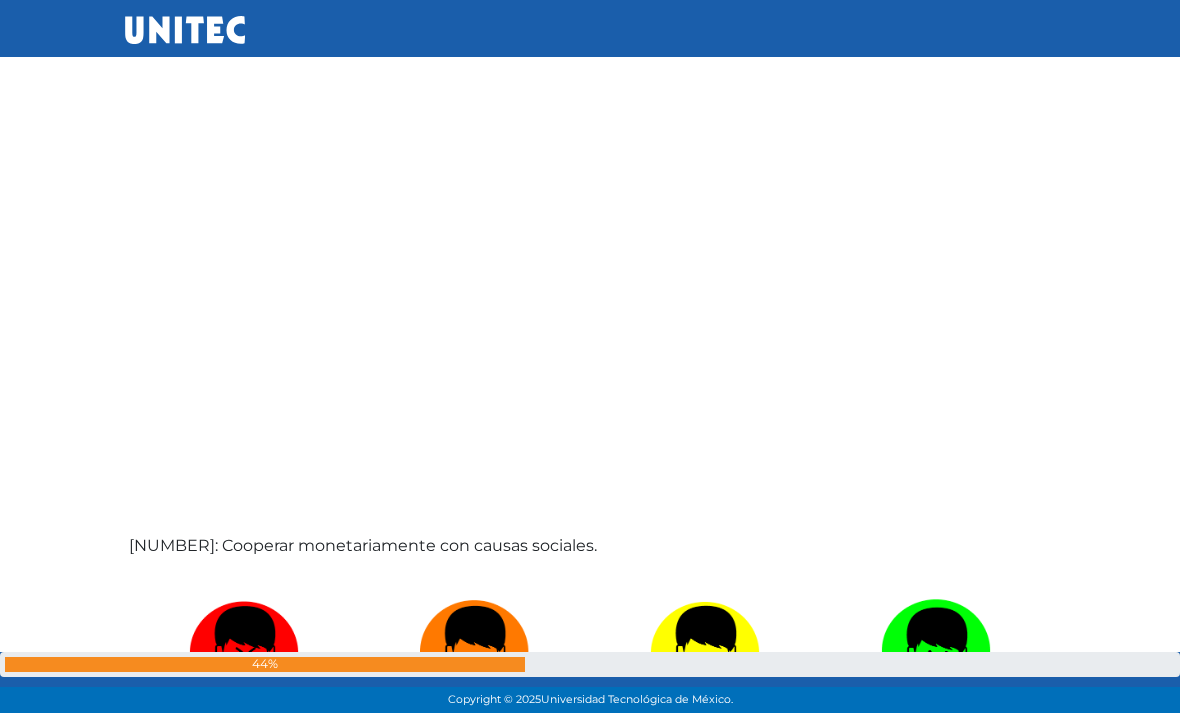 click at bounding box center (935, -2105) 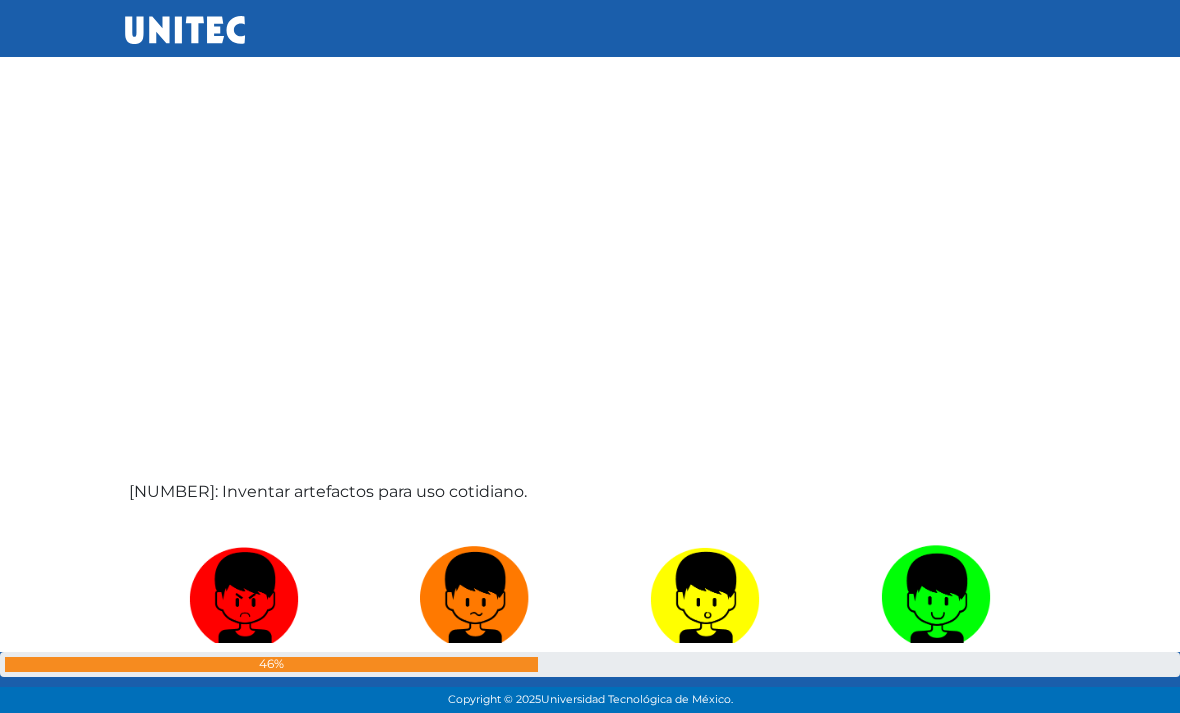 scroll, scrollTop: 31180, scrollLeft: 0, axis: vertical 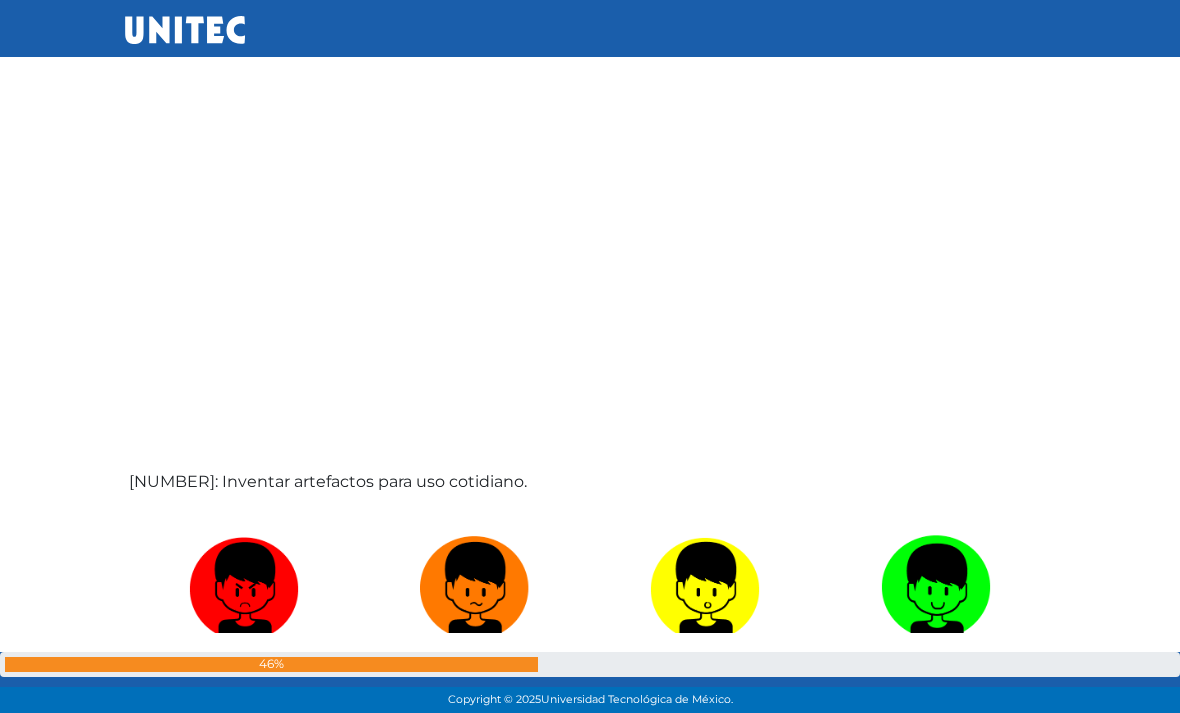 click at bounding box center (935, -2169) 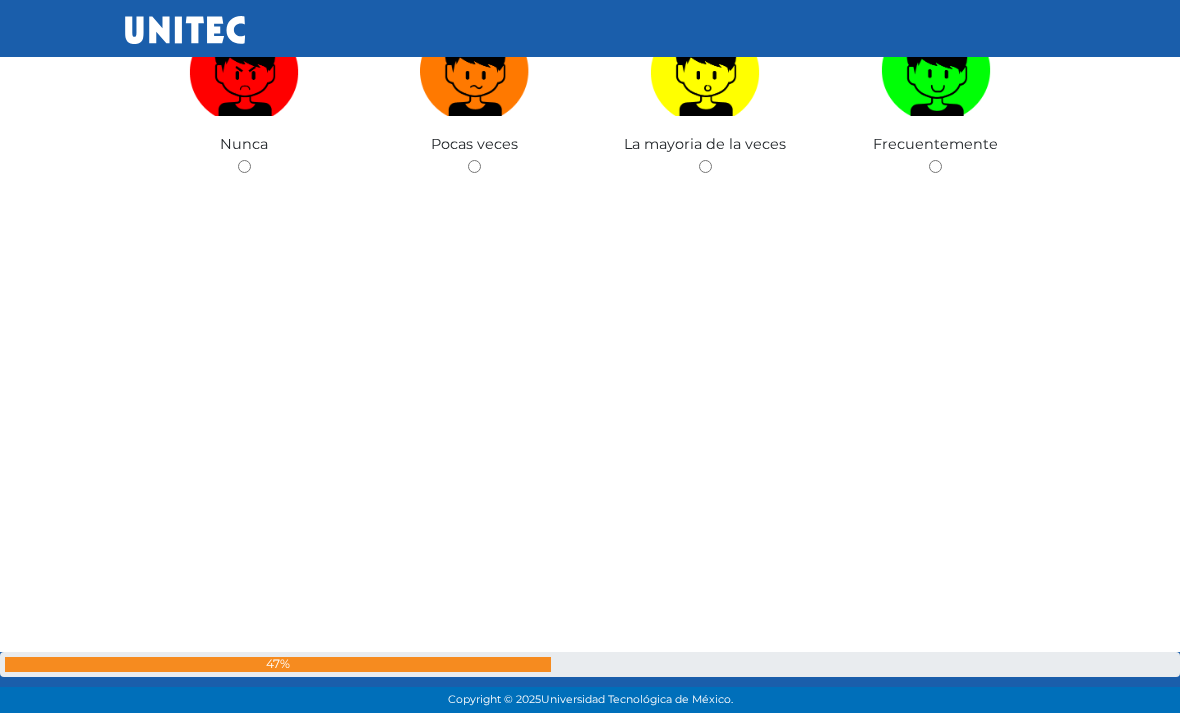 scroll, scrollTop: 31957, scrollLeft: 0, axis: vertical 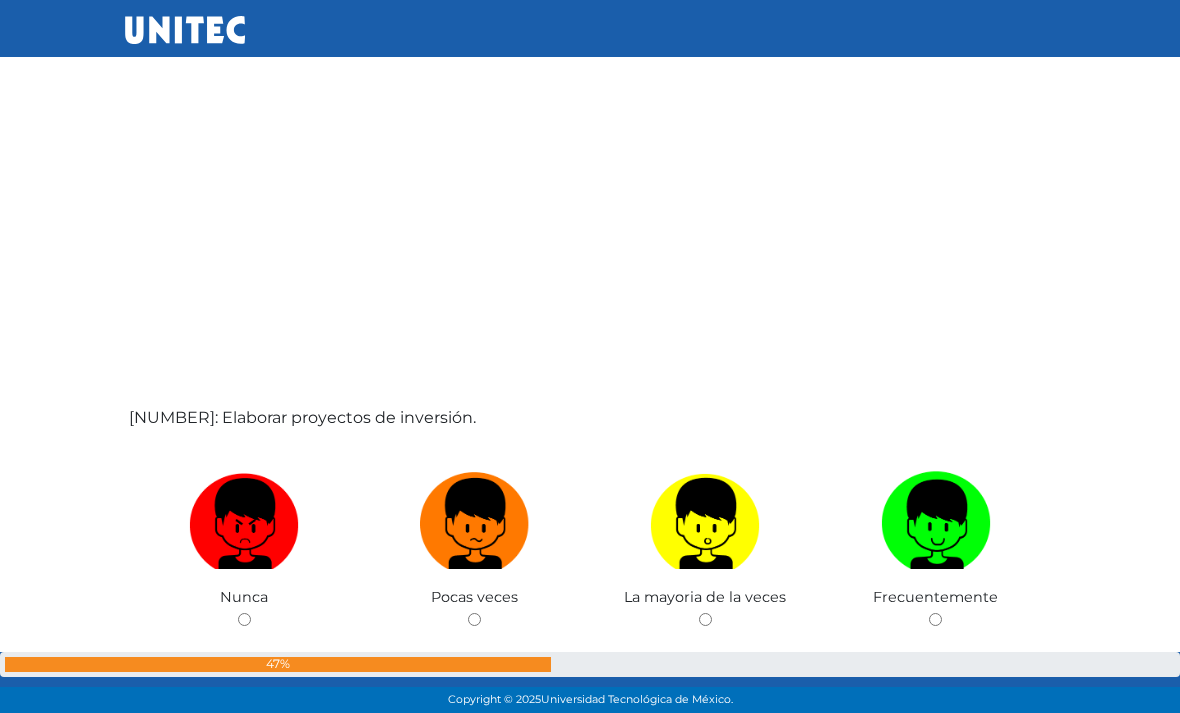 click at bounding box center [474, -2233] 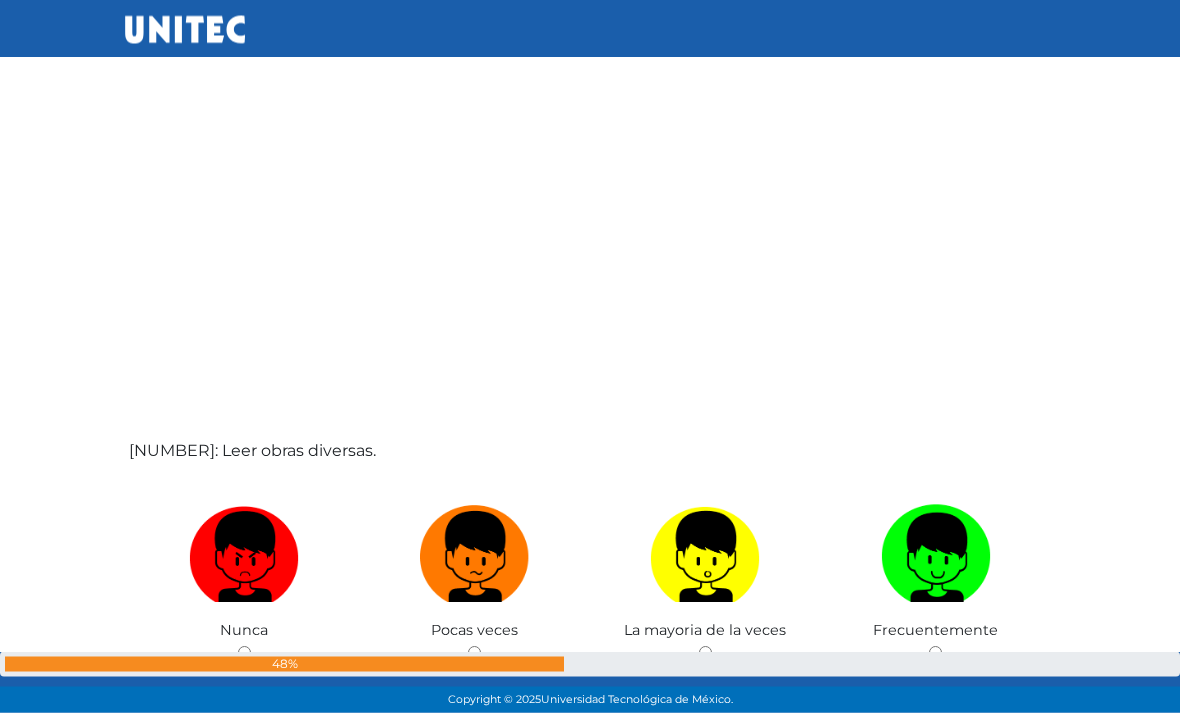 scroll, scrollTop: 32734, scrollLeft: 0, axis: vertical 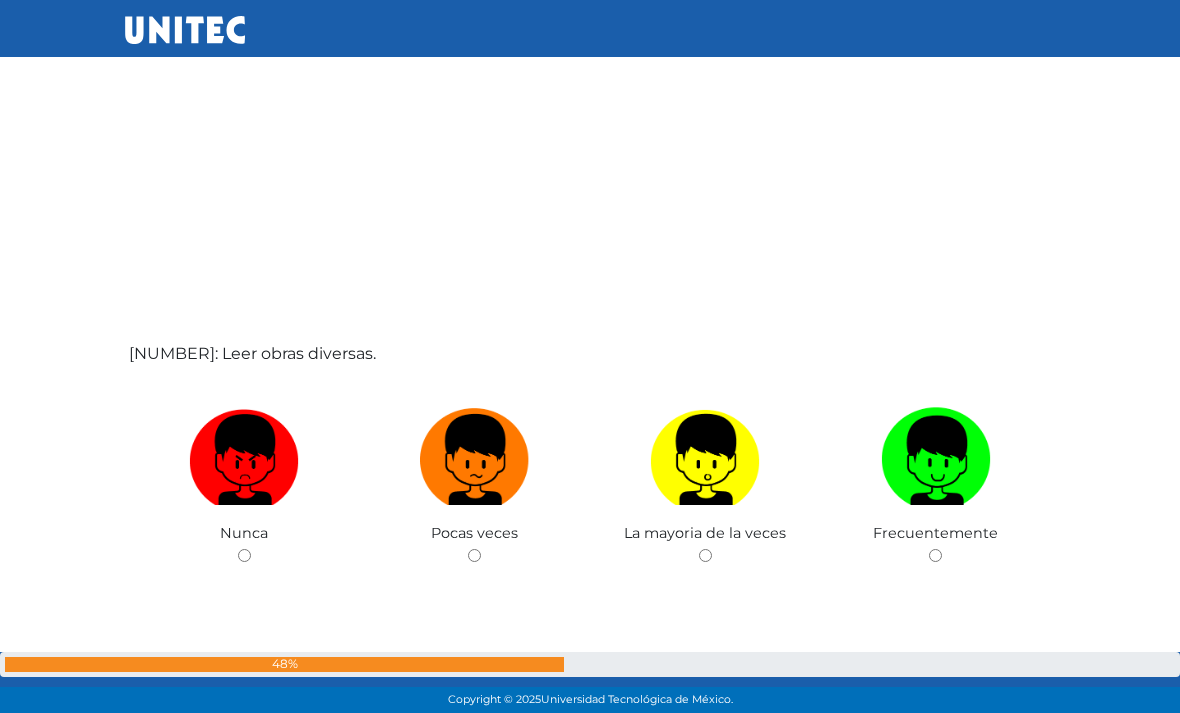 click at bounding box center (935, -2297) 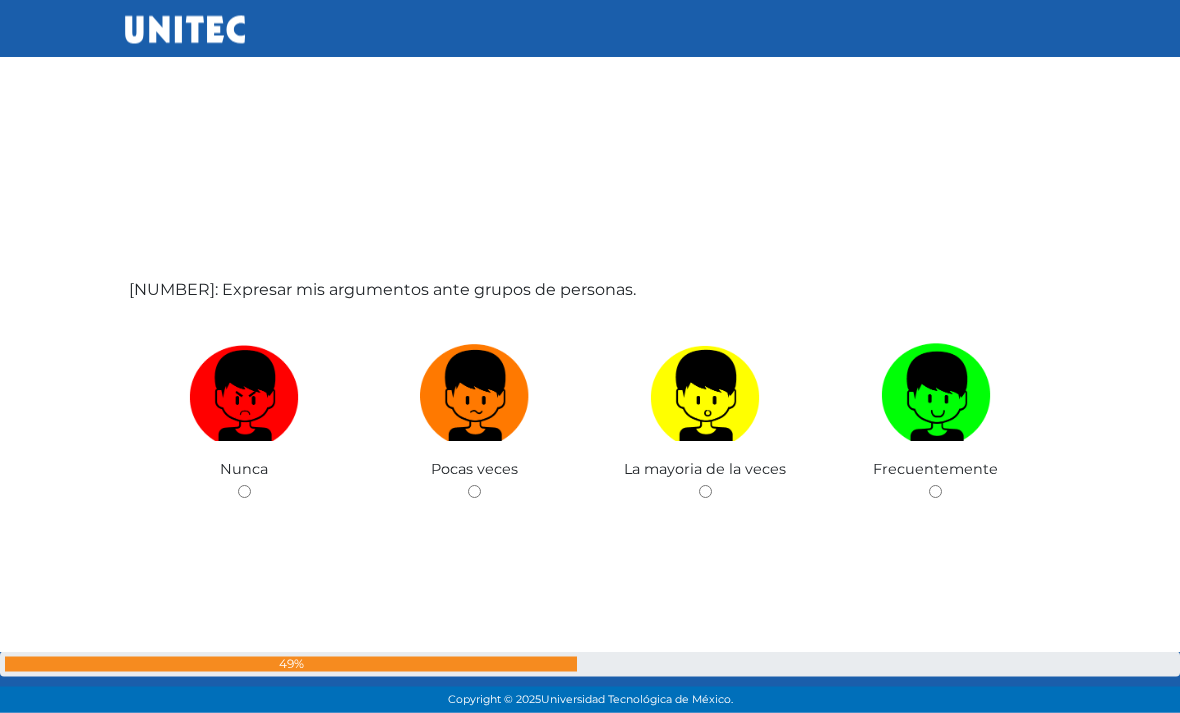 scroll, scrollTop: 33511, scrollLeft: 0, axis: vertical 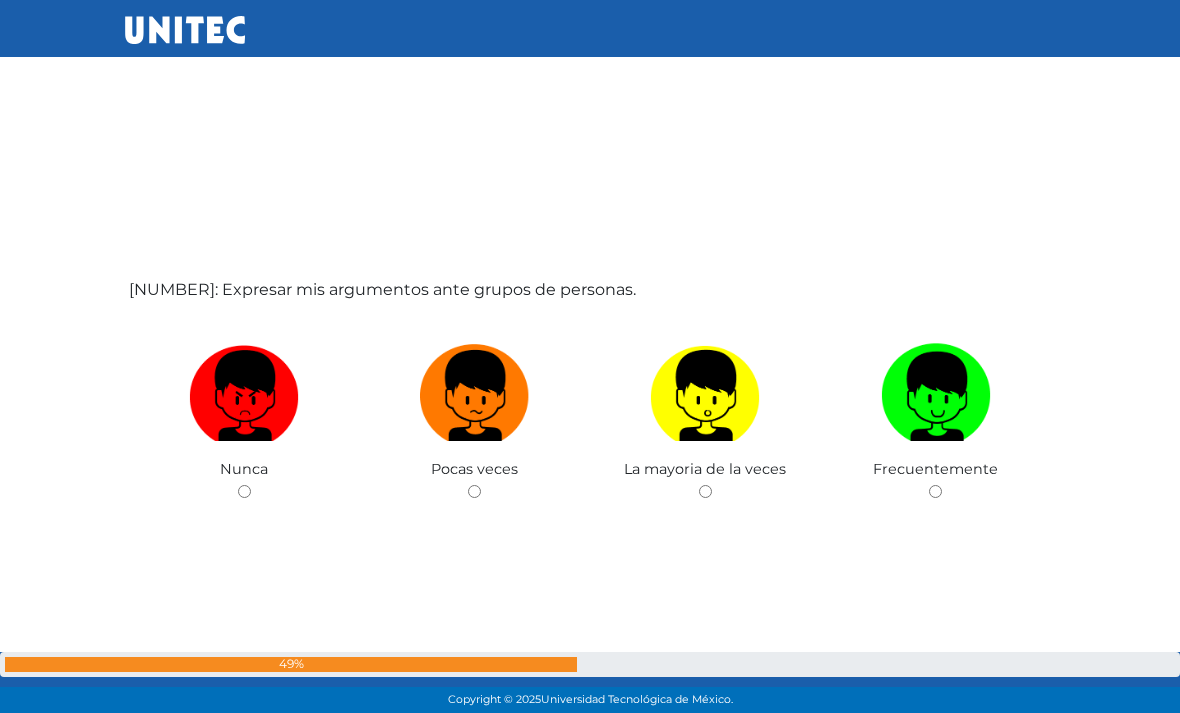 click at bounding box center (474, -2361) 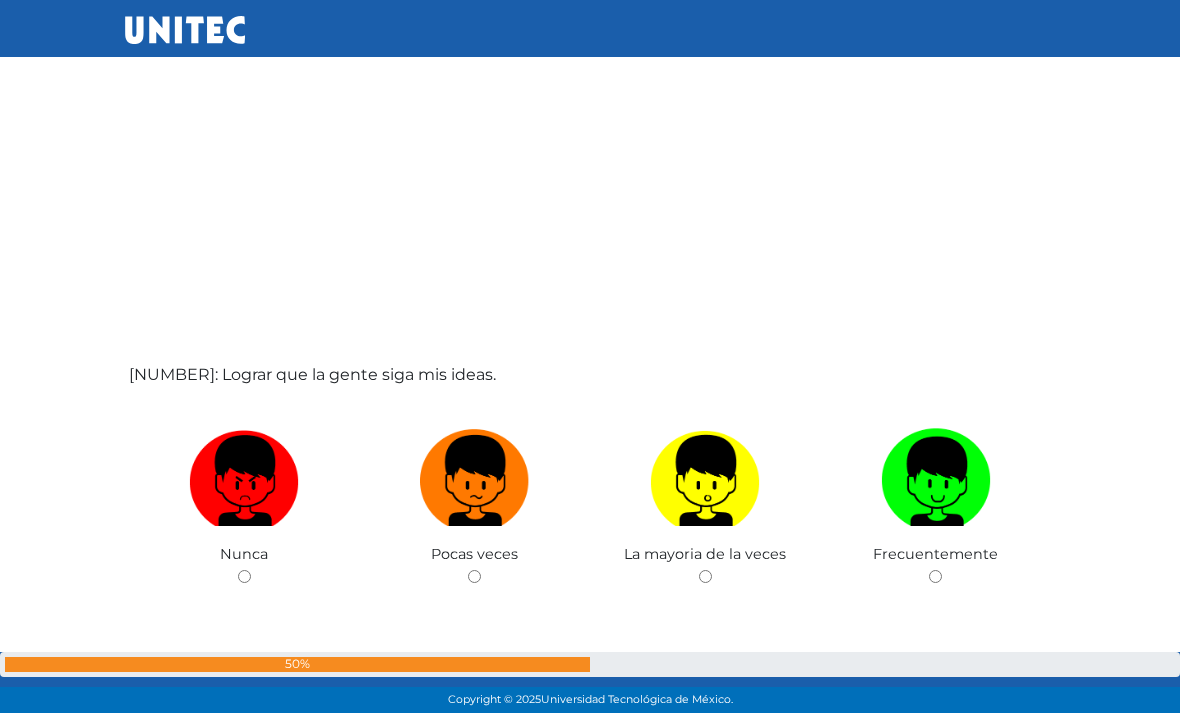 scroll, scrollTop: 34288, scrollLeft: 0, axis: vertical 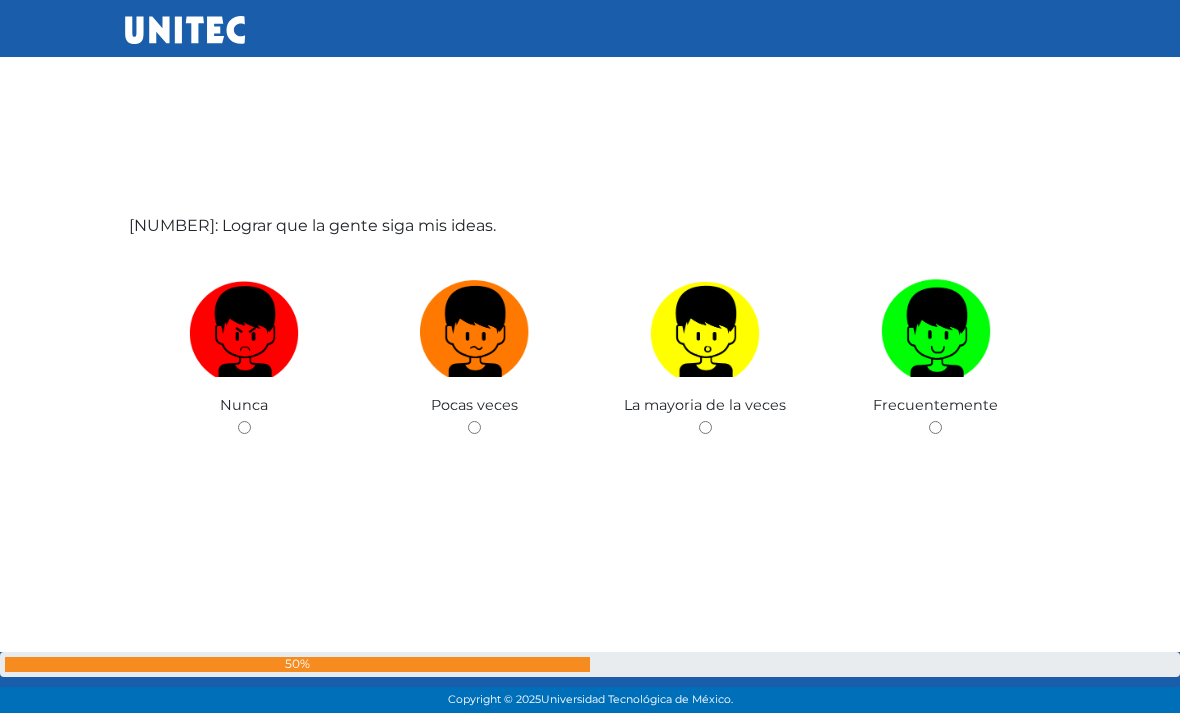 click at bounding box center (474, -2425) 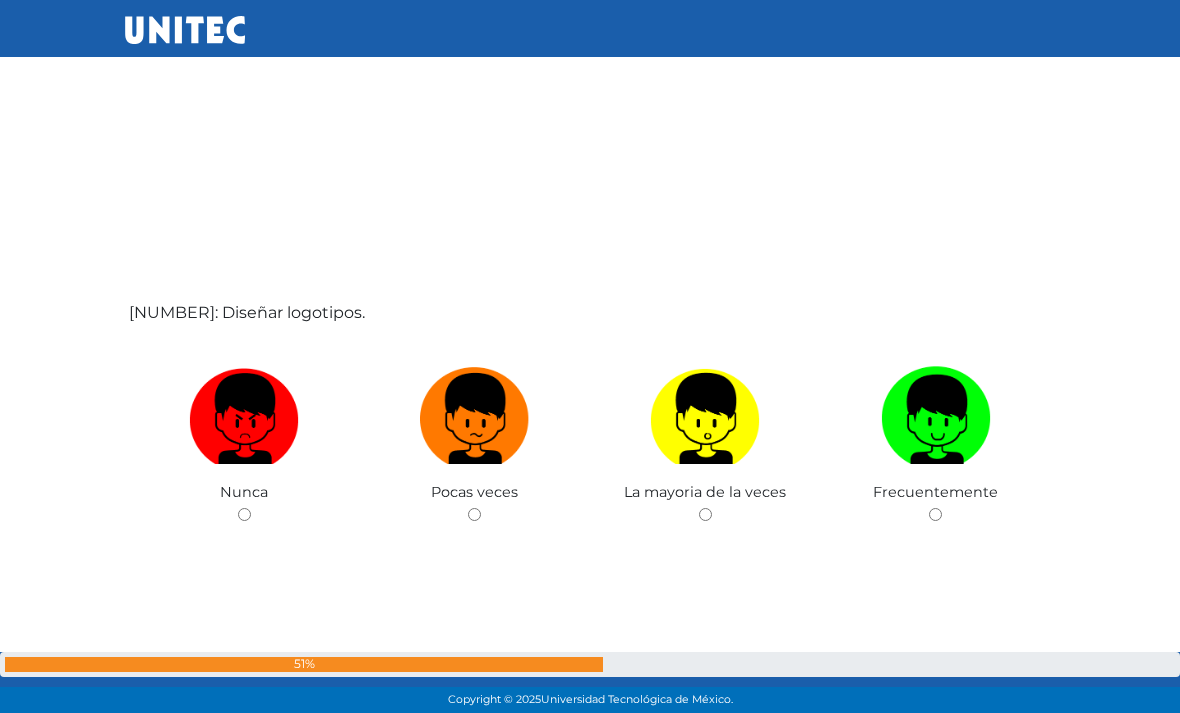 scroll, scrollTop: 35065, scrollLeft: 0, axis: vertical 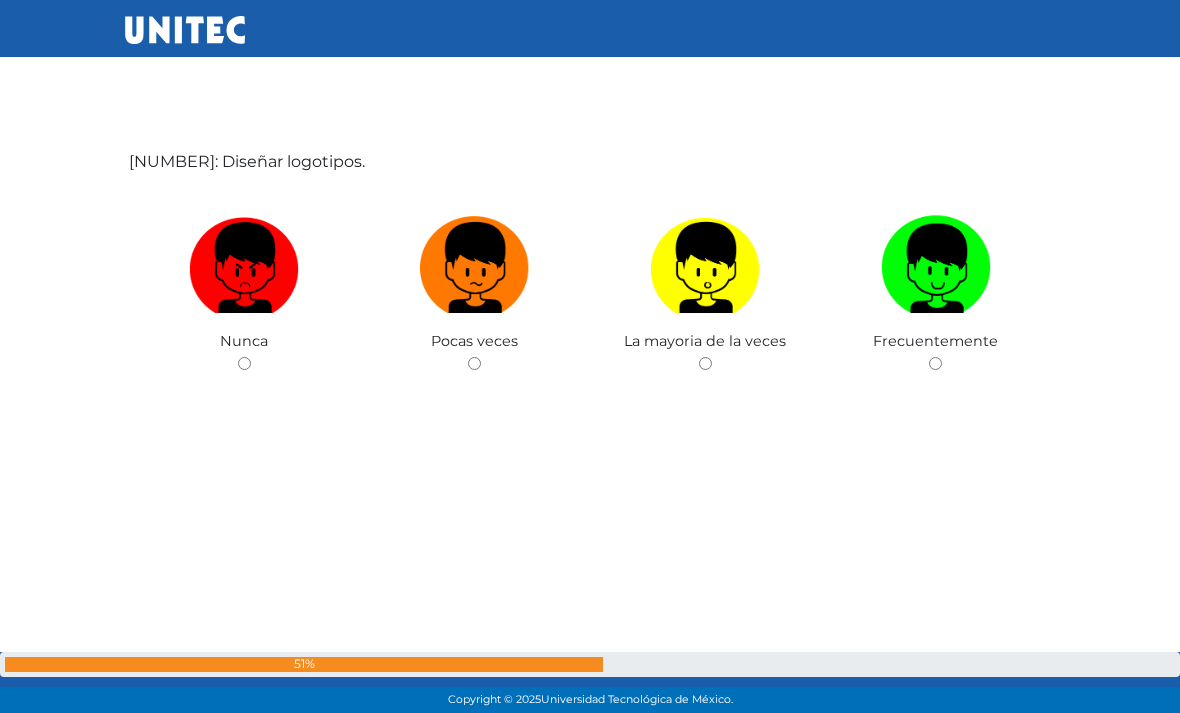 click on "La mayoria de la veces" at bounding box center (705, -2573) 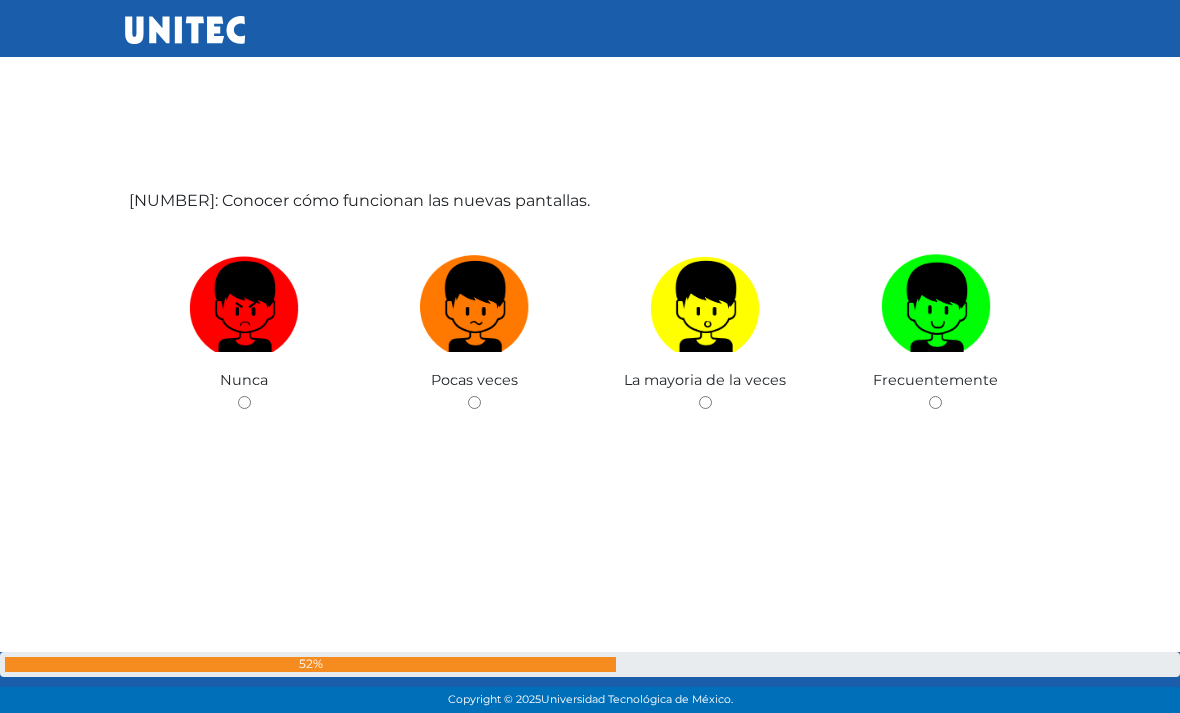 scroll, scrollTop: 35842, scrollLeft: 0, axis: vertical 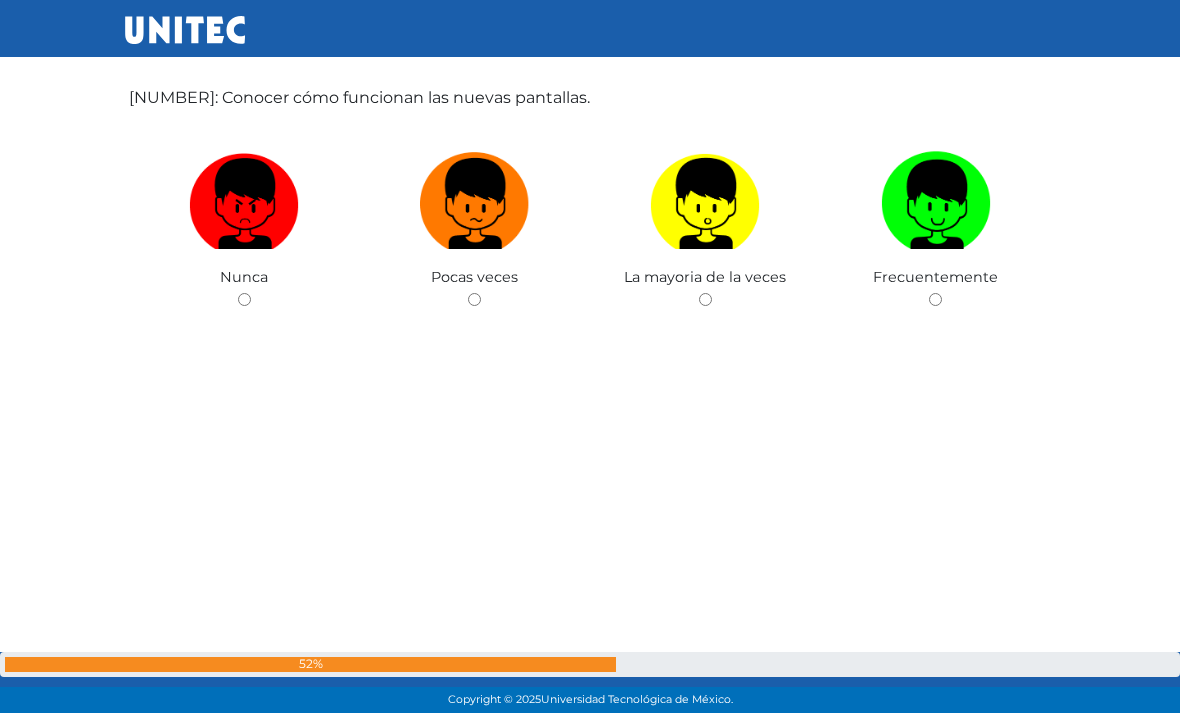 click at bounding box center [474, -2553] 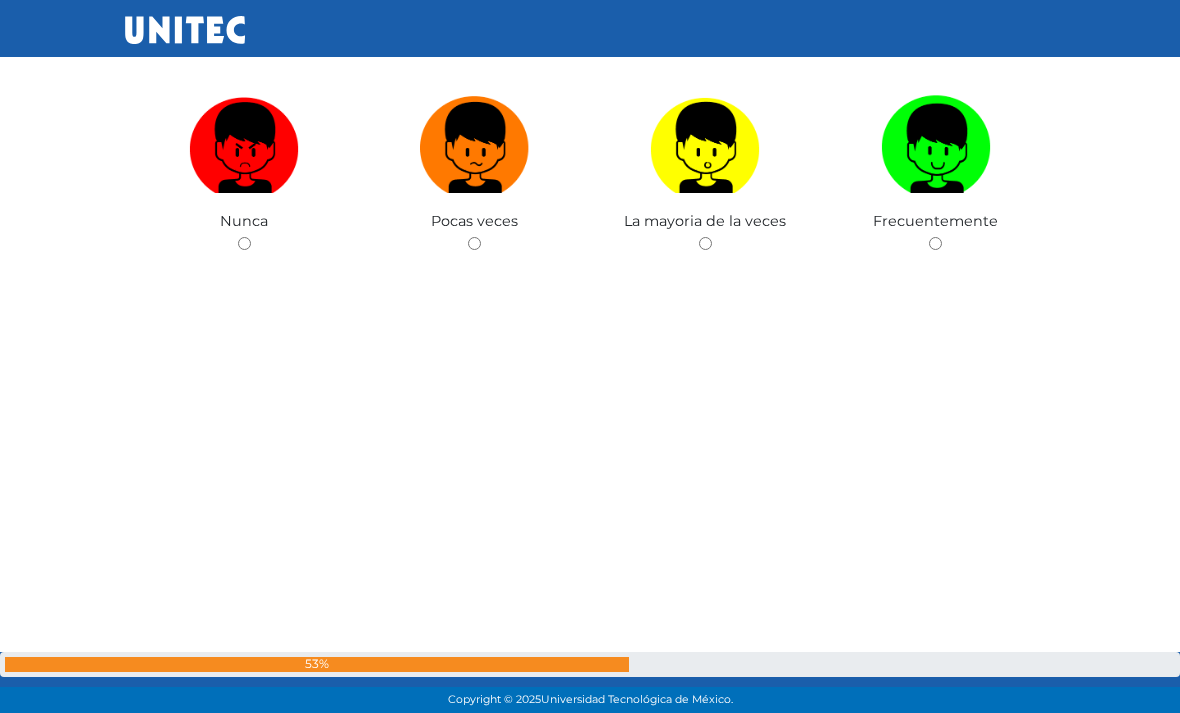 scroll, scrollTop: 36619, scrollLeft: 0, axis: vertical 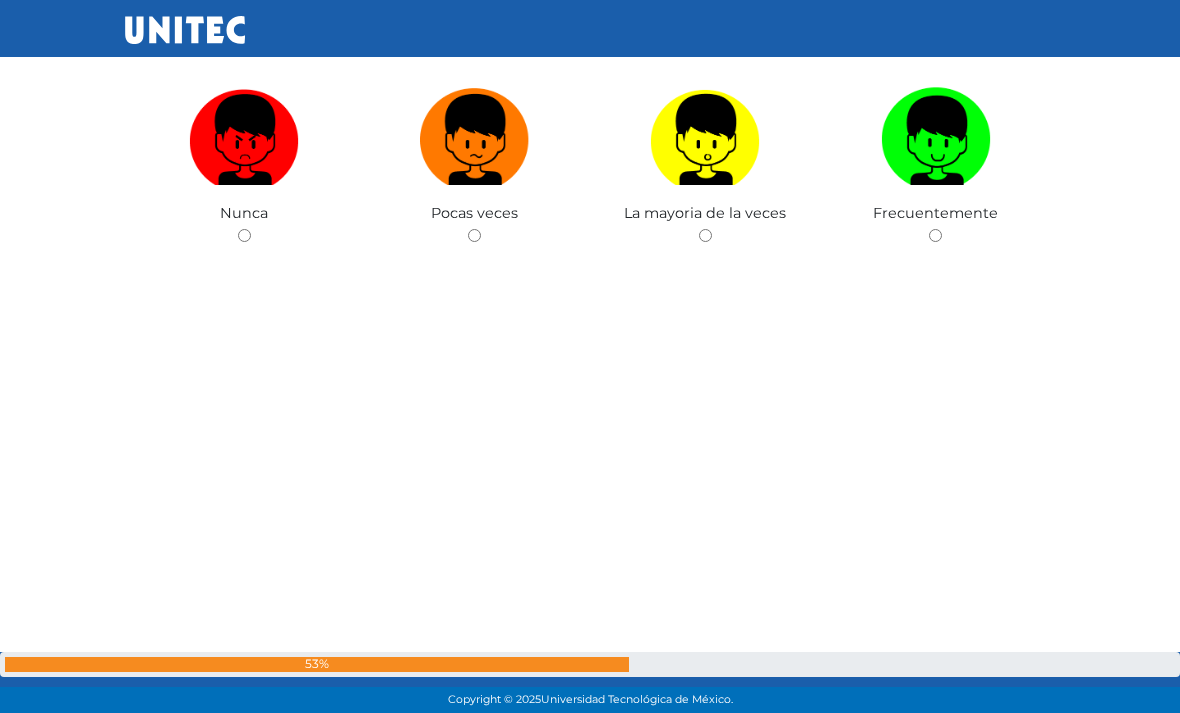 click at bounding box center (935, -2617) 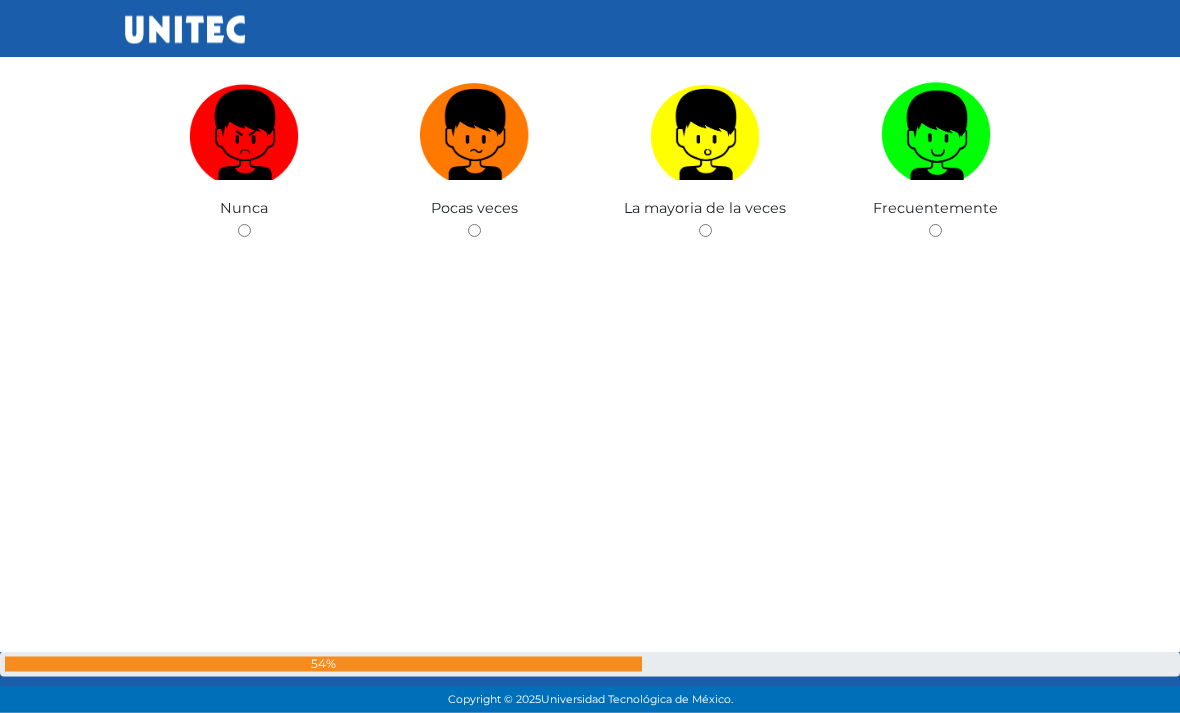 scroll, scrollTop: 37396, scrollLeft: 0, axis: vertical 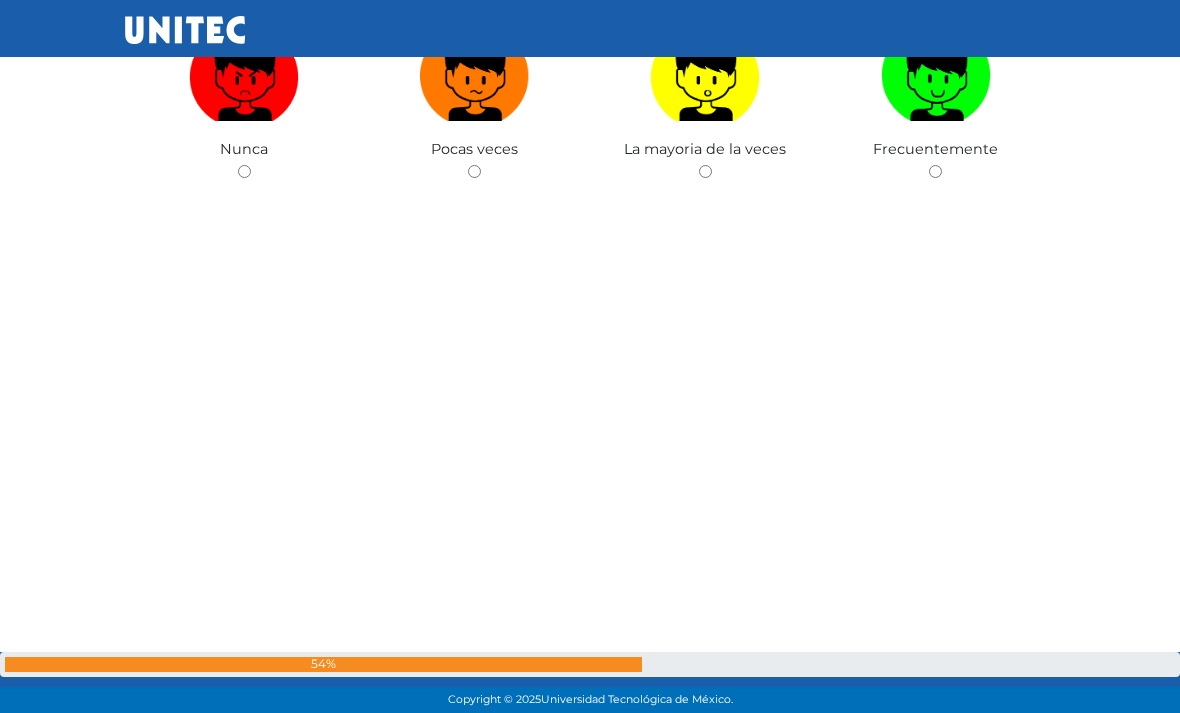click at bounding box center (935, -2681) 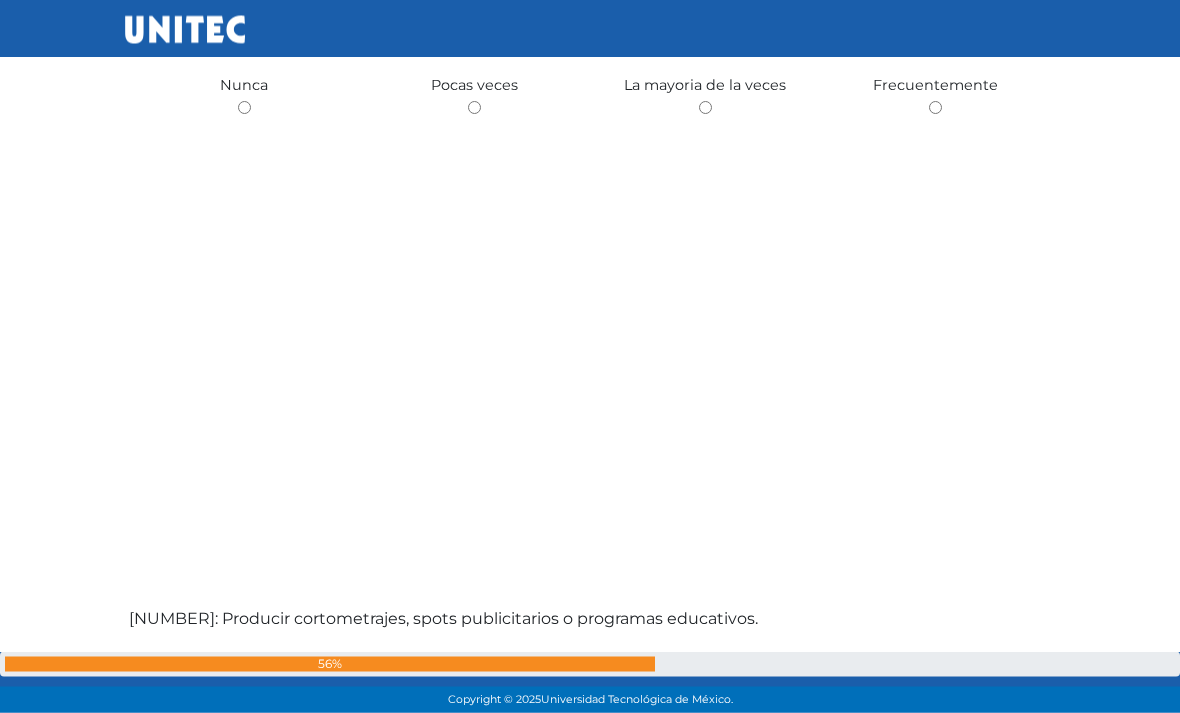 scroll, scrollTop: 38173, scrollLeft: 0, axis: vertical 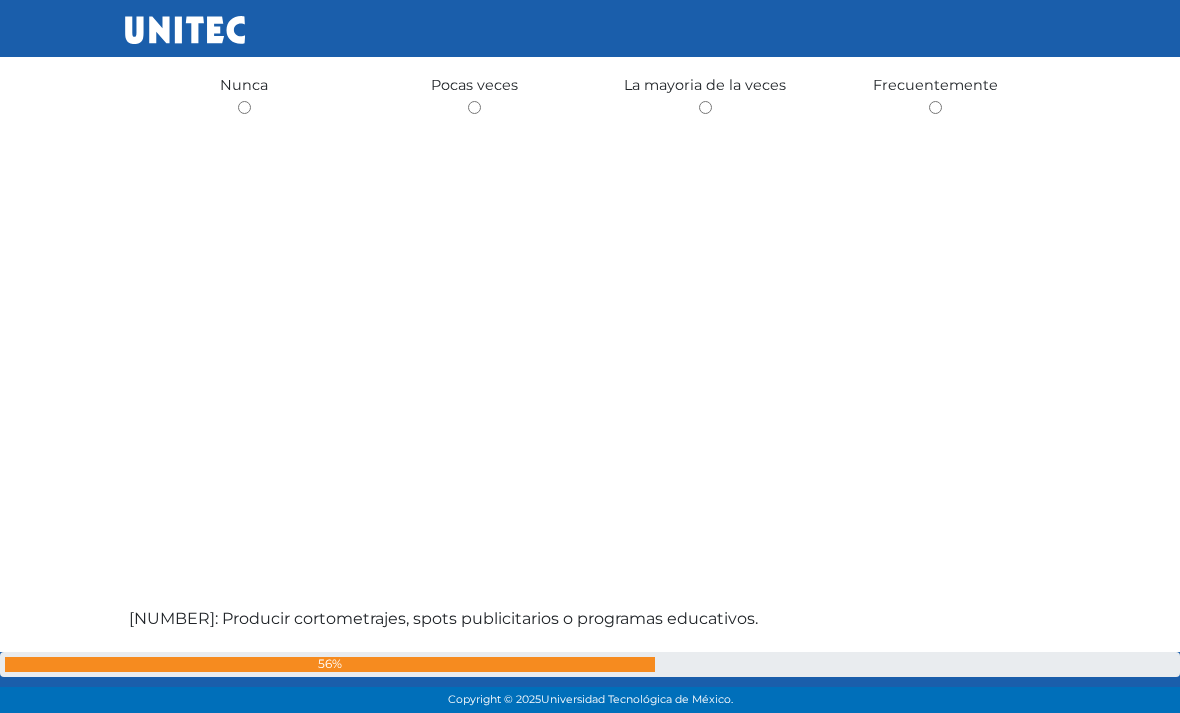 click on "Pocas veces" at bounding box center (475, -2829) 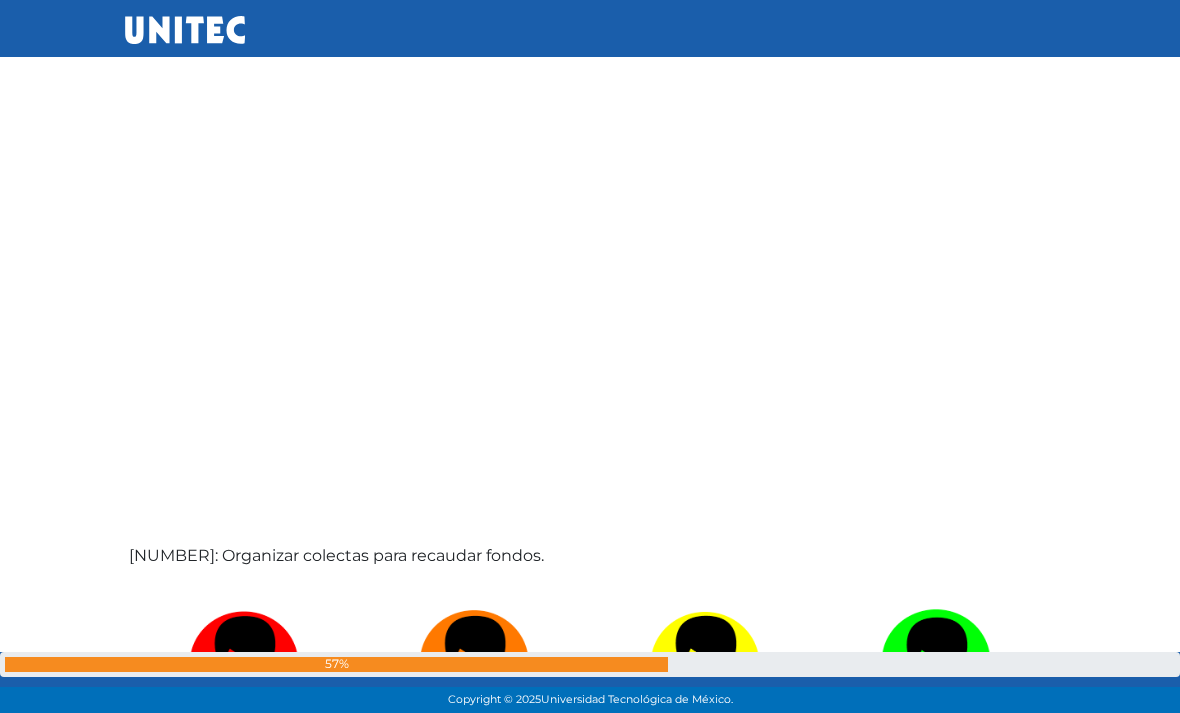 scroll, scrollTop: 38950, scrollLeft: 0, axis: vertical 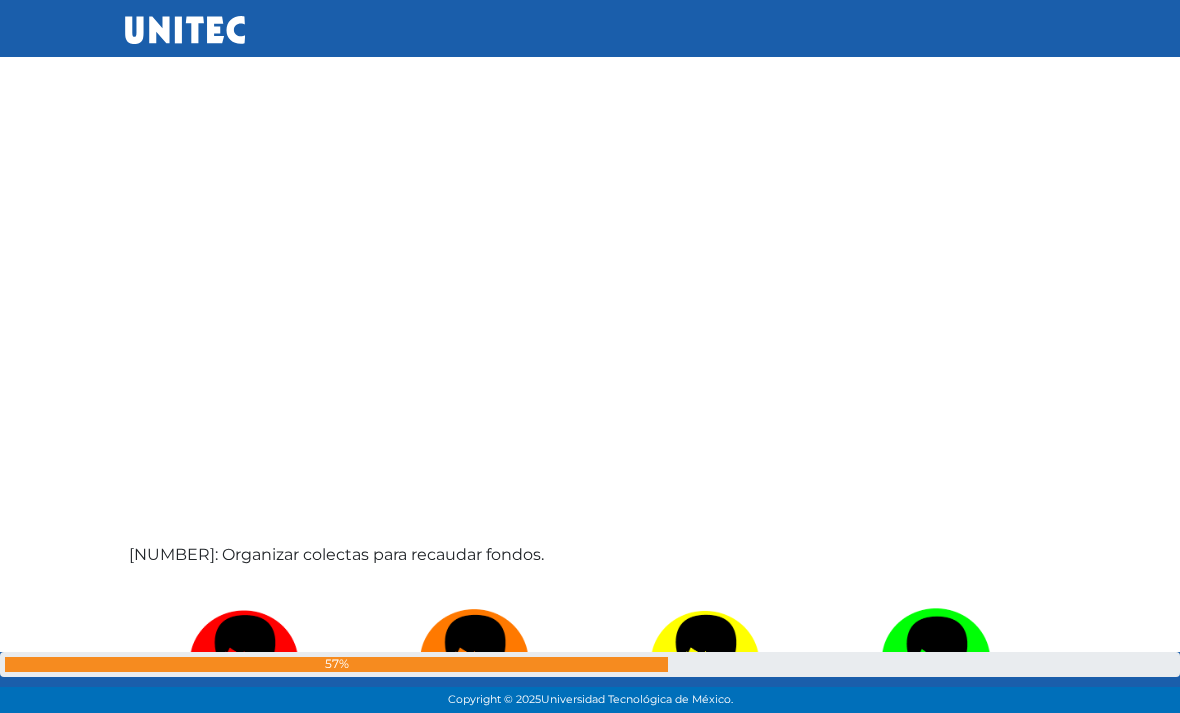 click on "[NUMBER]: Conocer cómo funcionan las nuevas pantallas.
Nunca
Pocas veces
La mayoria de la veces
Frecuentemente" at bounding box center (590, -2844) 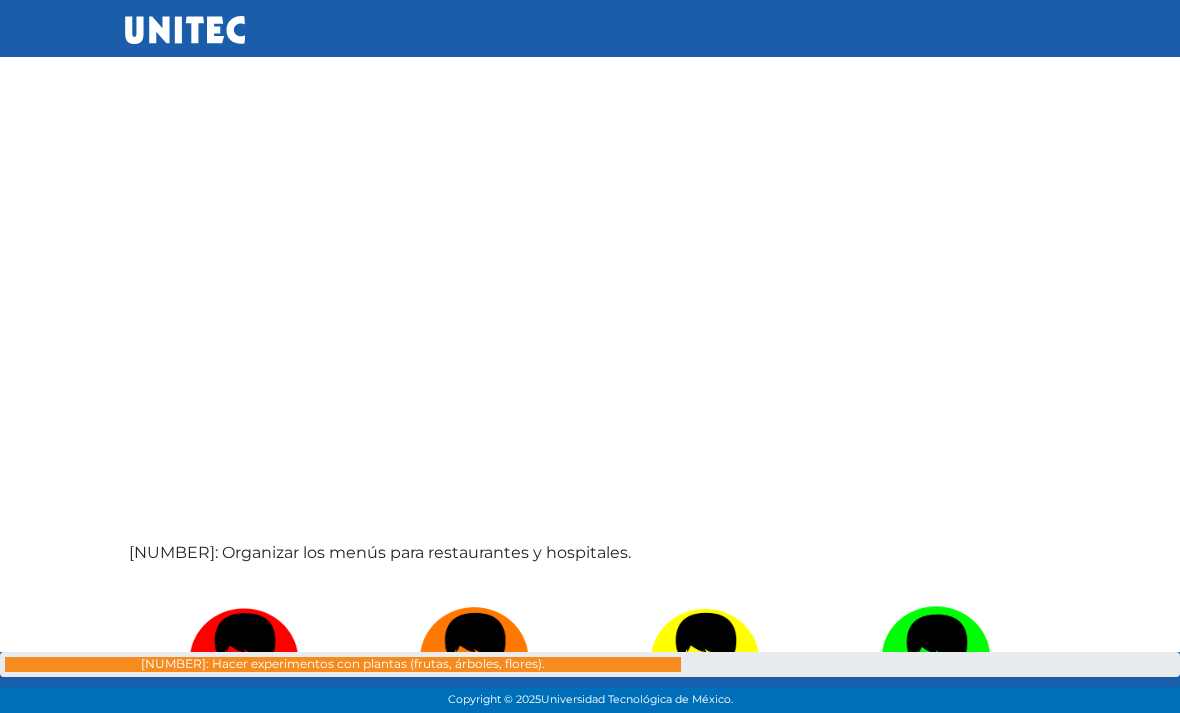 scroll, scrollTop: 39727, scrollLeft: 0, axis: vertical 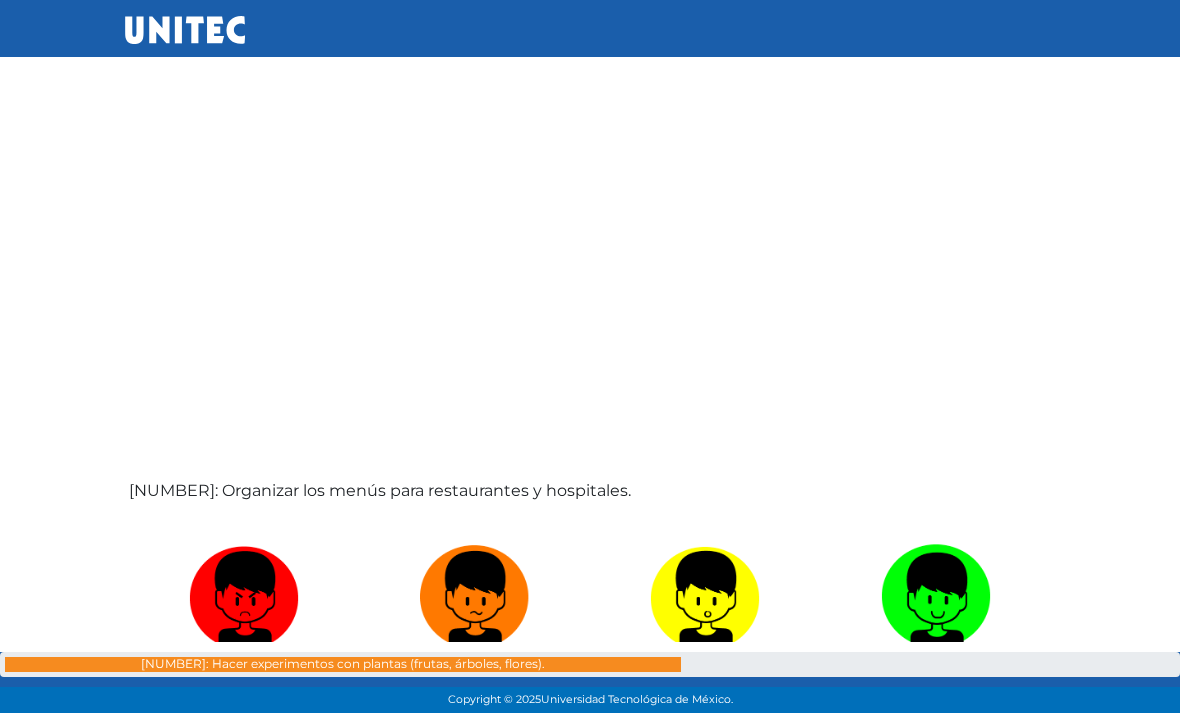 click at bounding box center [474, -2873] 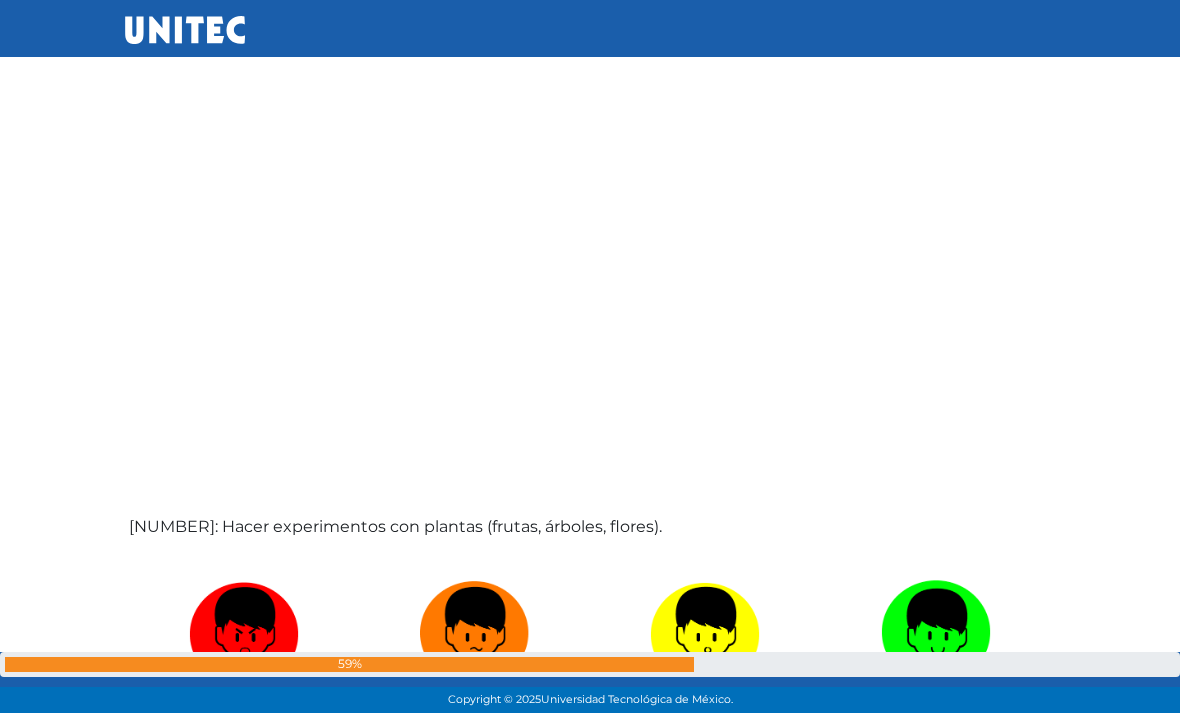 scroll, scrollTop: 40504, scrollLeft: 0, axis: vertical 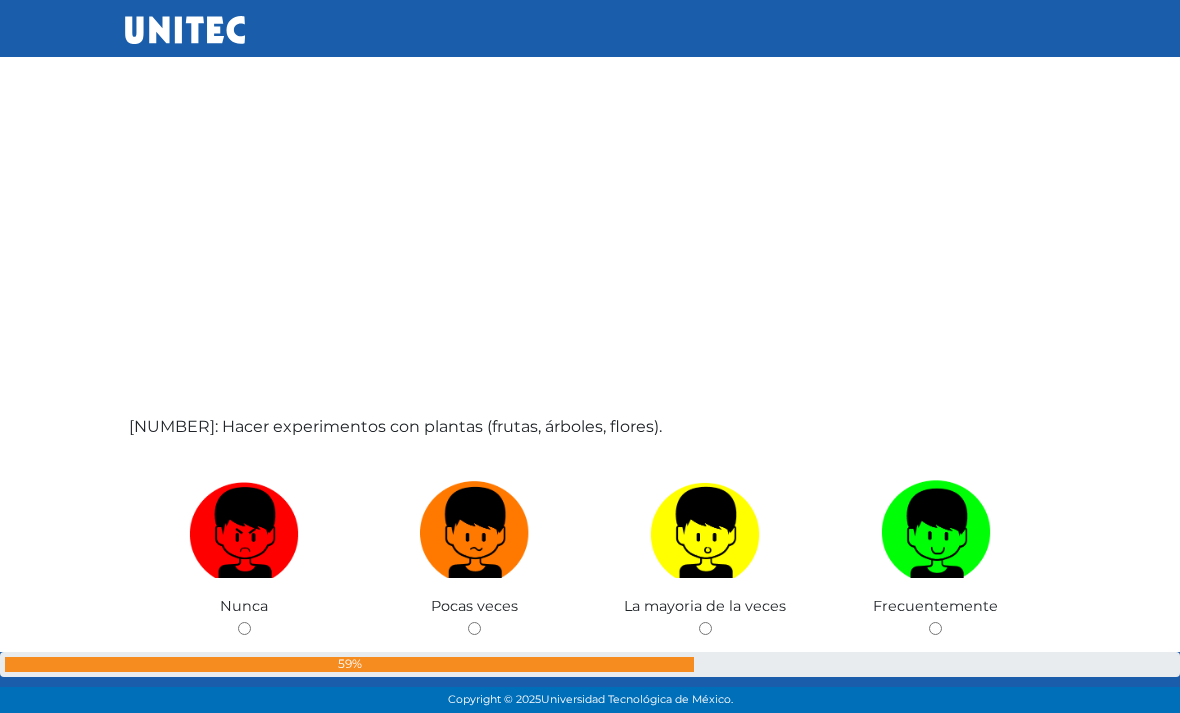click at bounding box center (935, -2937) 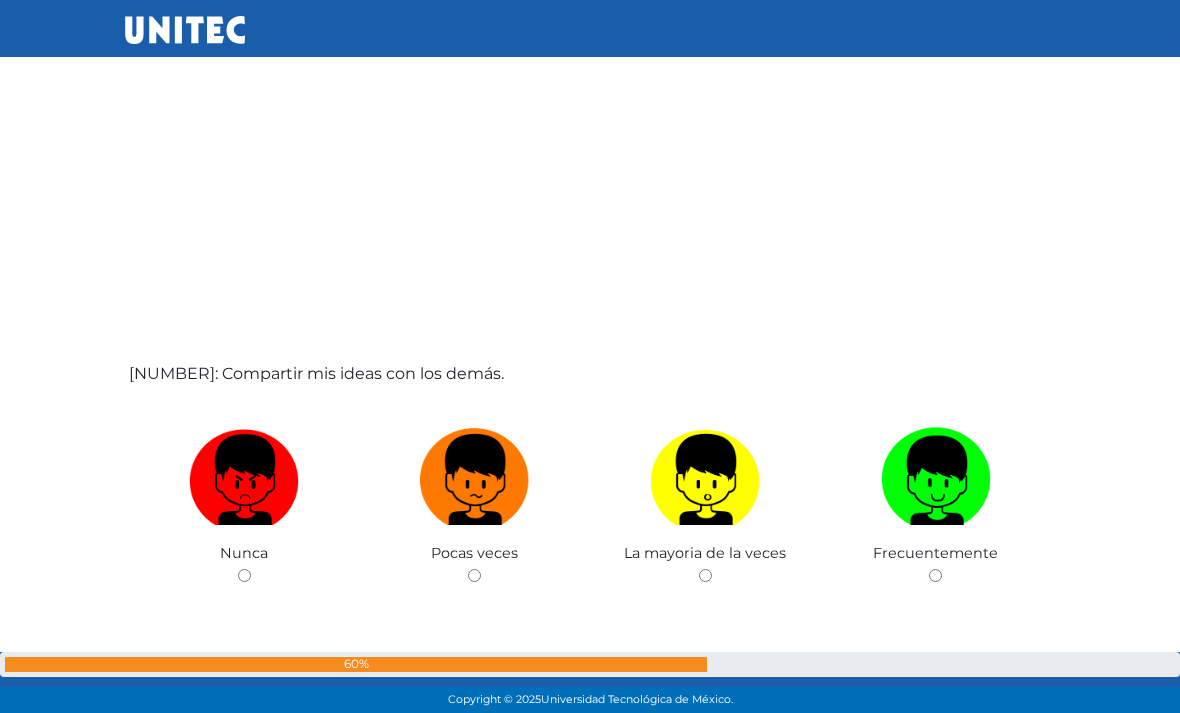 scroll, scrollTop: 41281, scrollLeft: 0, axis: vertical 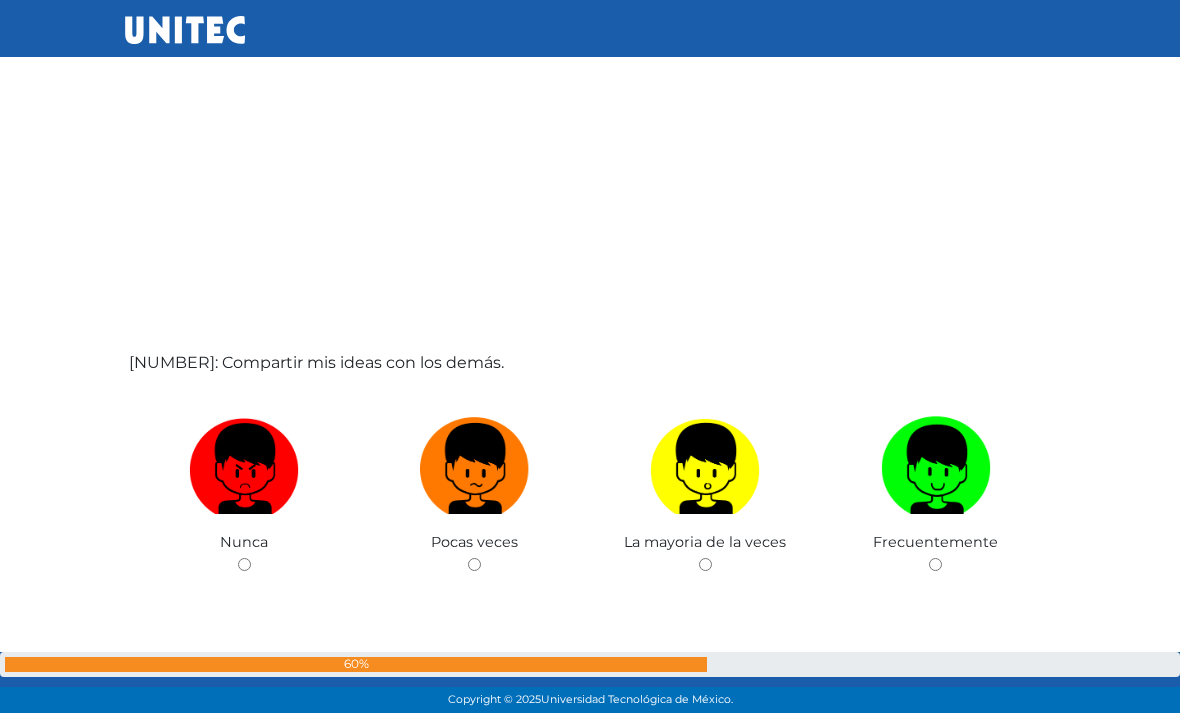 click at bounding box center [705, -3001] 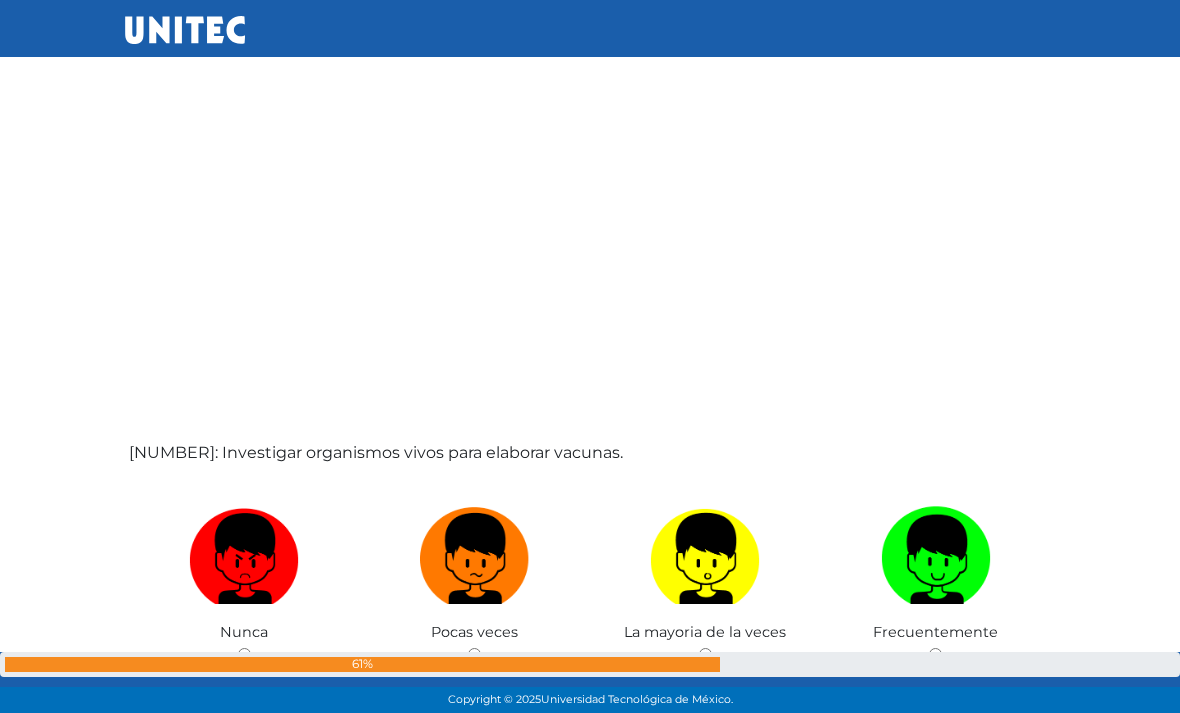 scroll, scrollTop: 42058, scrollLeft: 0, axis: vertical 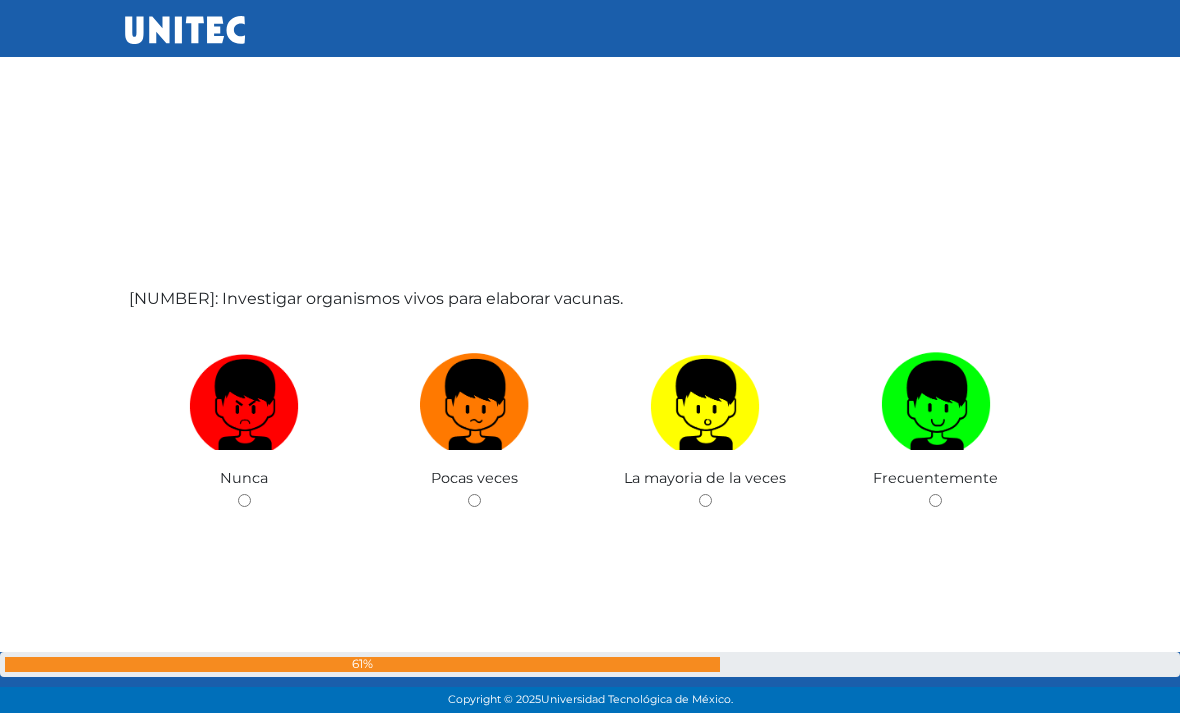 click at bounding box center (474, -3065) 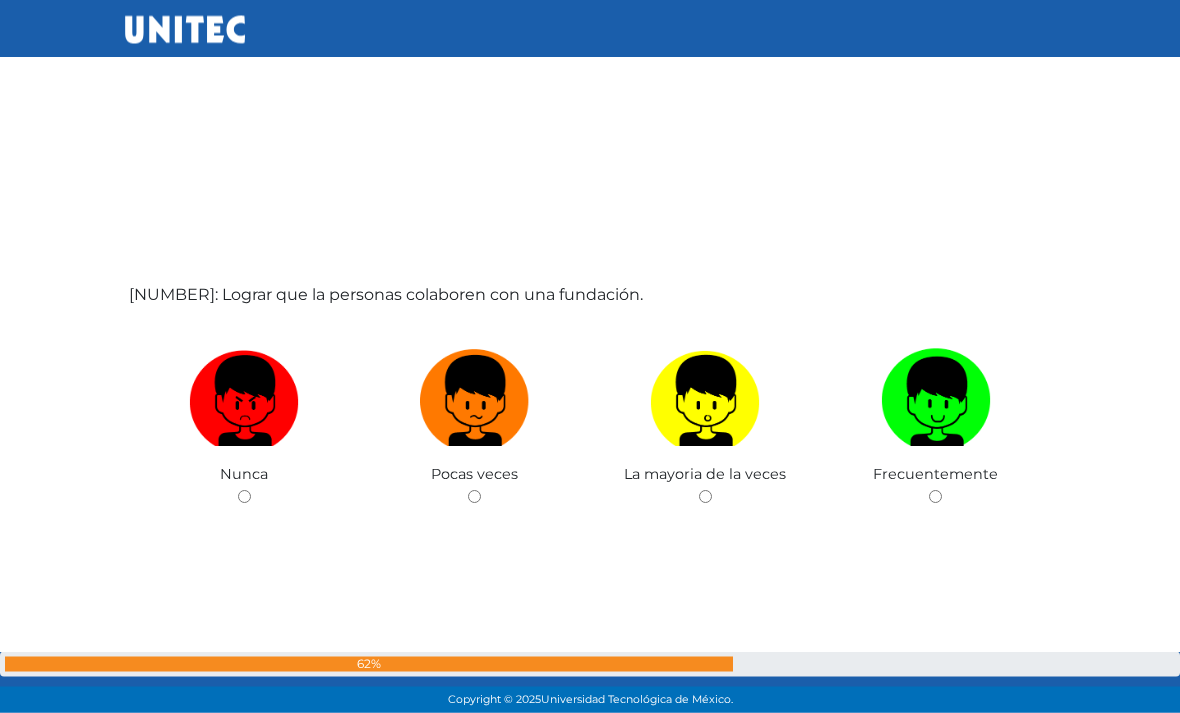 scroll, scrollTop: 42835, scrollLeft: 0, axis: vertical 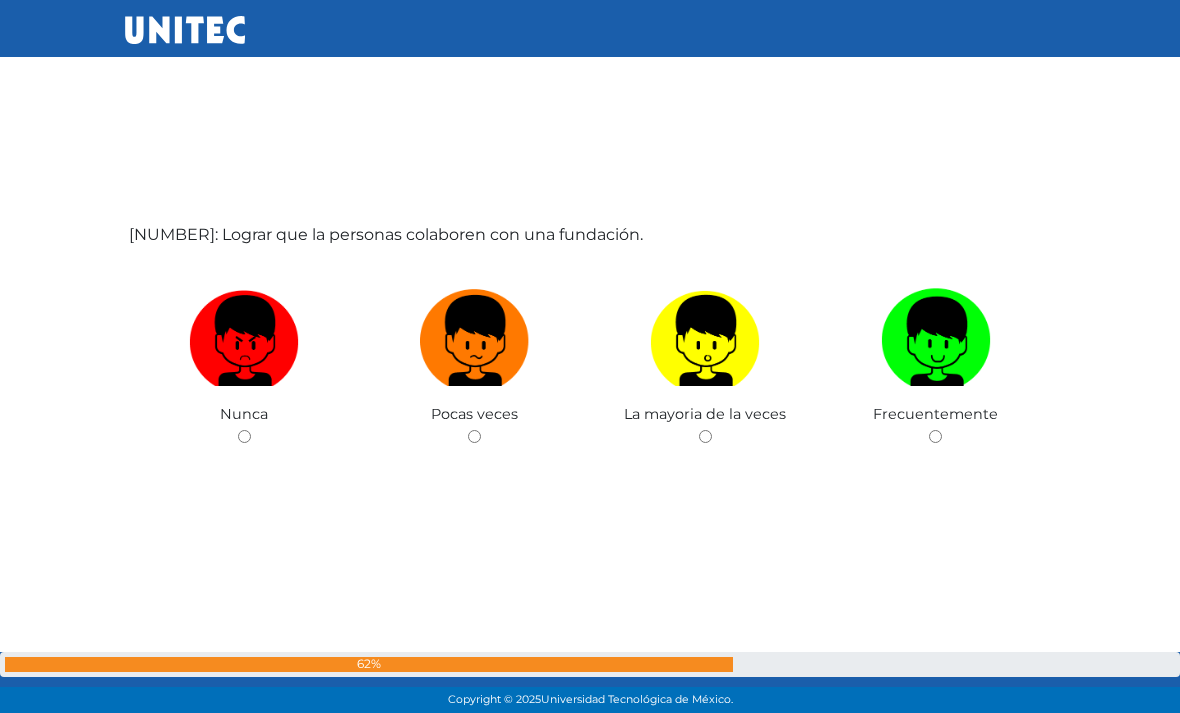 click at bounding box center [244, -3129] 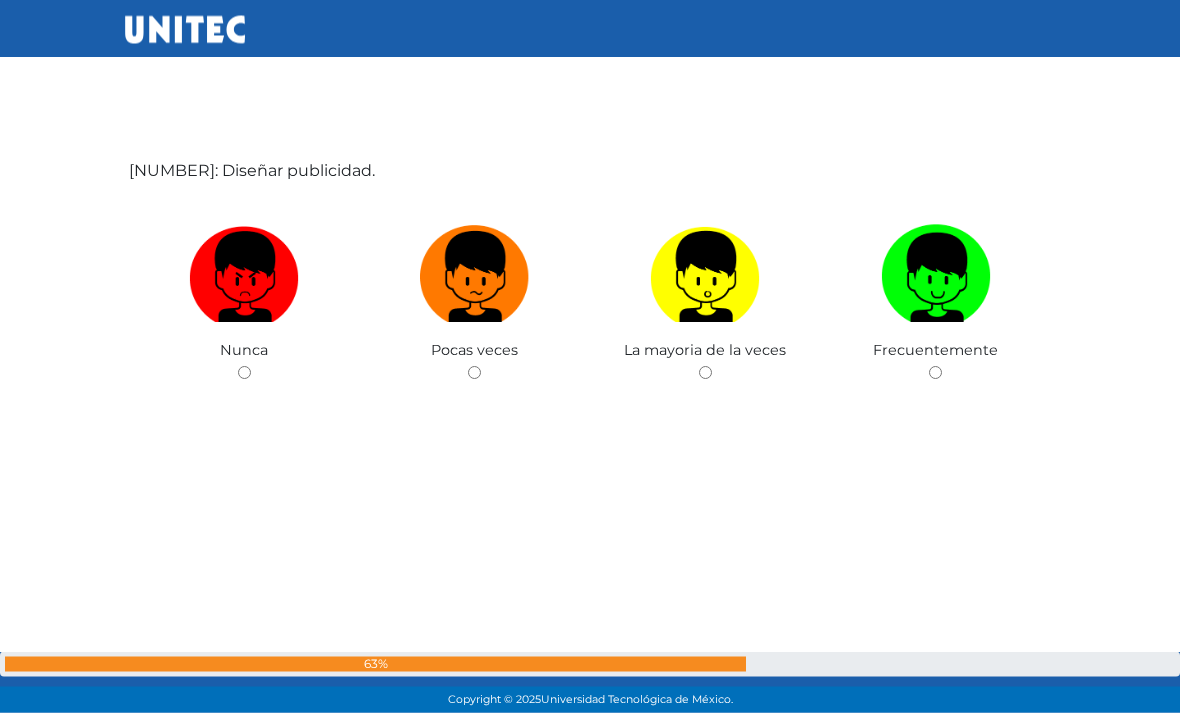 scroll, scrollTop: 43612, scrollLeft: 0, axis: vertical 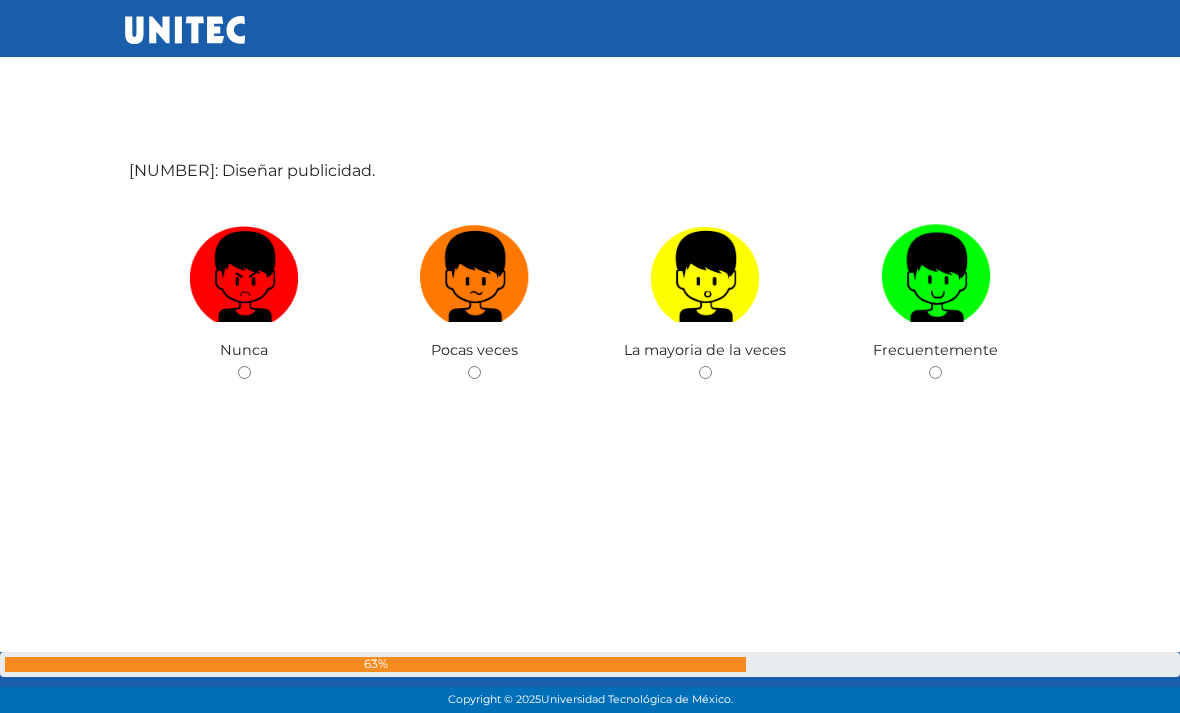 click on "Pocas veces" at bounding box center [475, -3277] 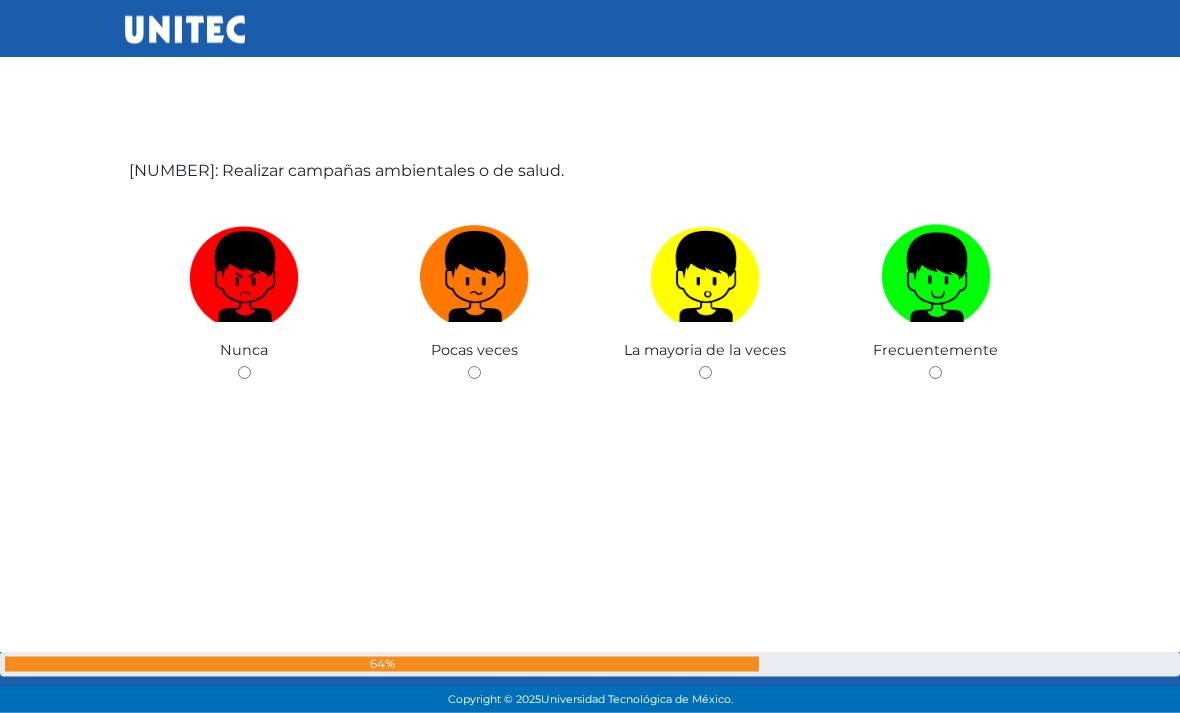 scroll, scrollTop: 44389, scrollLeft: 0, axis: vertical 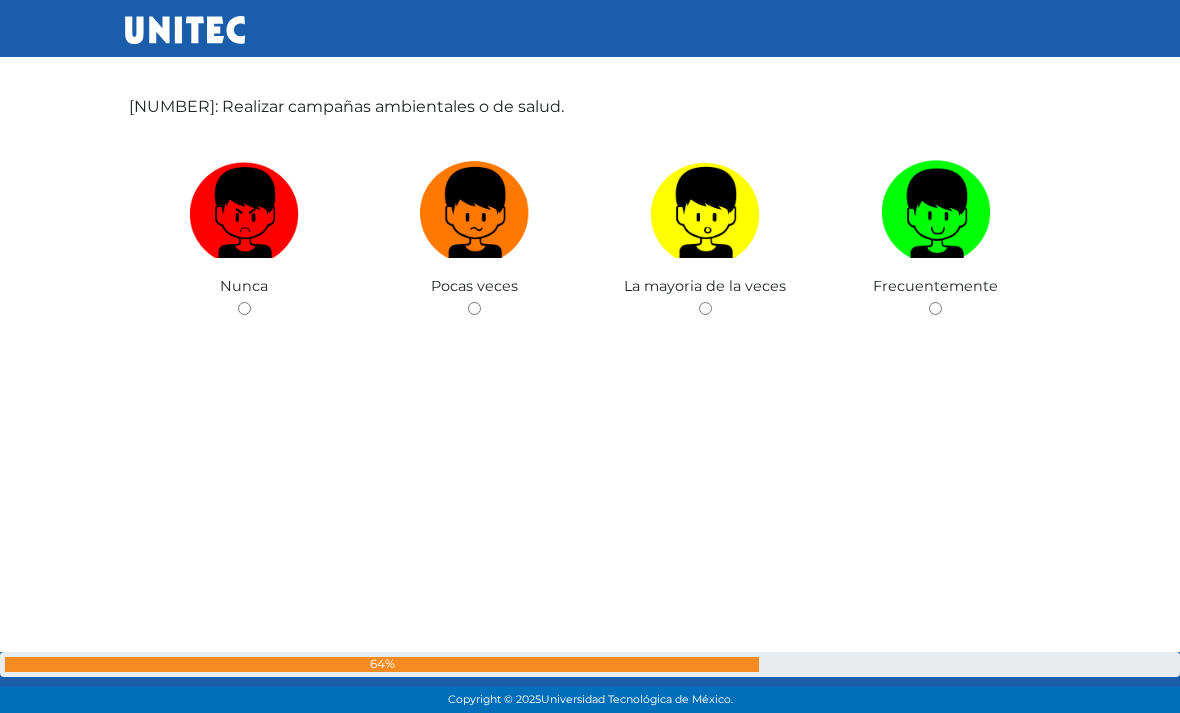 click at bounding box center (474, -3257) 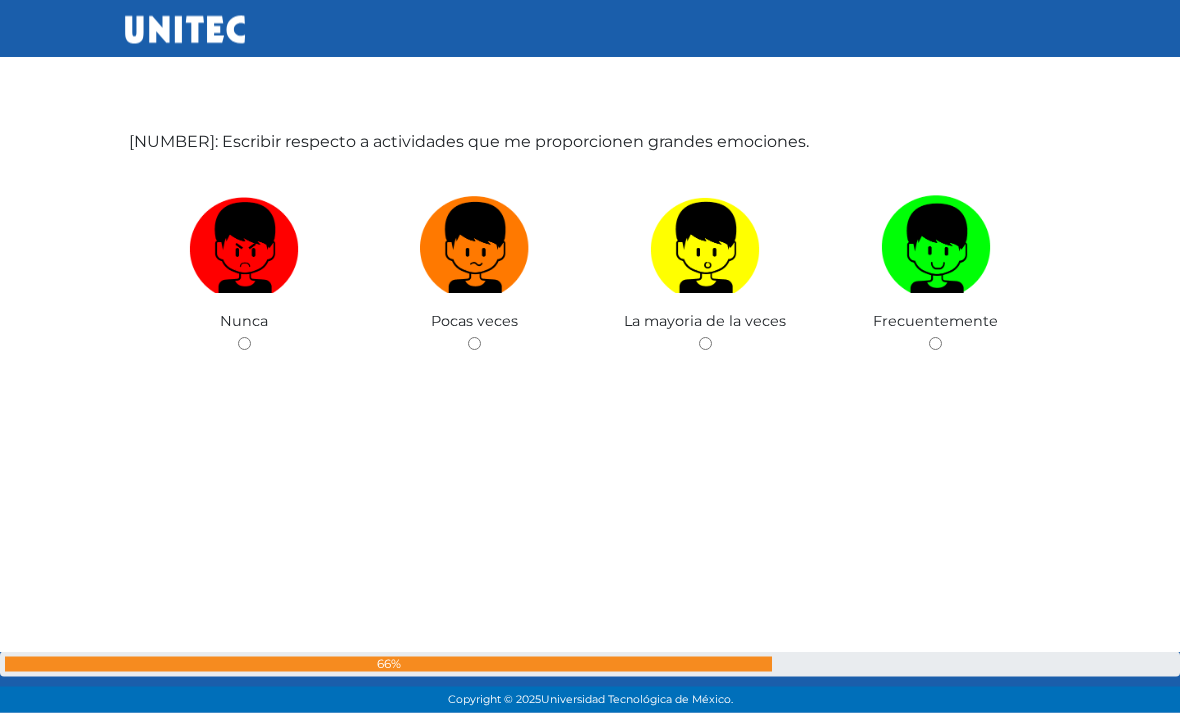 scroll, scrollTop: 45166, scrollLeft: 0, axis: vertical 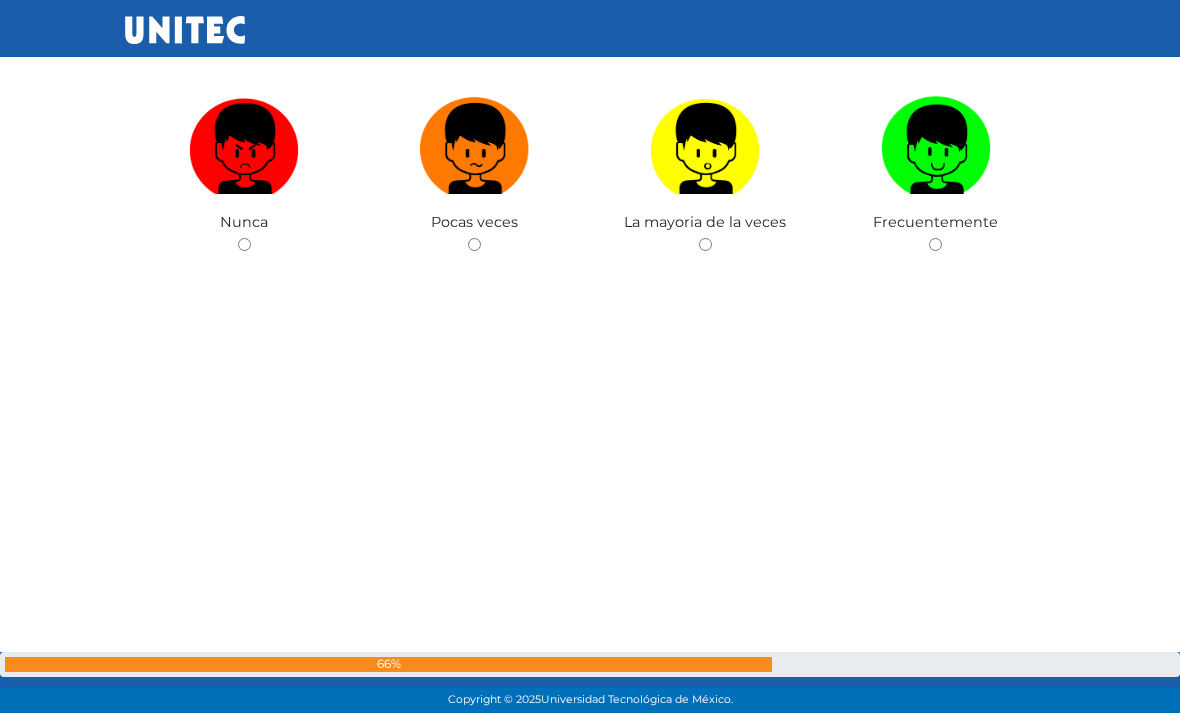 click at bounding box center (935, -3321) 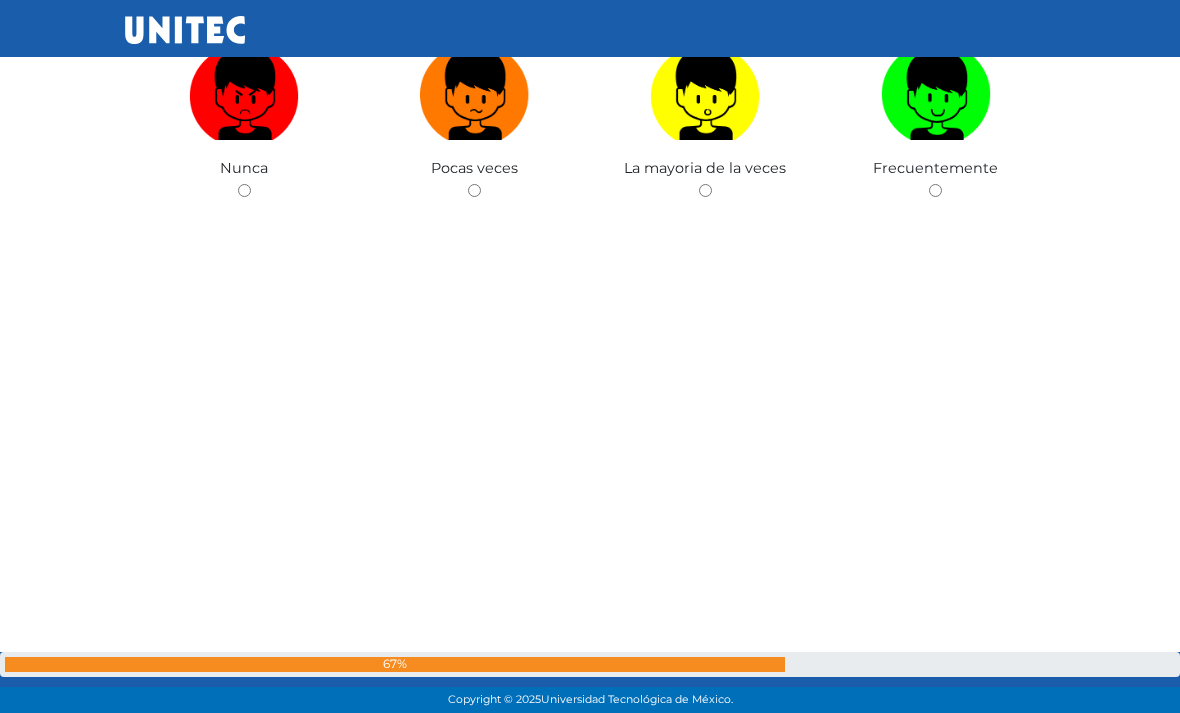 scroll, scrollTop: 45943, scrollLeft: 0, axis: vertical 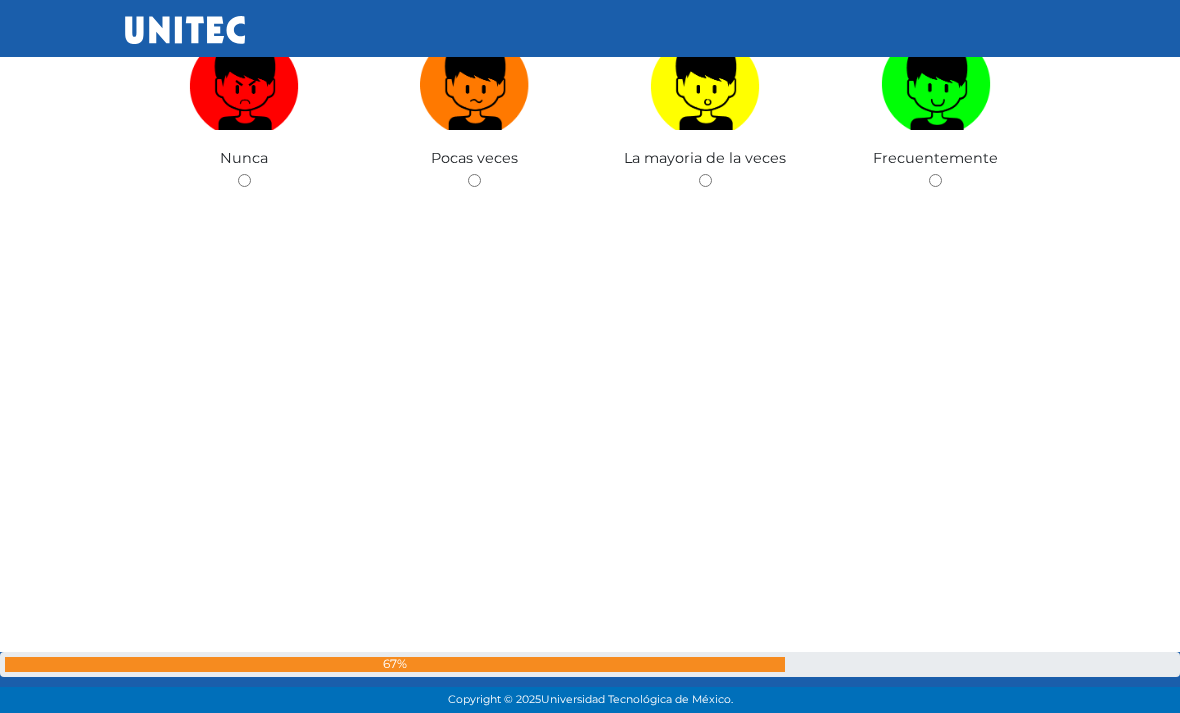 click at bounding box center (244, -3385) 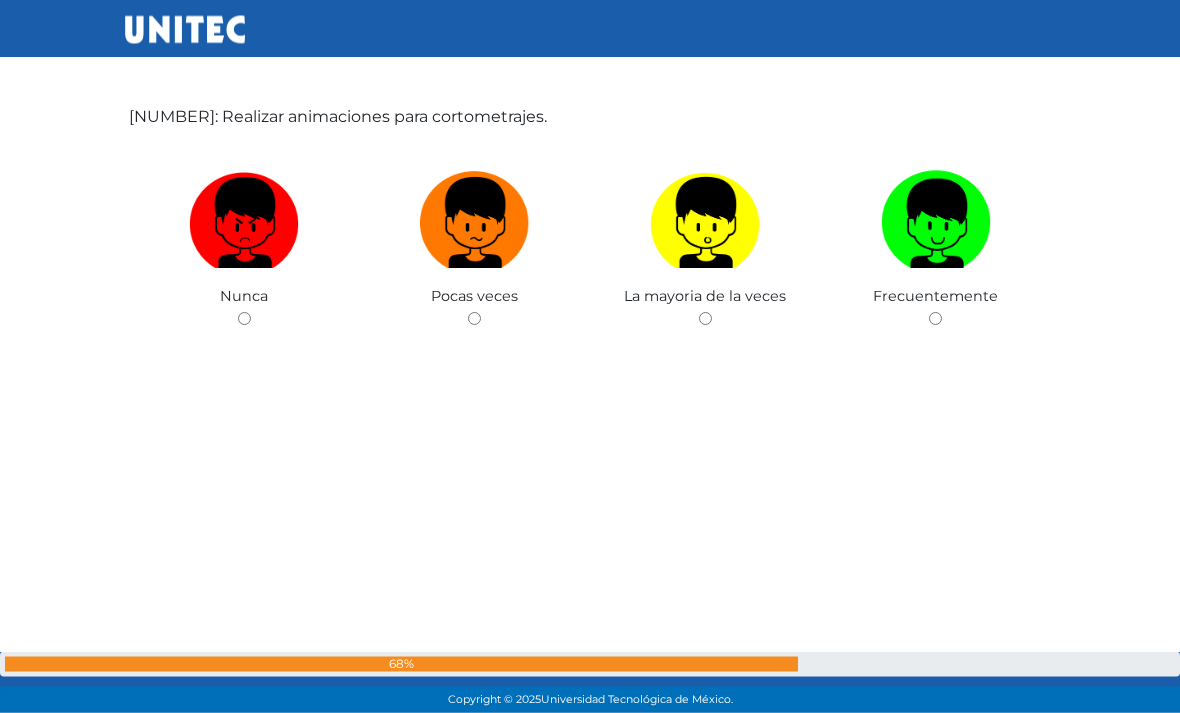 scroll, scrollTop: 46720, scrollLeft: 0, axis: vertical 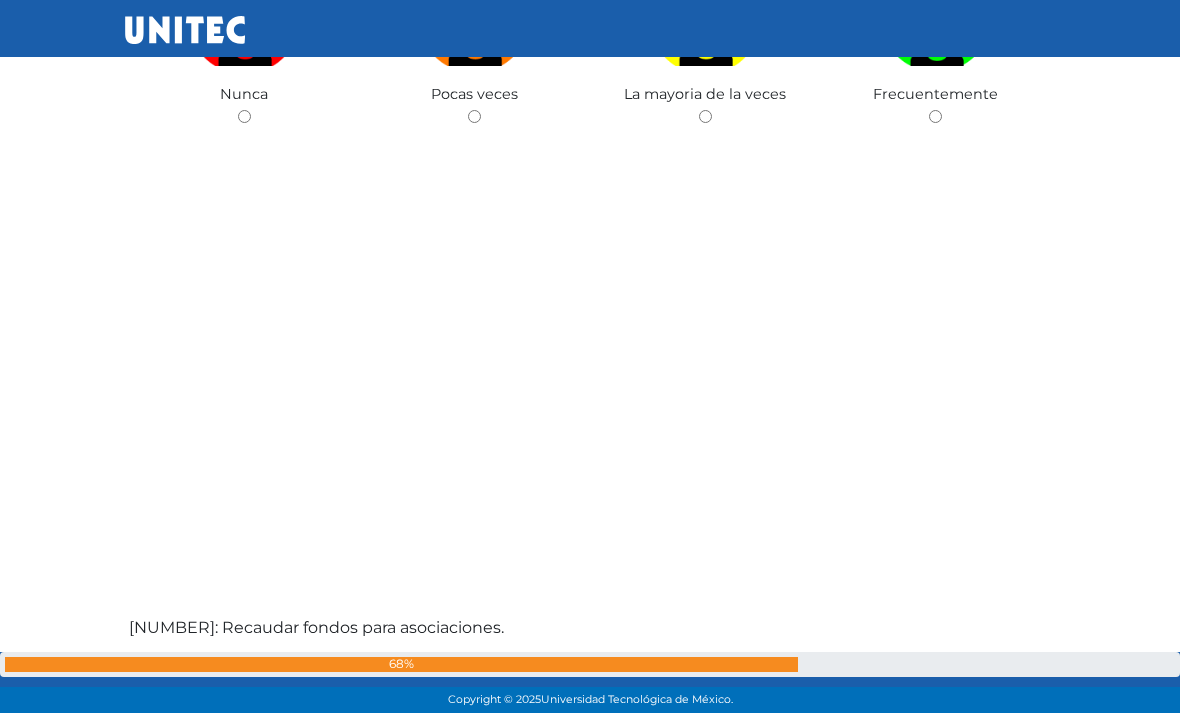 click at bounding box center (474, -3449) 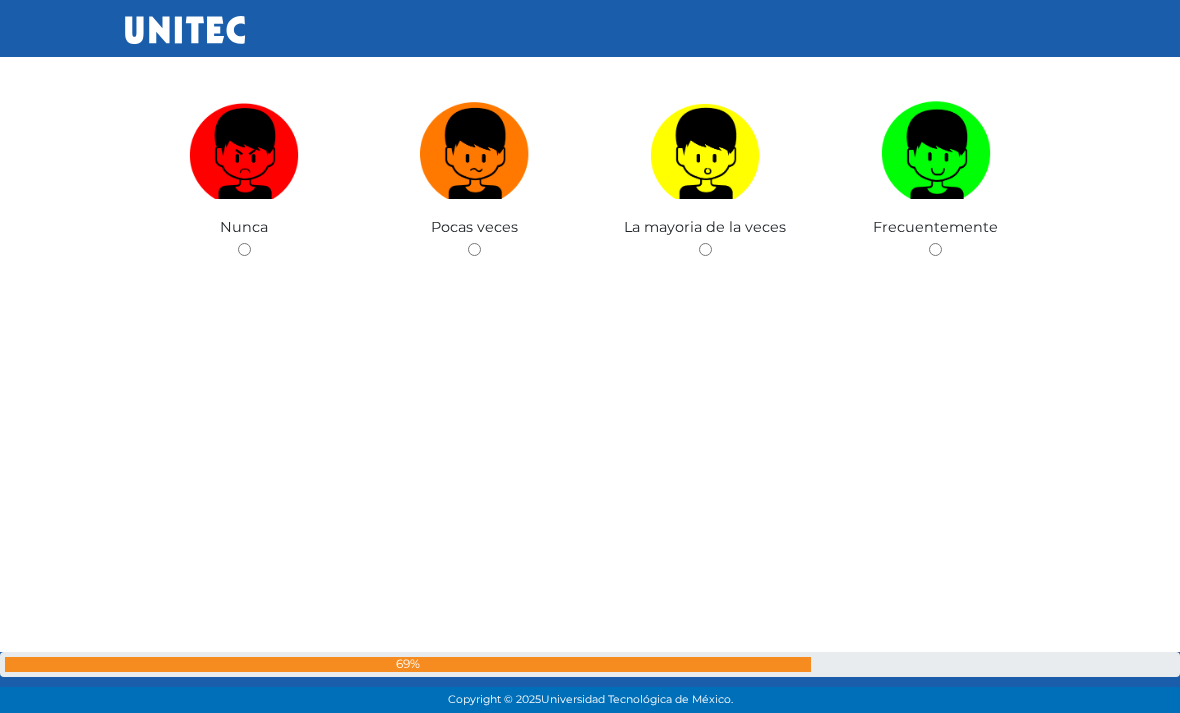scroll, scrollTop: 47497, scrollLeft: 0, axis: vertical 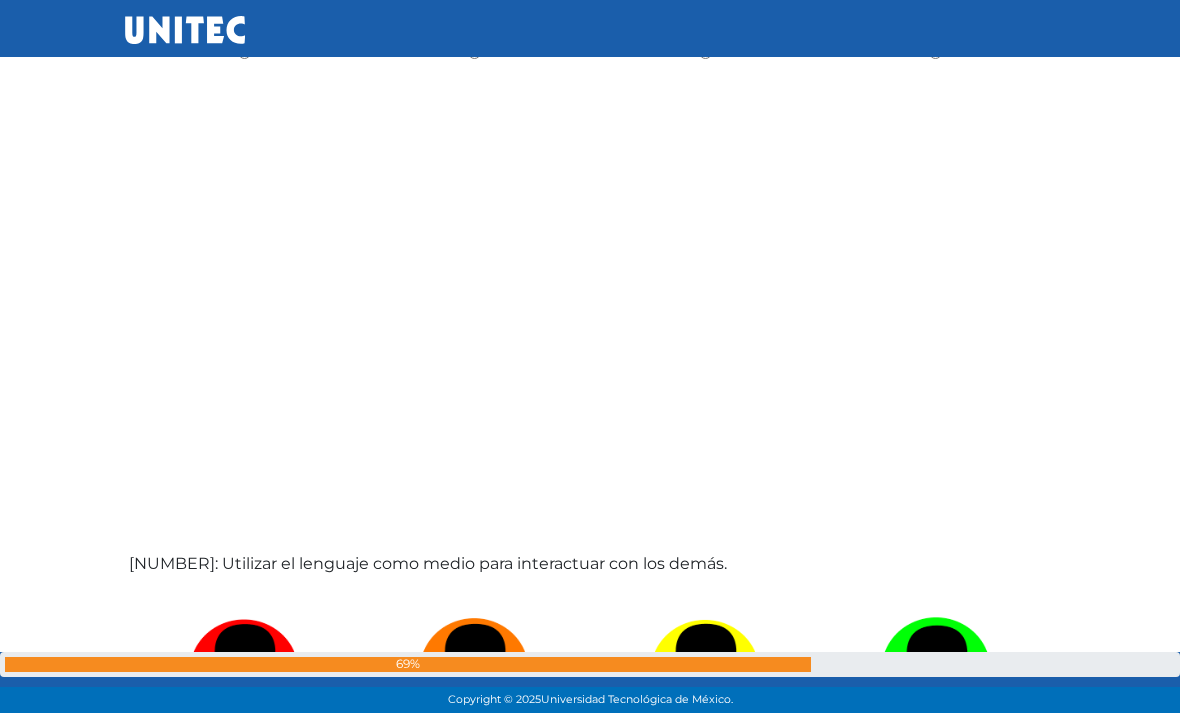 click at bounding box center [705, -3513] 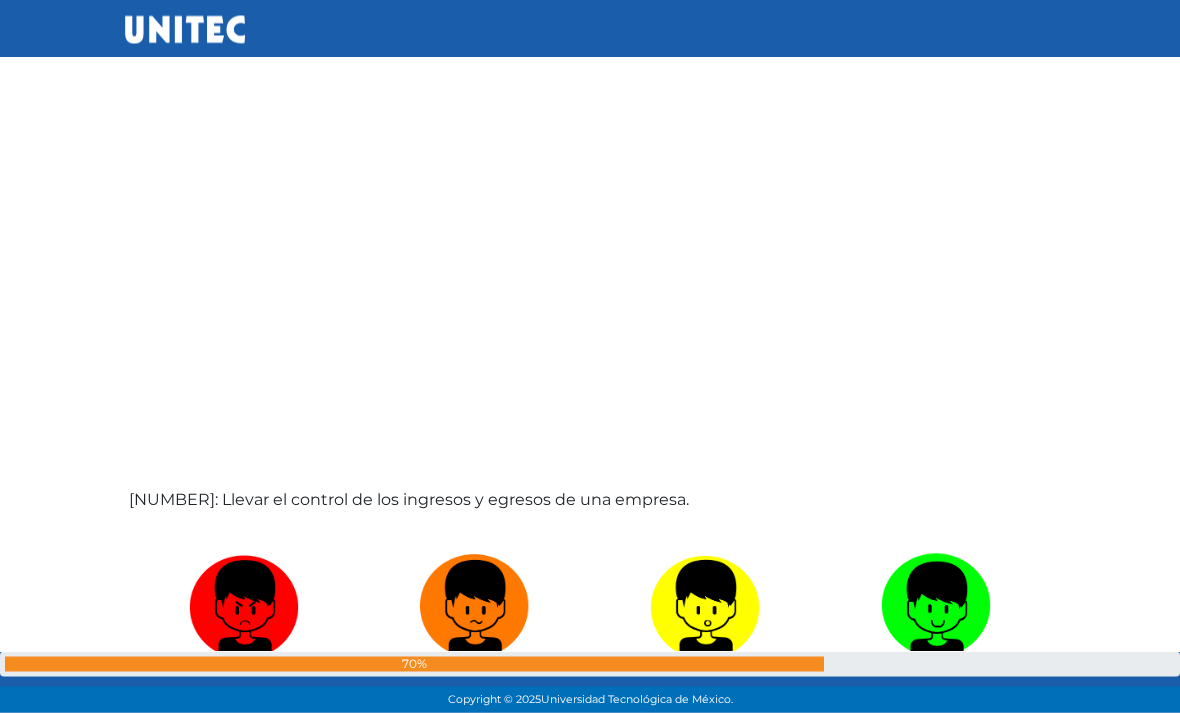 scroll, scrollTop: 48274, scrollLeft: 0, axis: vertical 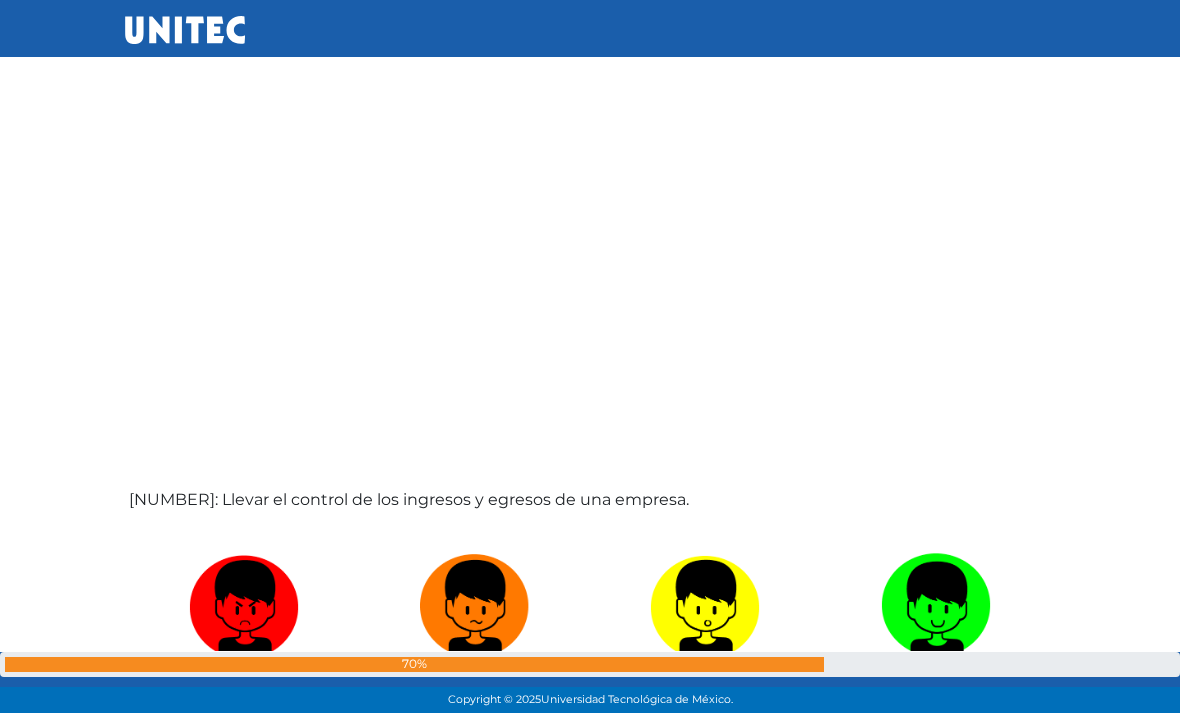 click at bounding box center [474, -3577] 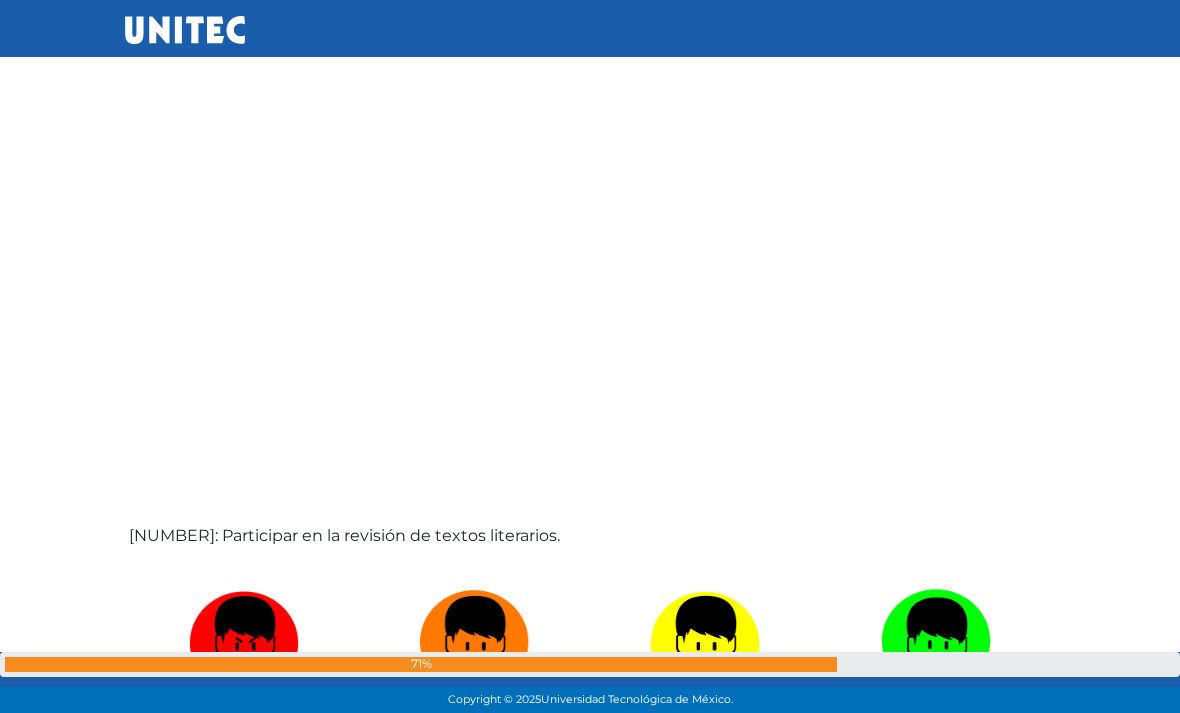 scroll, scrollTop: 49051, scrollLeft: 0, axis: vertical 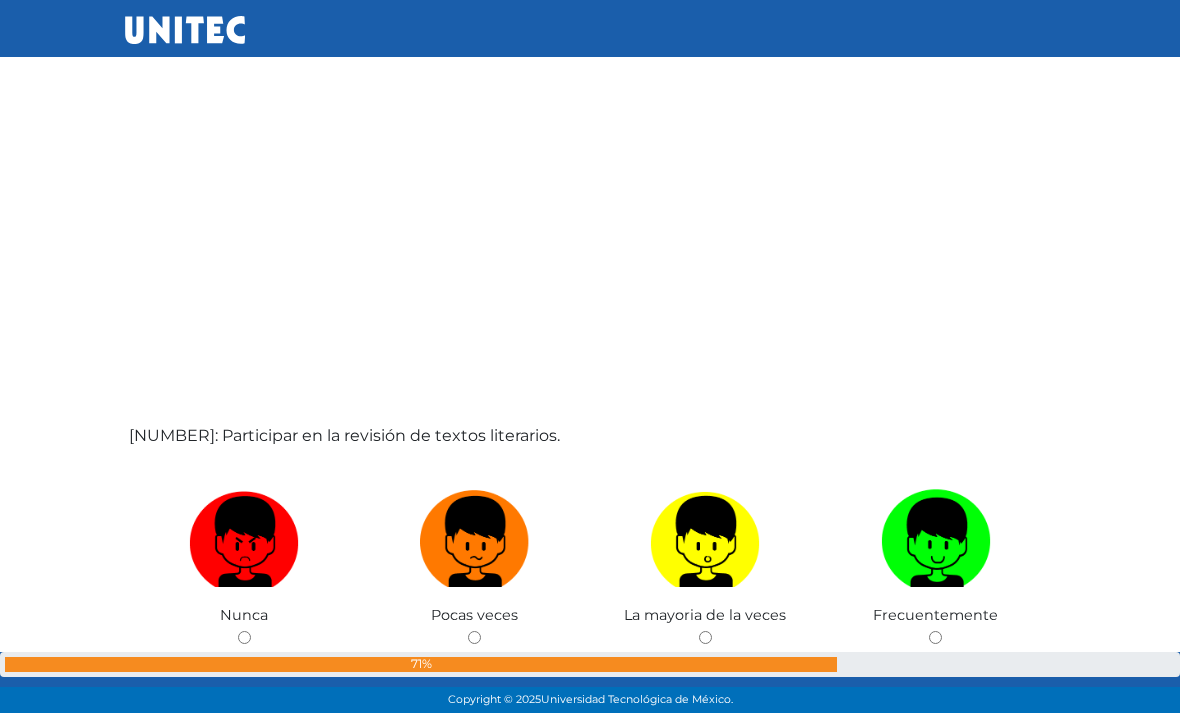 click at bounding box center (935, -3641) 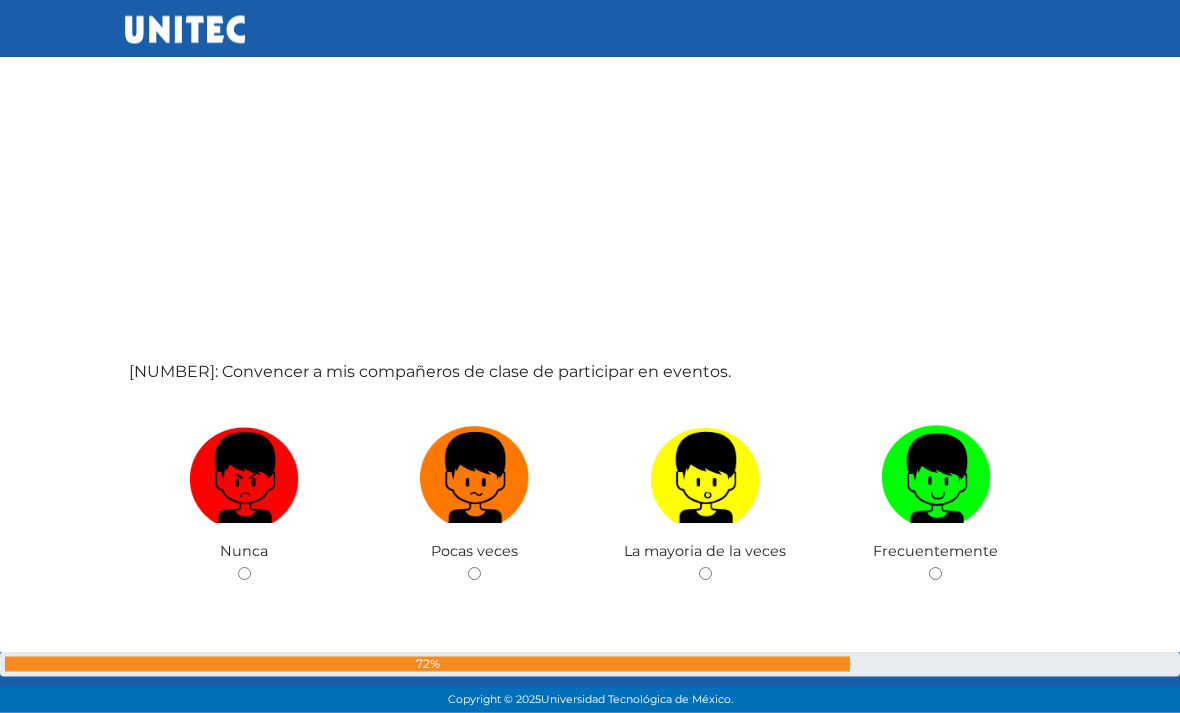 scroll, scrollTop: 49828, scrollLeft: 0, axis: vertical 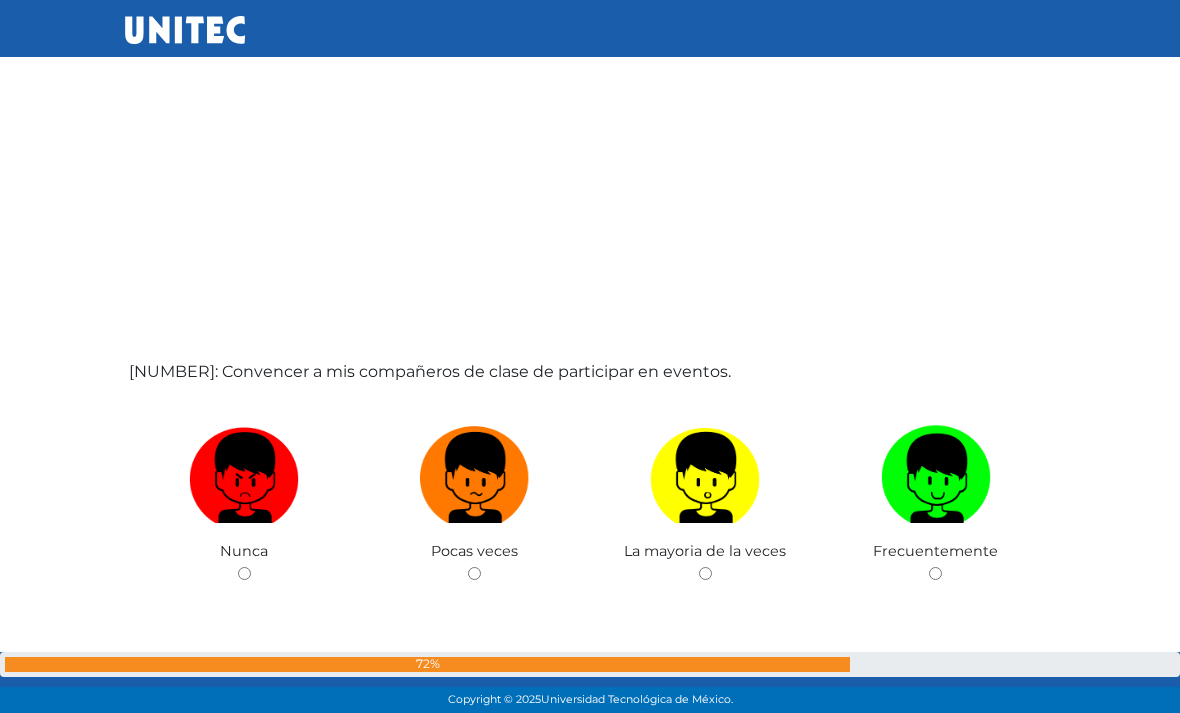 click on "Pocas veces" at bounding box center [475, -3789] 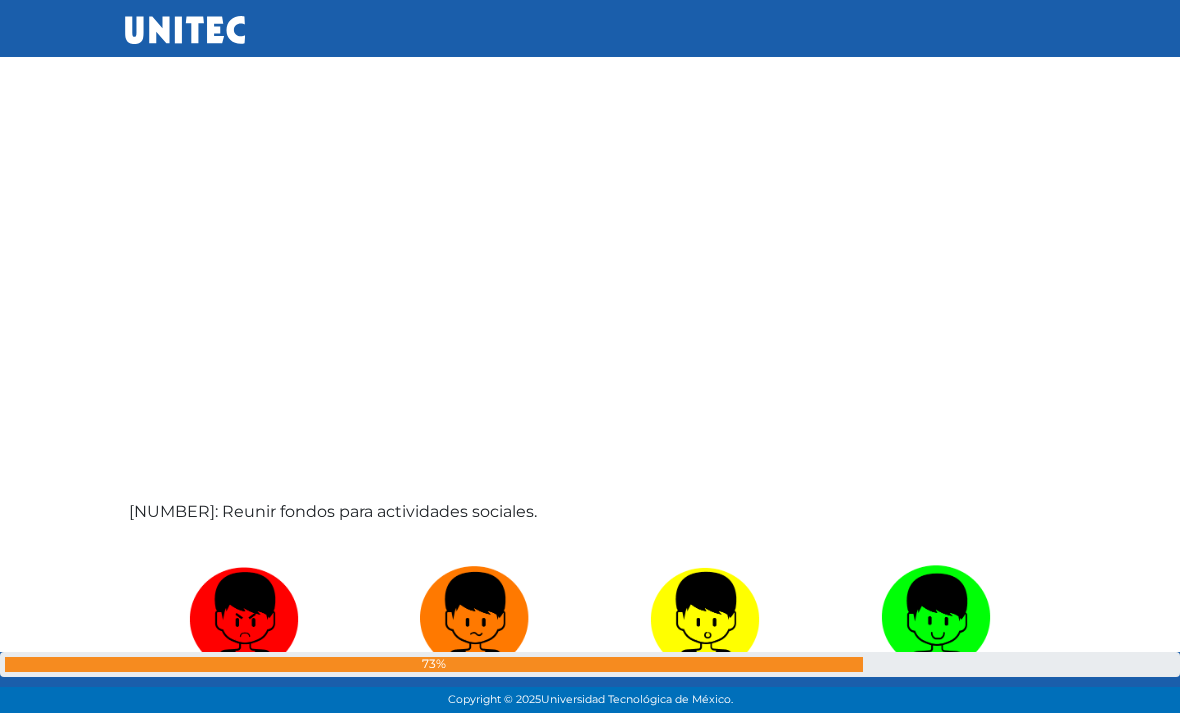 scroll, scrollTop: 50605, scrollLeft: 0, axis: vertical 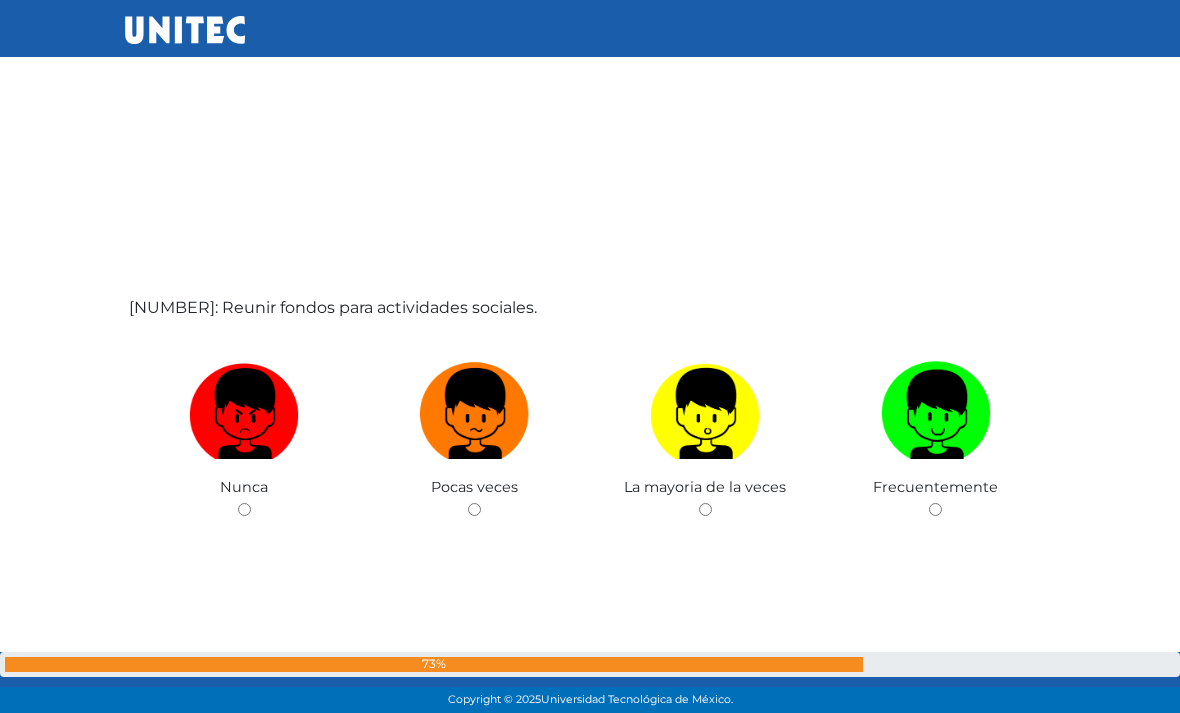 click at bounding box center (474, -3769) 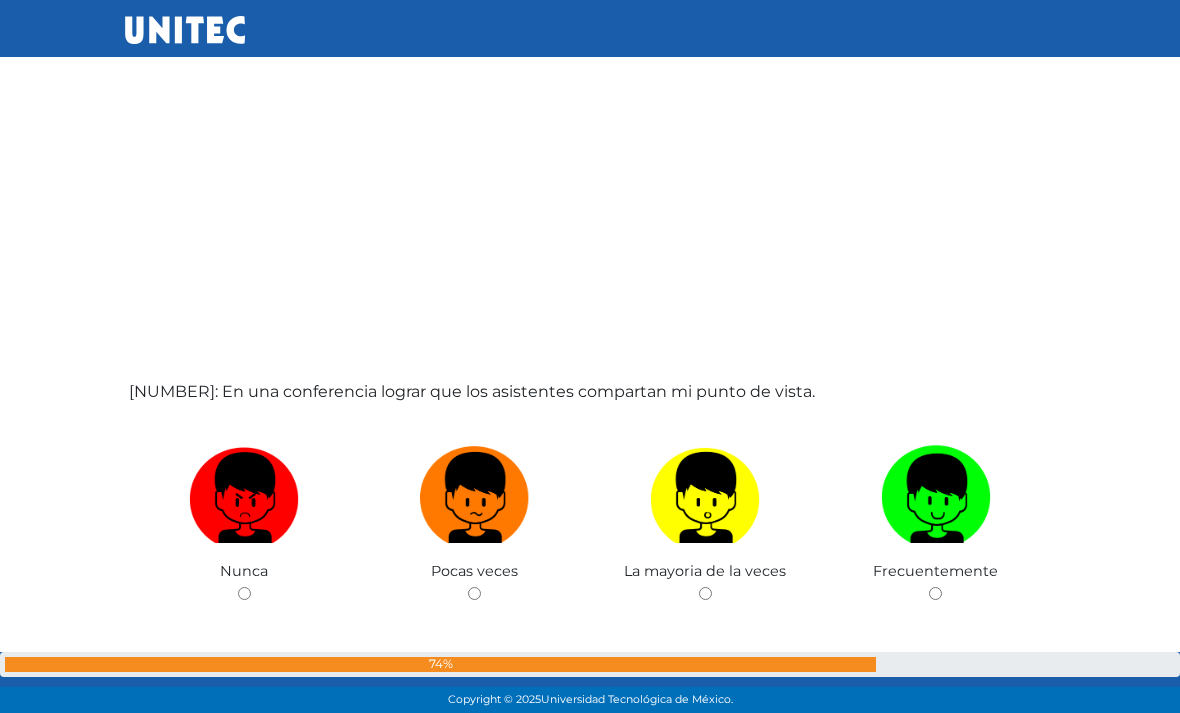 scroll, scrollTop: 51382, scrollLeft: 0, axis: vertical 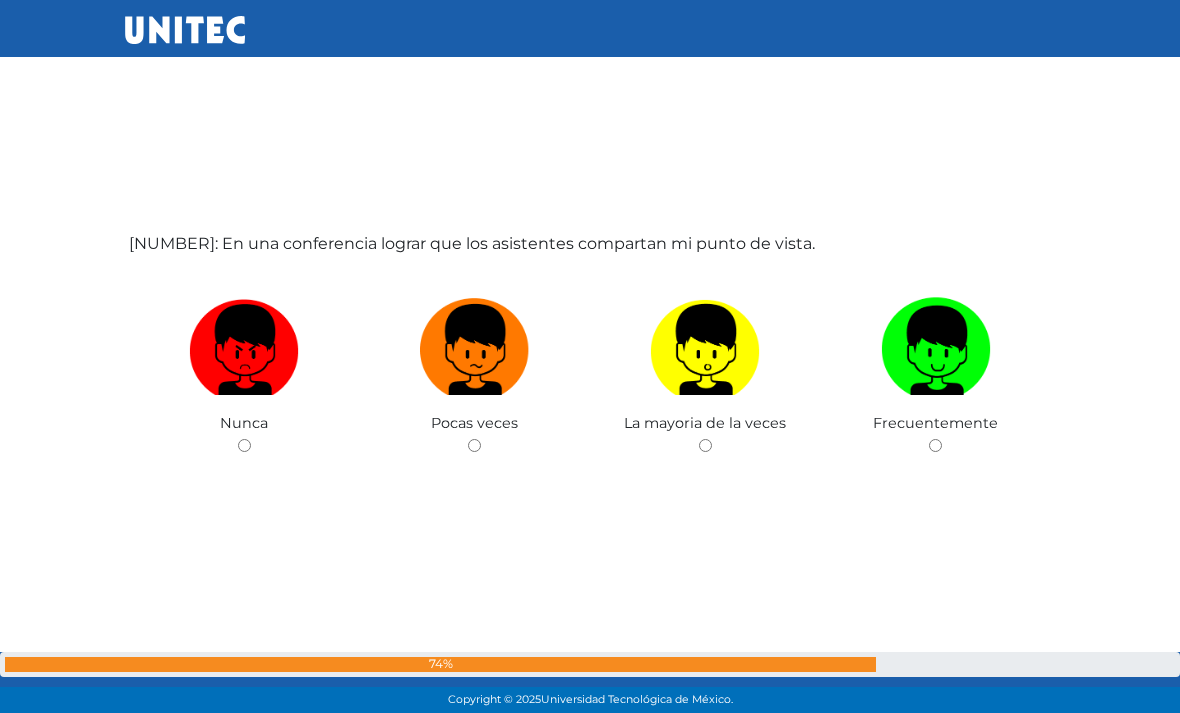 click at bounding box center [244, -3833] 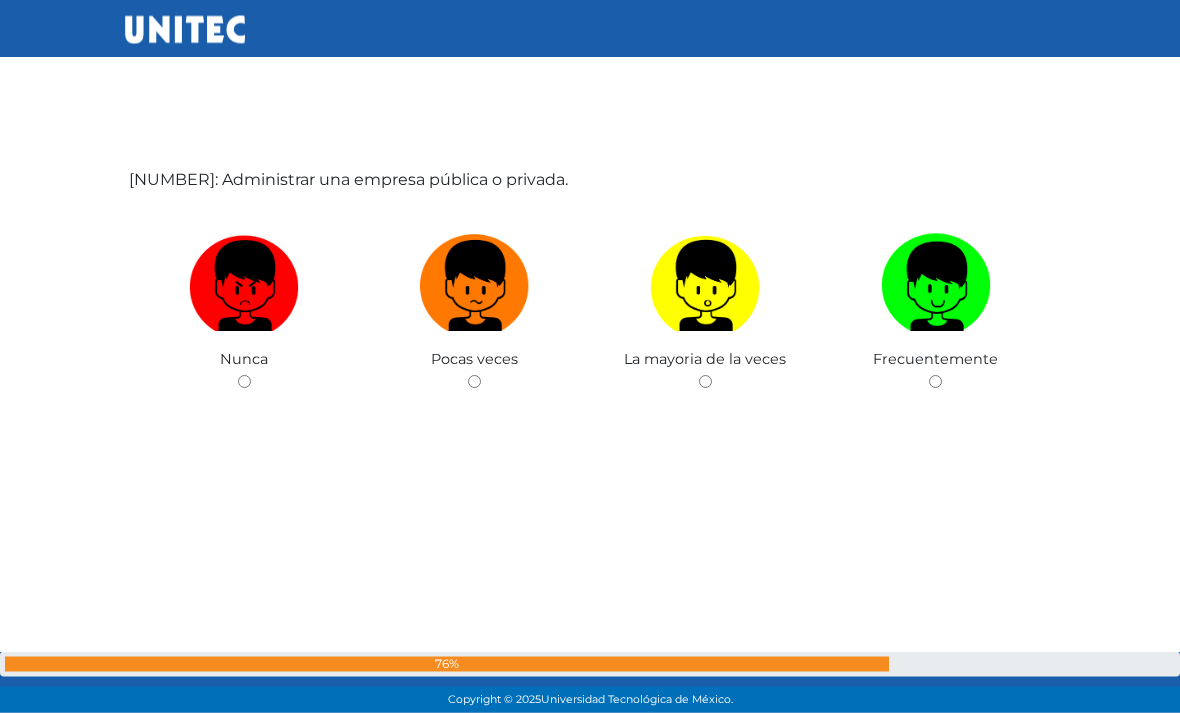 scroll, scrollTop: 52159, scrollLeft: 0, axis: vertical 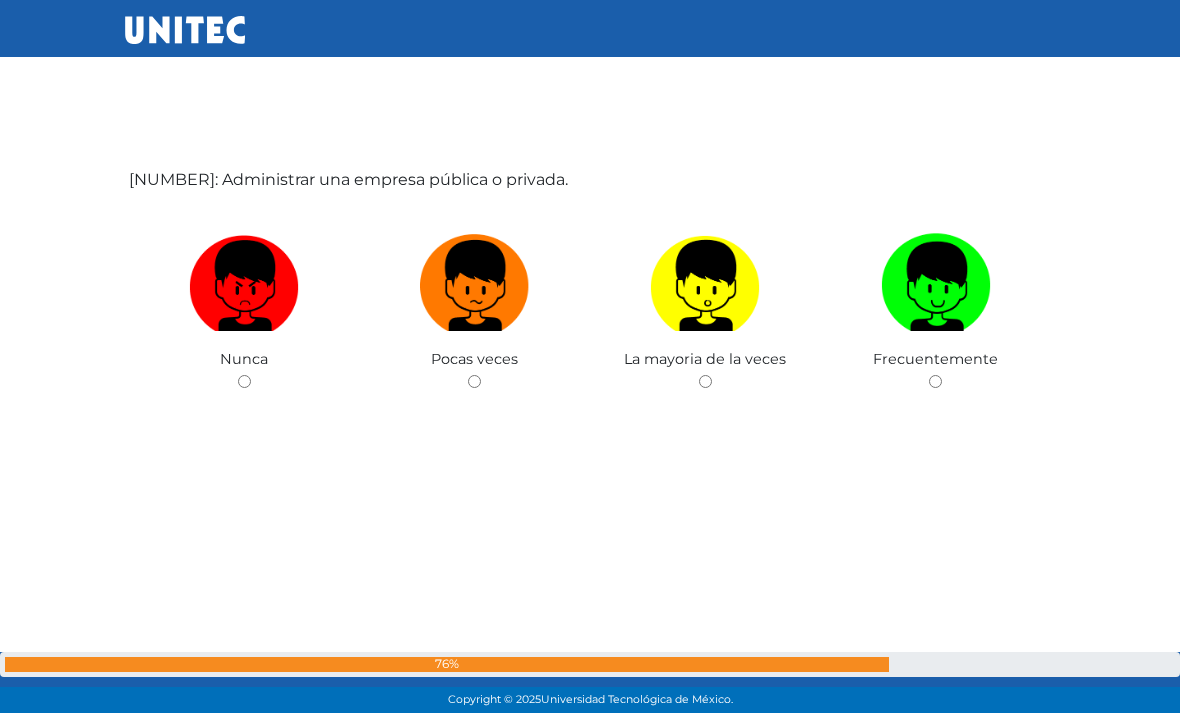 click on "Frecuentemente" at bounding box center [936, -3981] 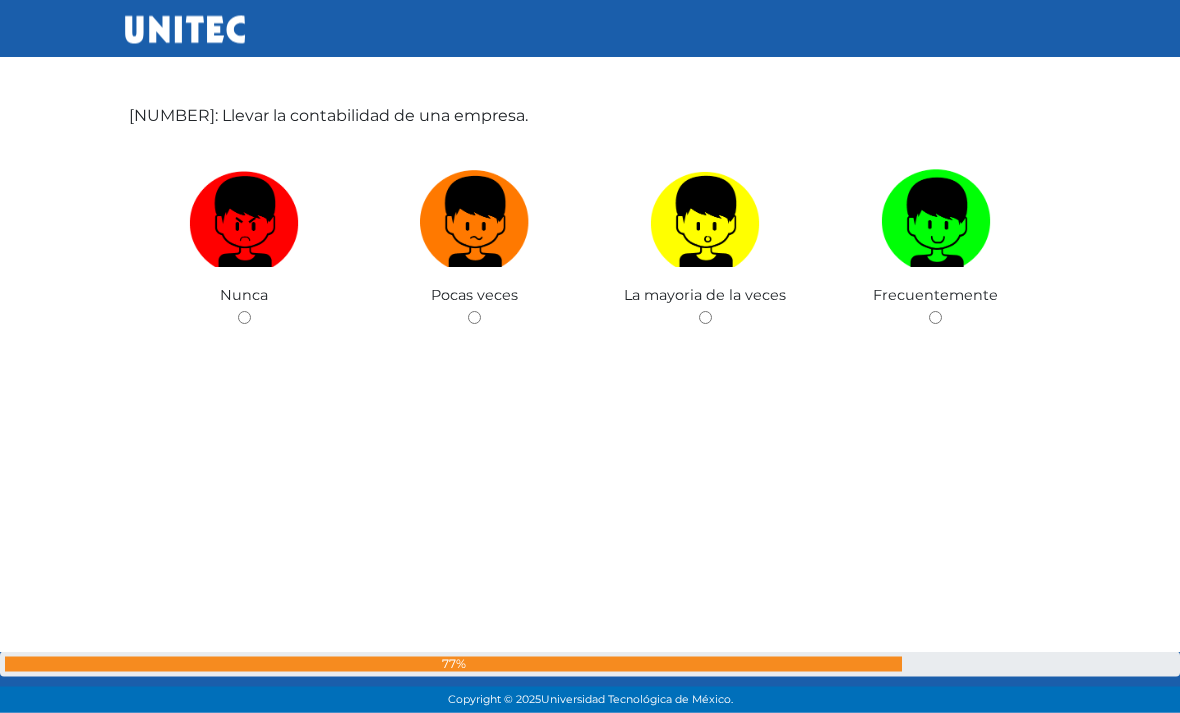 scroll, scrollTop: 52936, scrollLeft: 0, axis: vertical 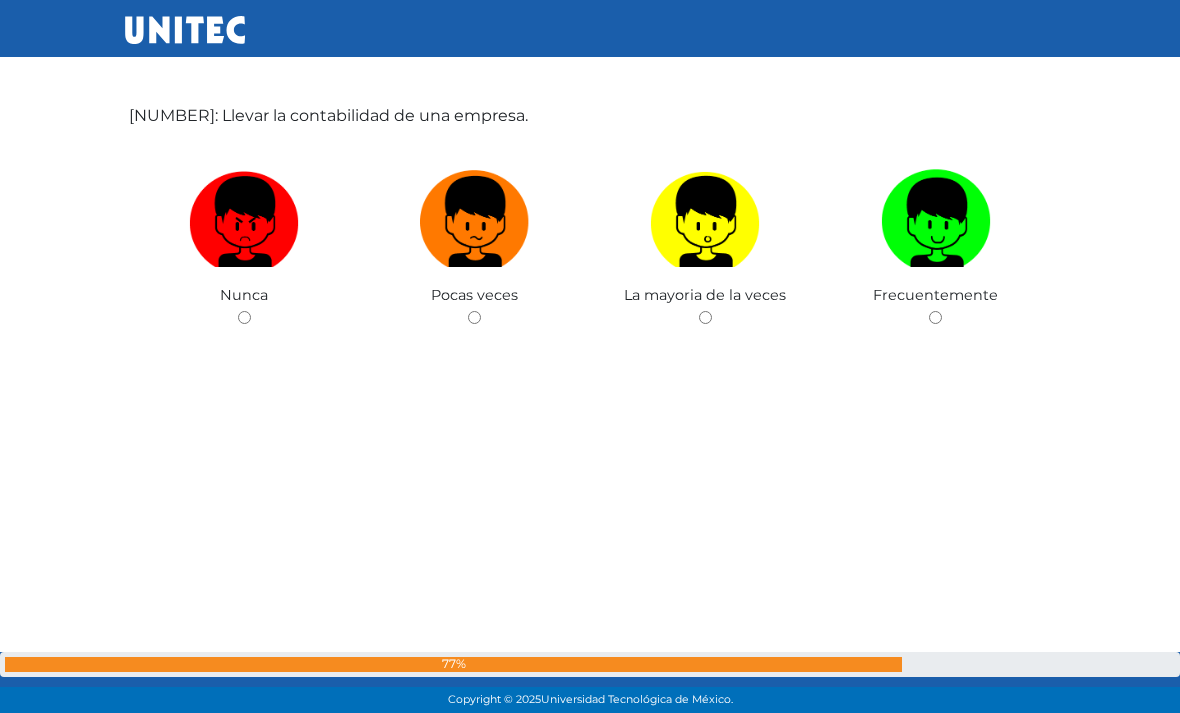 click at bounding box center [705, -3961] 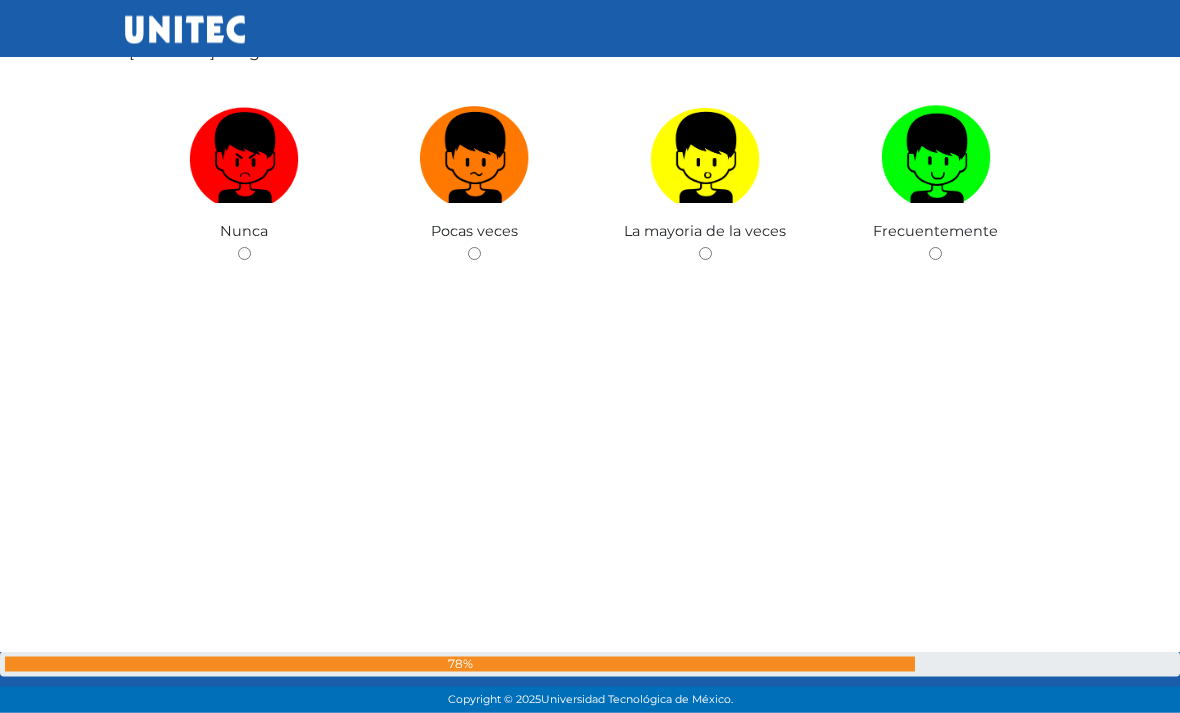 scroll, scrollTop: 53713, scrollLeft: 0, axis: vertical 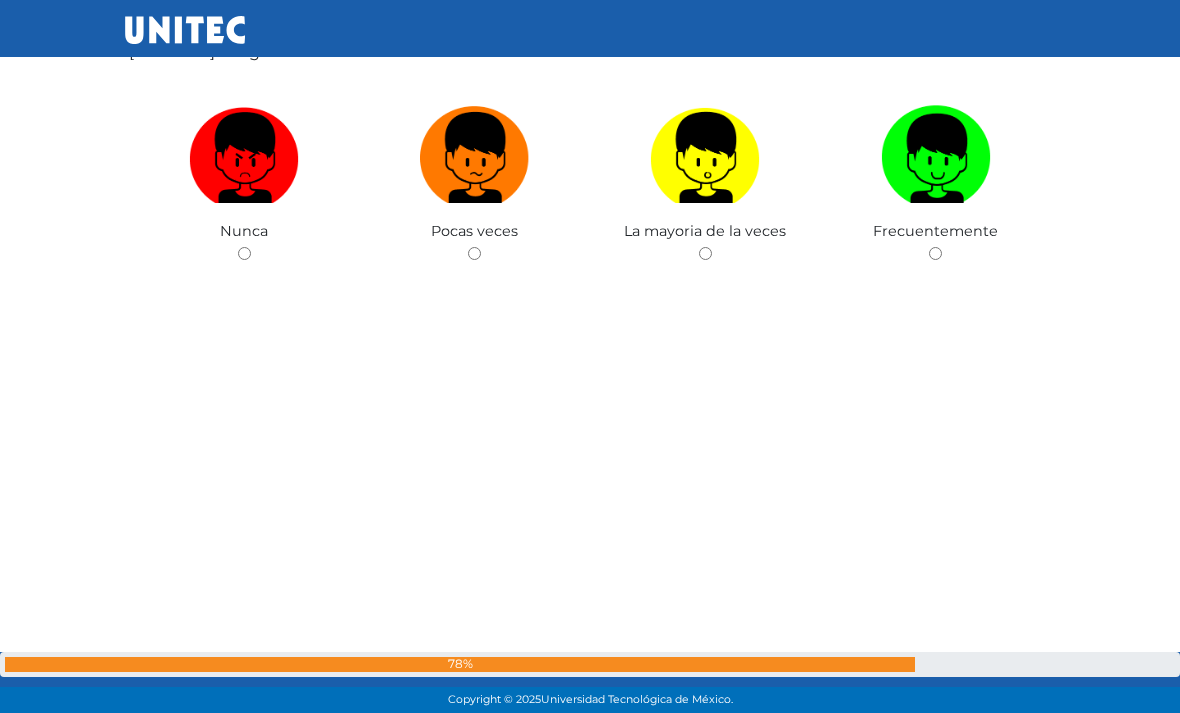 click on "Pocas veces" at bounding box center [474, -4047] 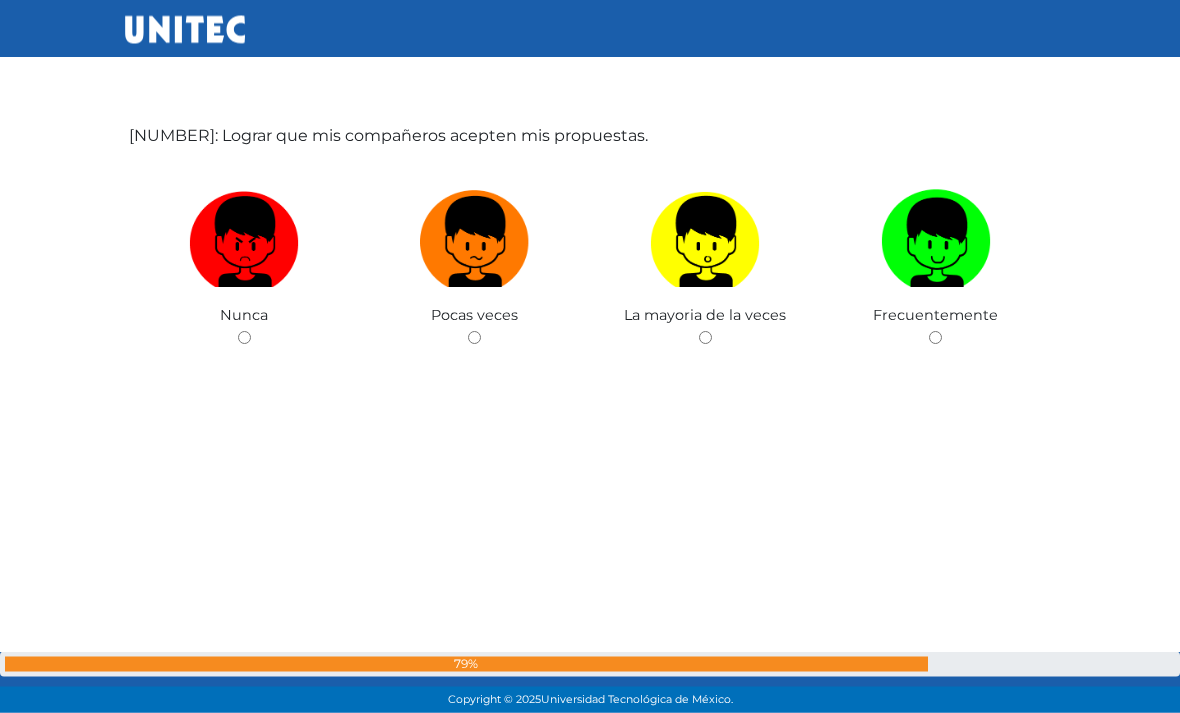 scroll, scrollTop: 54490, scrollLeft: 0, axis: vertical 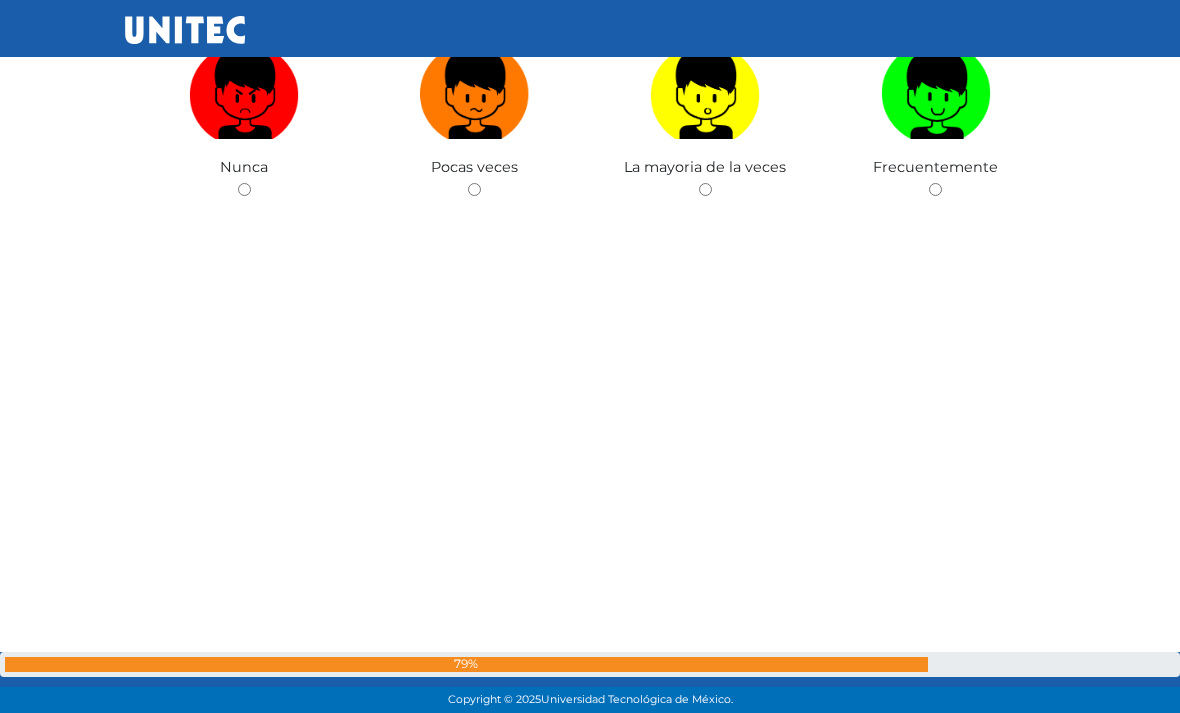click at bounding box center [935, -4089] 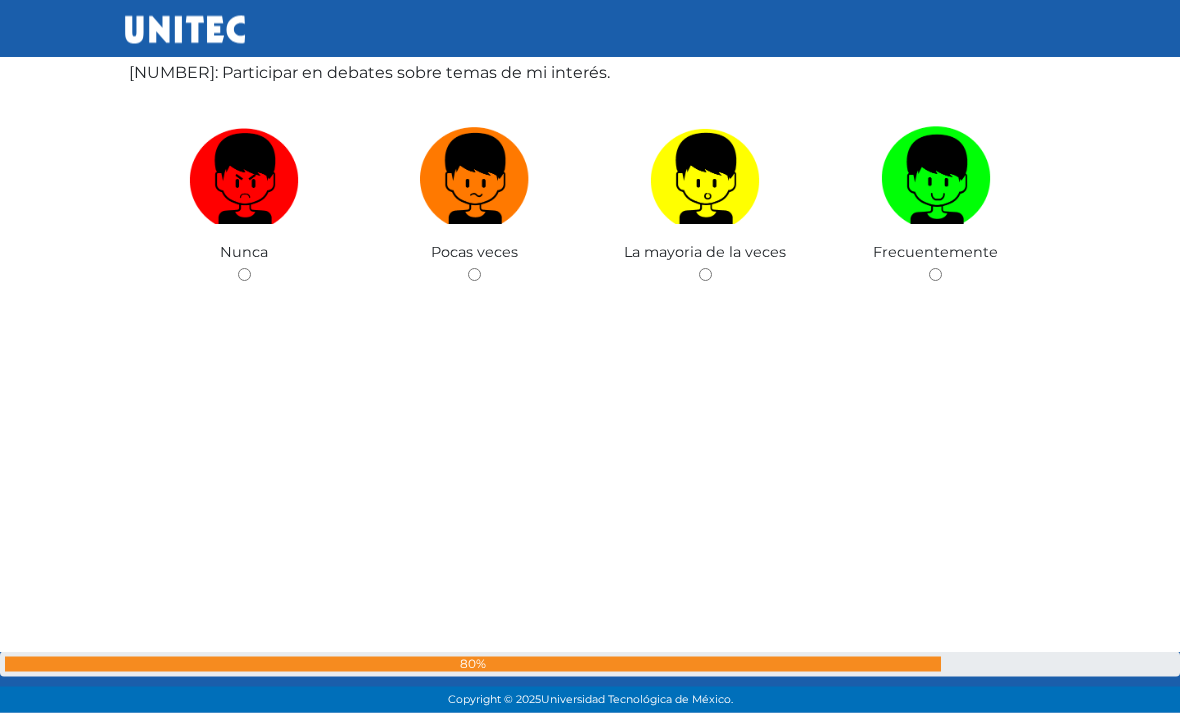 scroll, scrollTop: 55267, scrollLeft: 0, axis: vertical 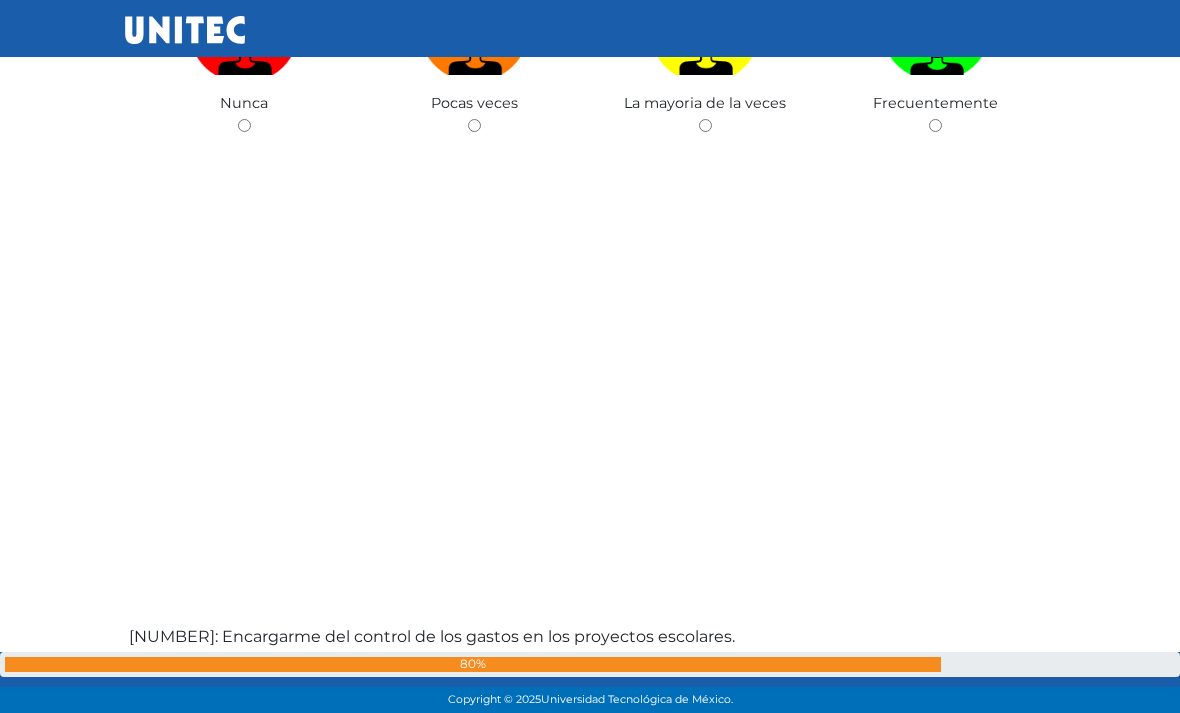 click at bounding box center (474, -4153) 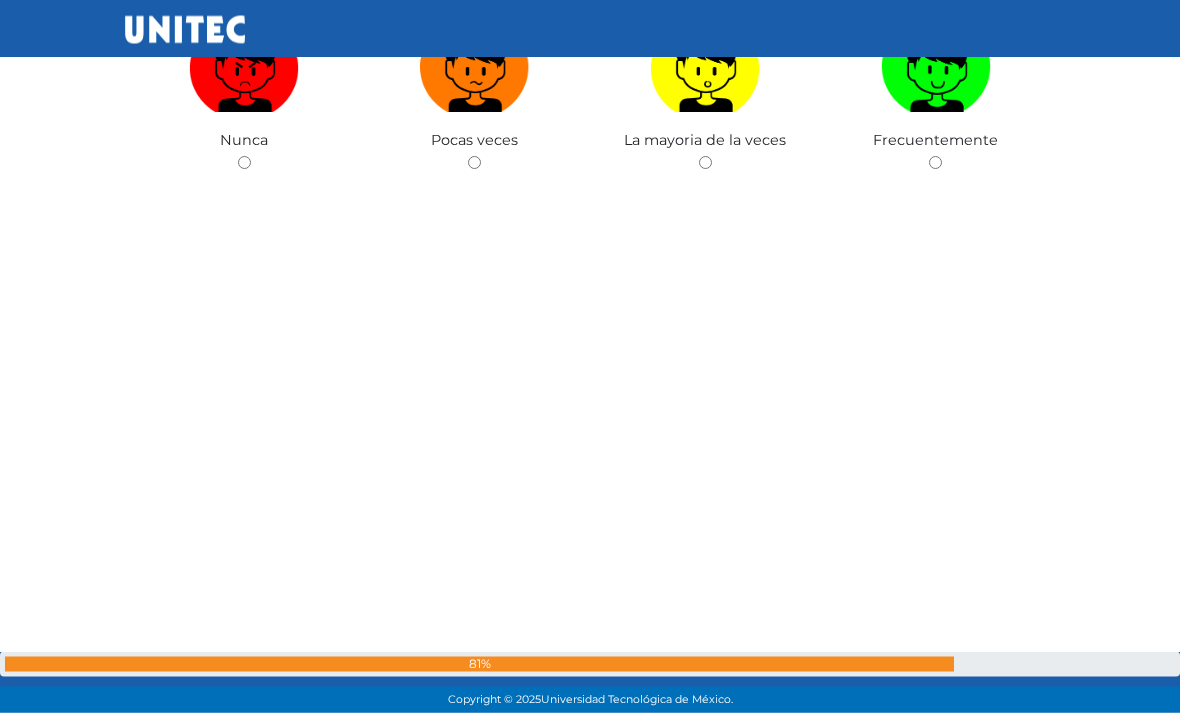 scroll, scrollTop: 56044, scrollLeft: 0, axis: vertical 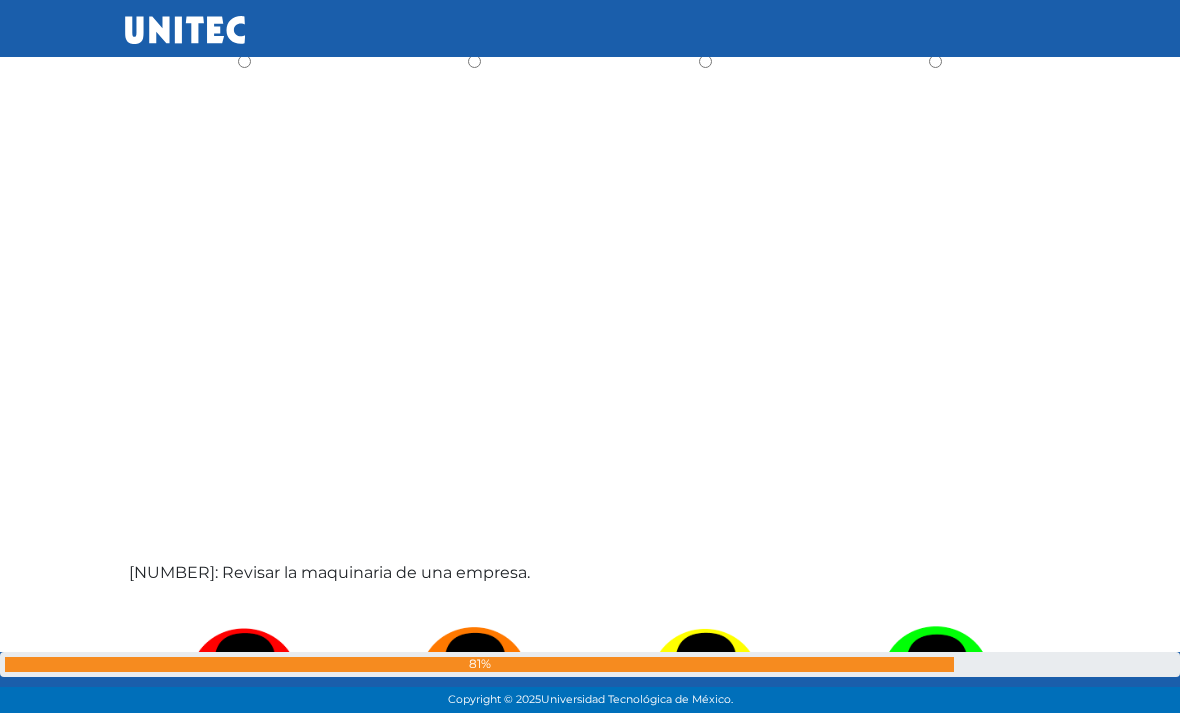 click at bounding box center [705, -4217] 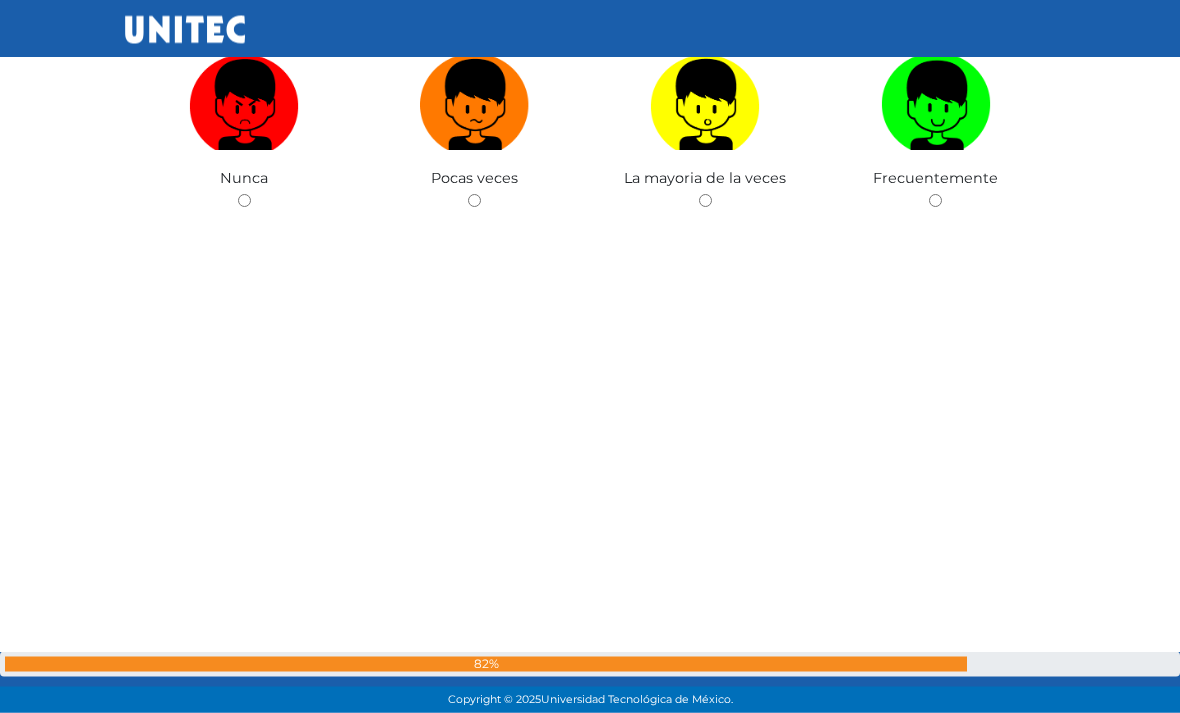 scroll, scrollTop: 56821, scrollLeft: 0, axis: vertical 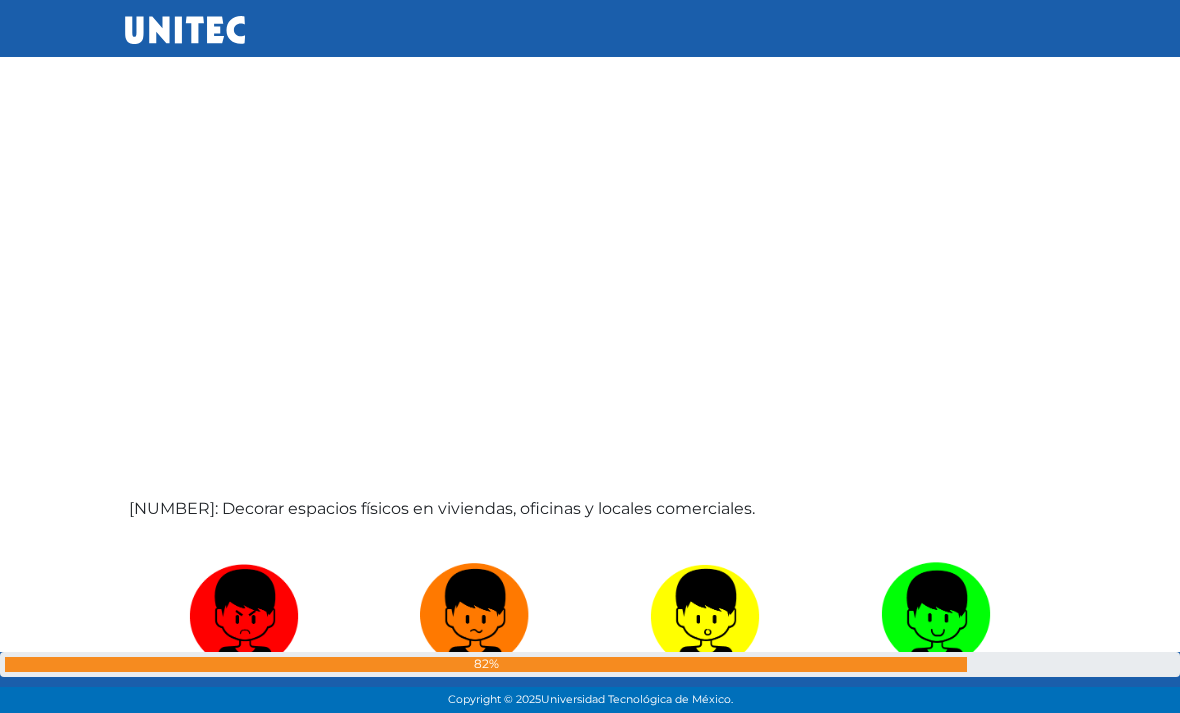 click at bounding box center [474, -4281] 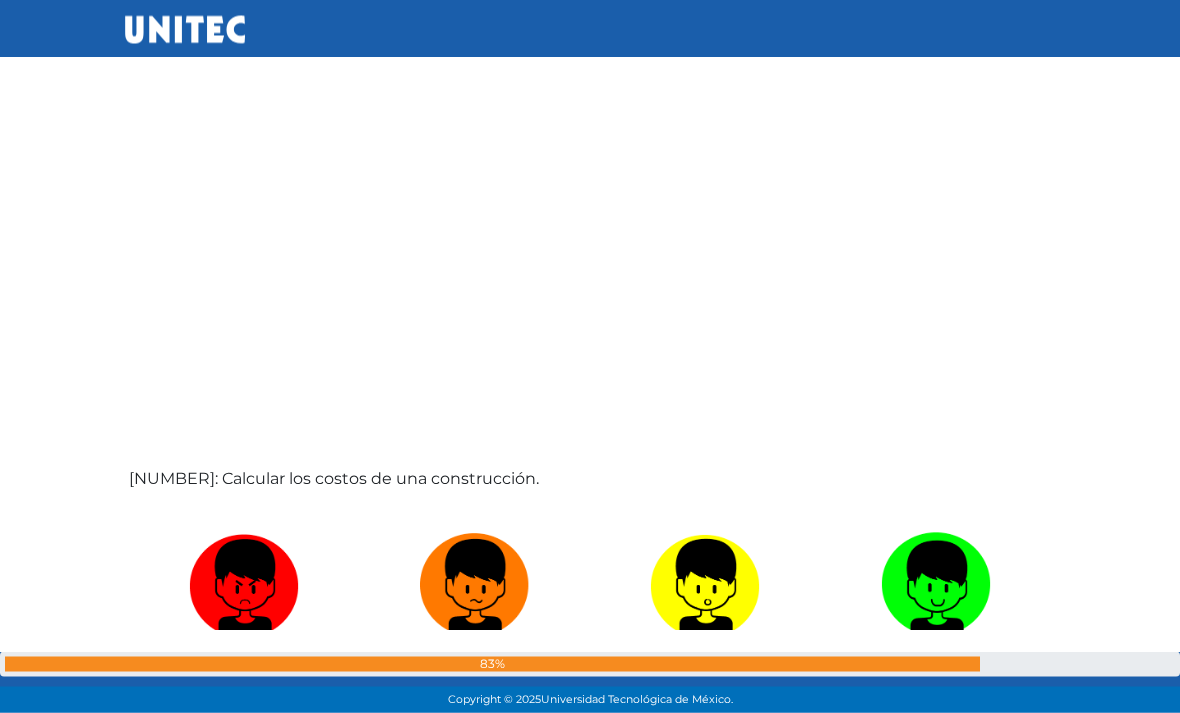 scroll, scrollTop: 57555, scrollLeft: 0, axis: vertical 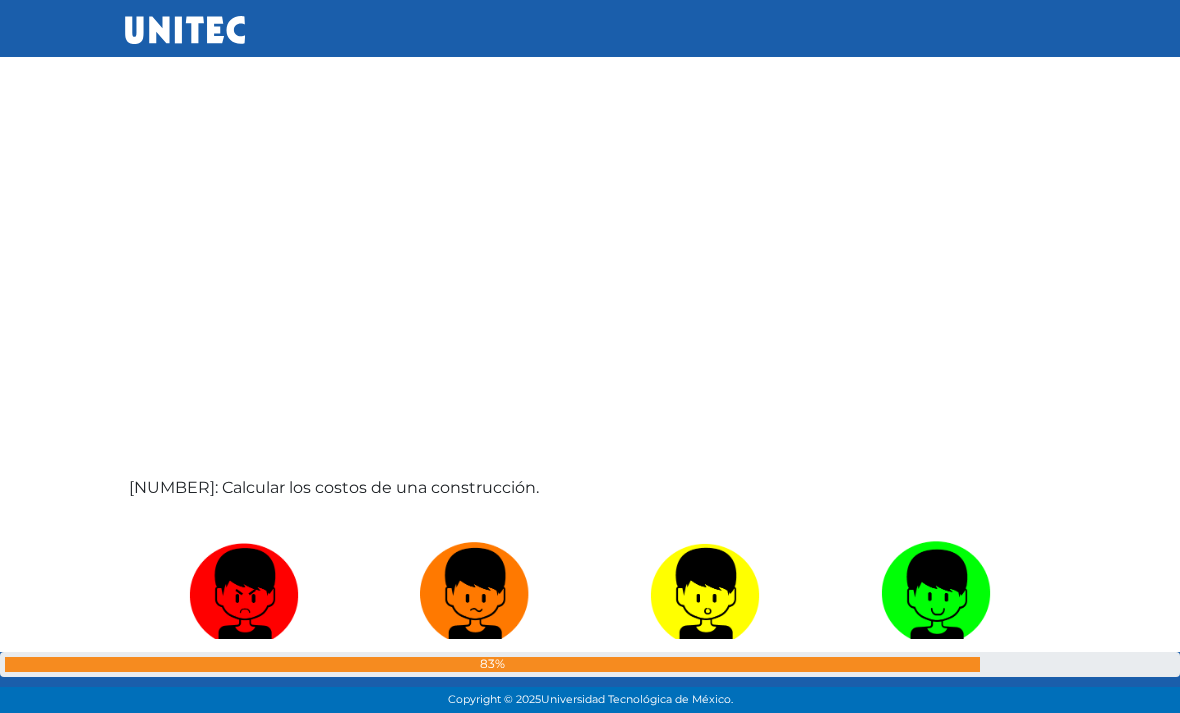 click at bounding box center [474, -4302] 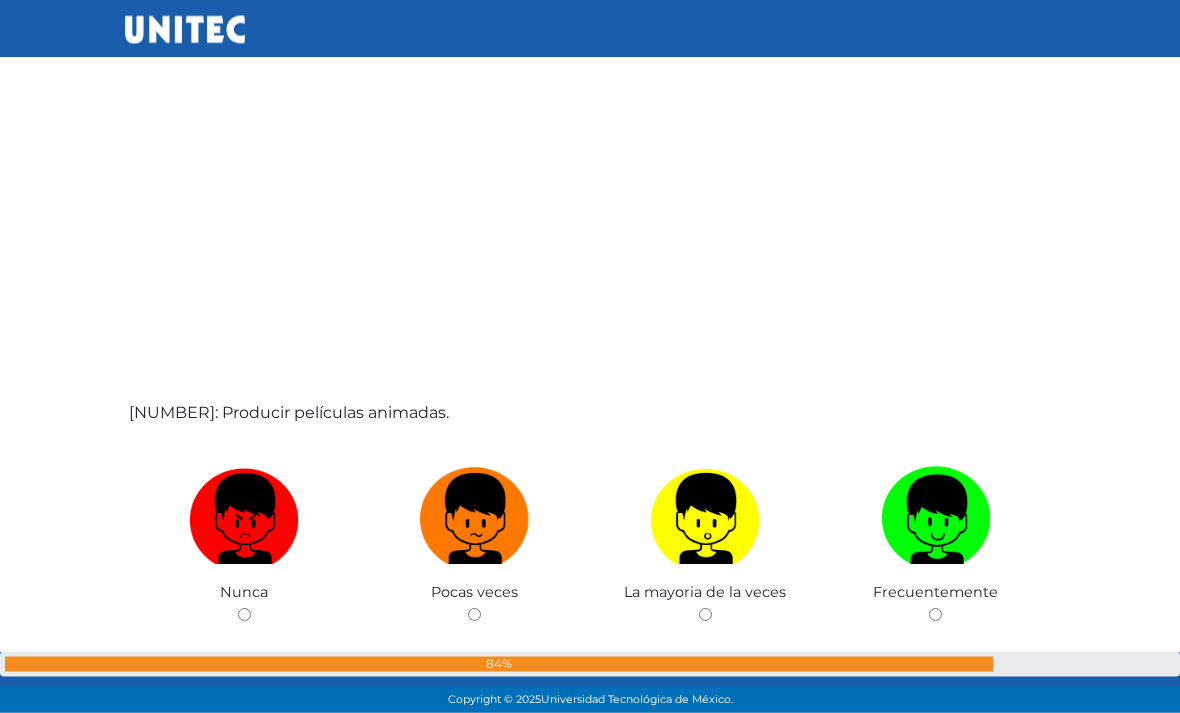 scroll, scrollTop: 58375, scrollLeft: 0, axis: vertical 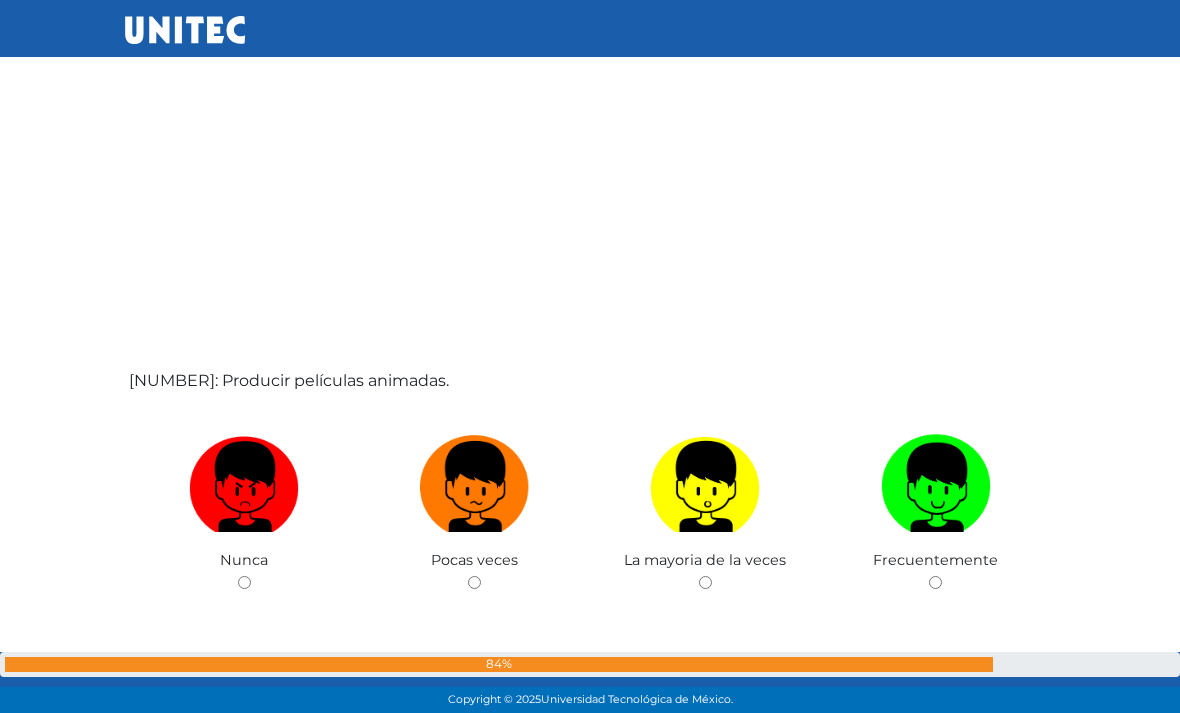 click on "[NUMBER]: Dirigir conferencias sobre distintos temas.
Nunca
Pocas veces
La mayoria de la veces
Frecuentemente" at bounding box center [590, -4444] 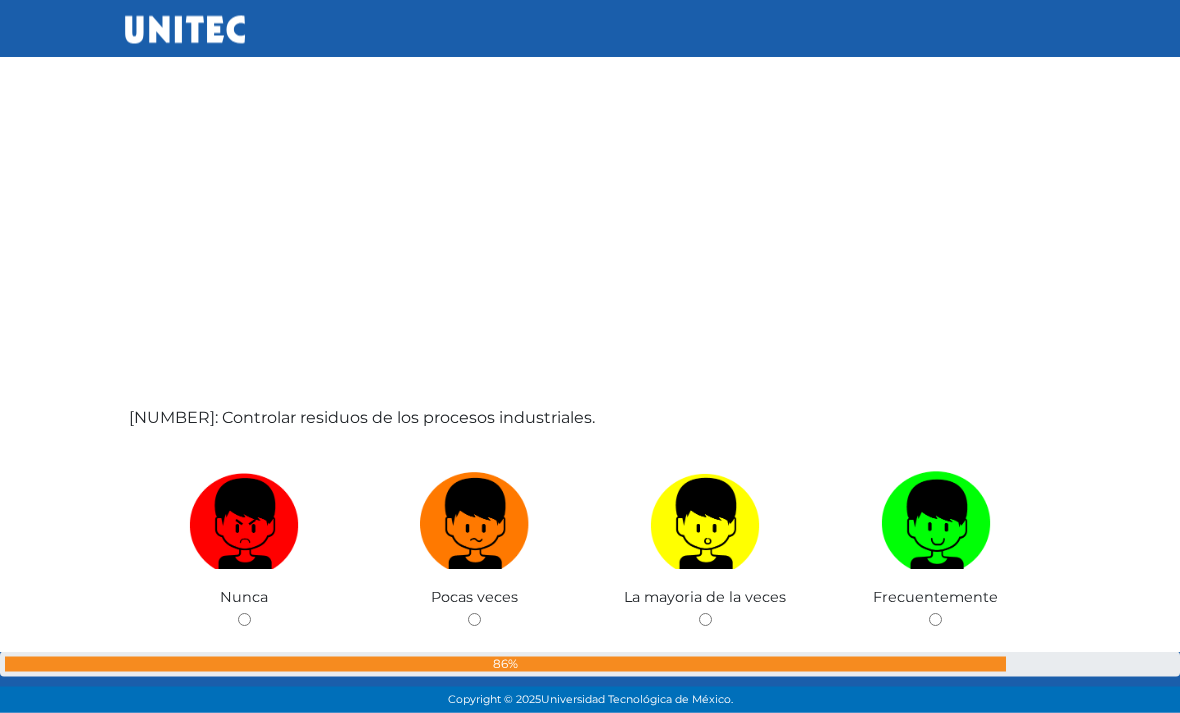 scroll, scrollTop: 59152, scrollLeft: 0, axis: vertical 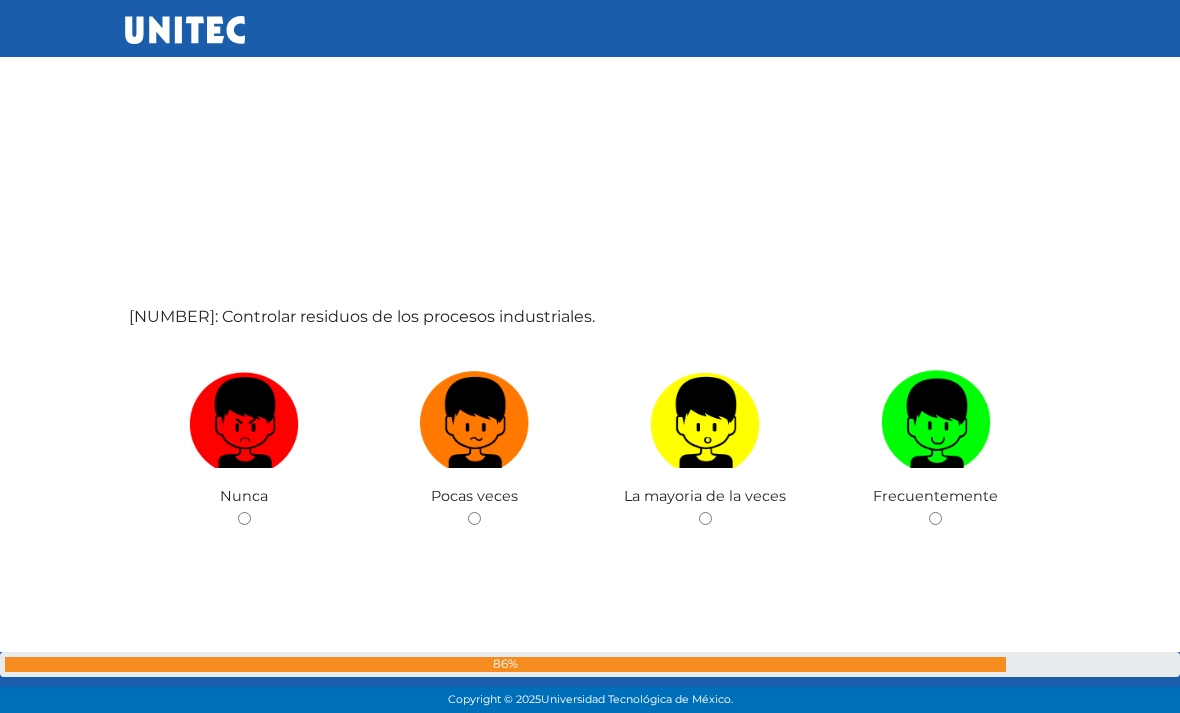 click at bounding box center (935, -4473) 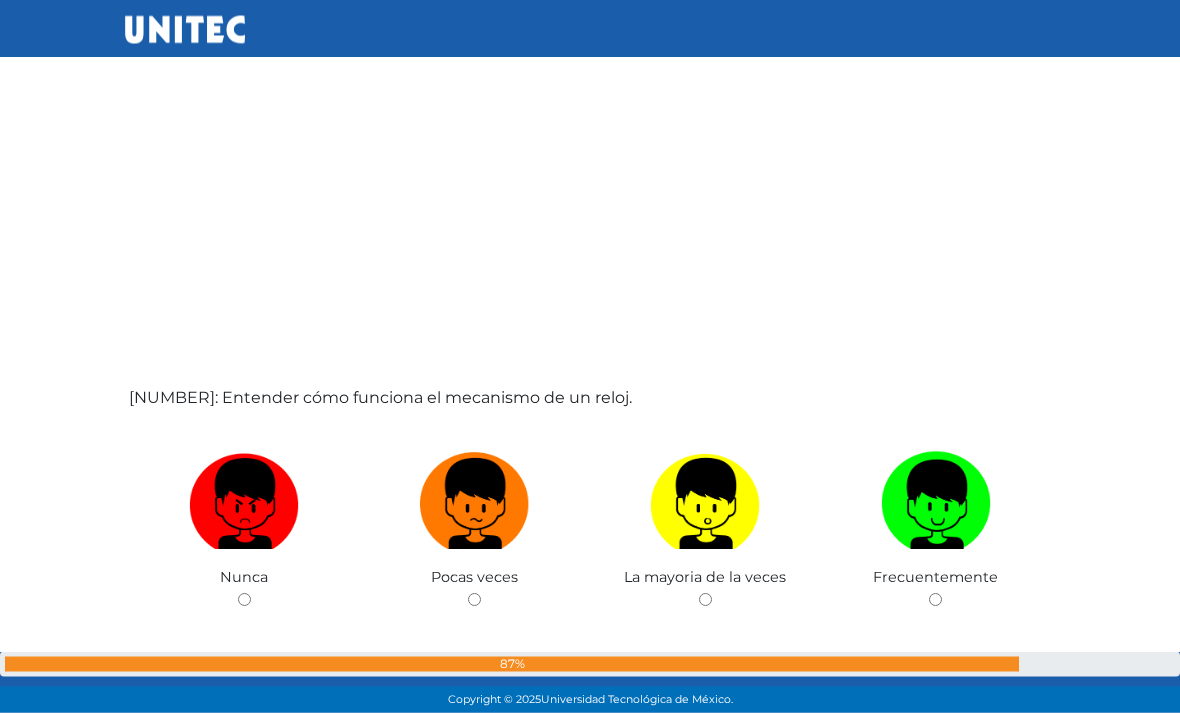 scroll, scrollTop: 59929, scrollLeft: 0, axis: vertical 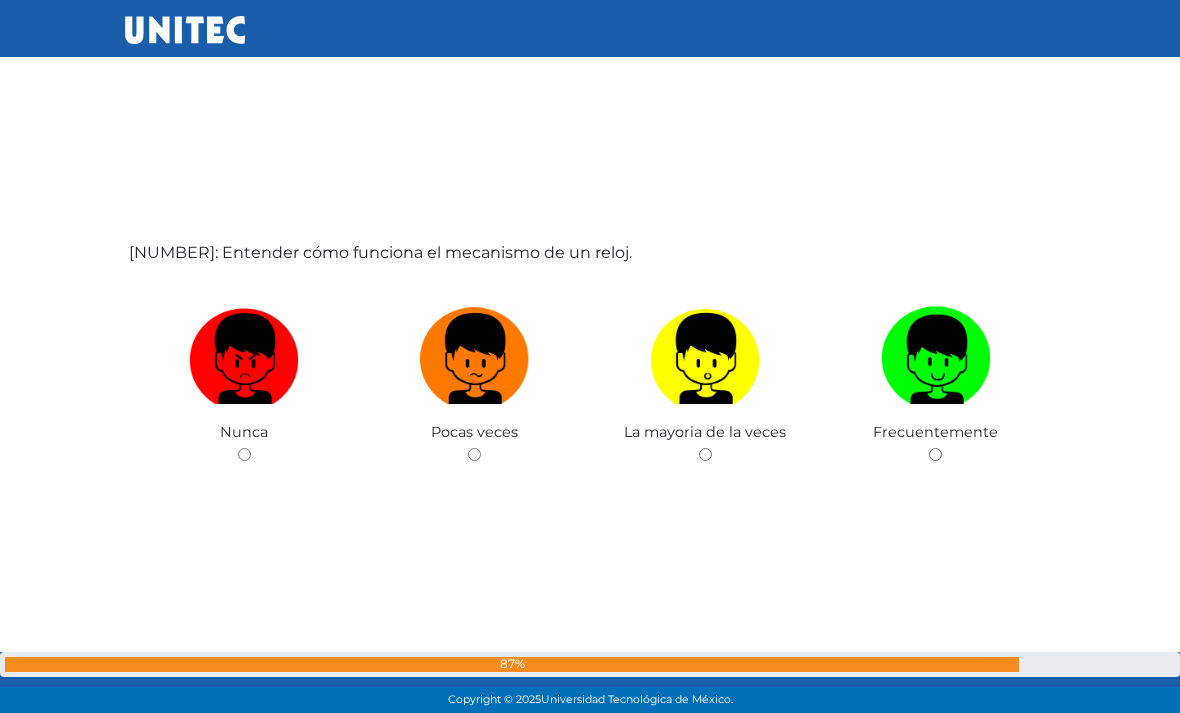 click on "Frecuentemente" at bounding box center (935, -4559) 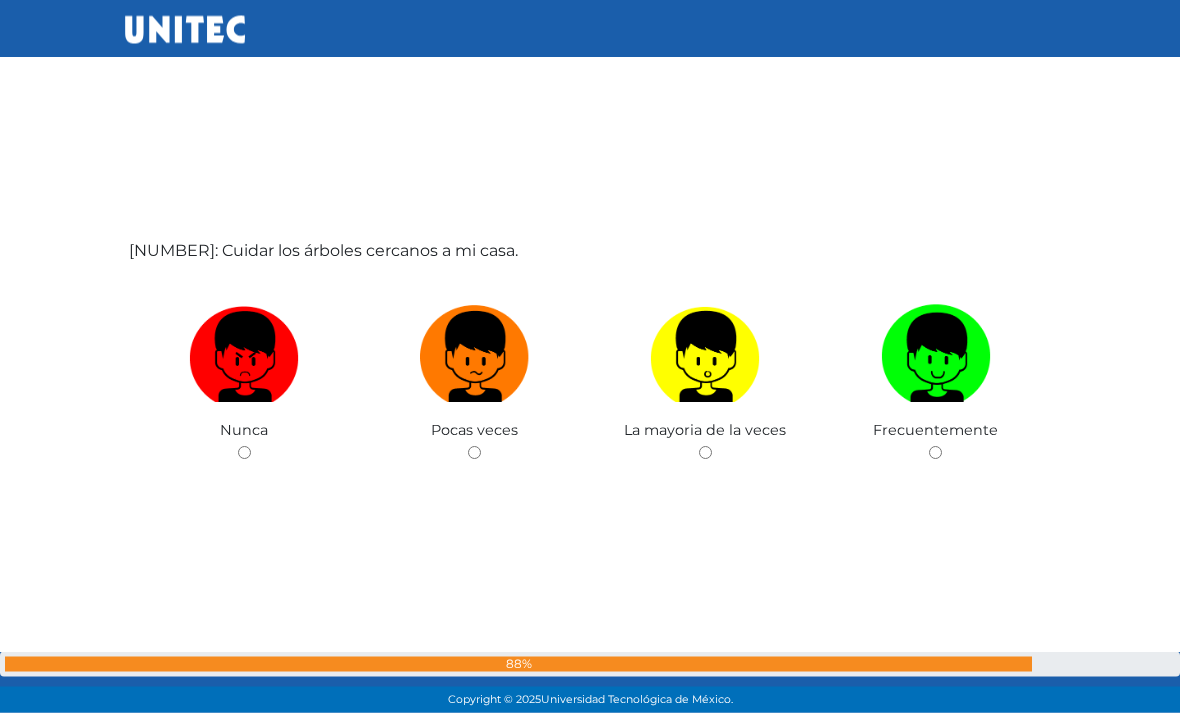 scroll, scrollTop: 60706, scrollLeft: 0, axis: vertical 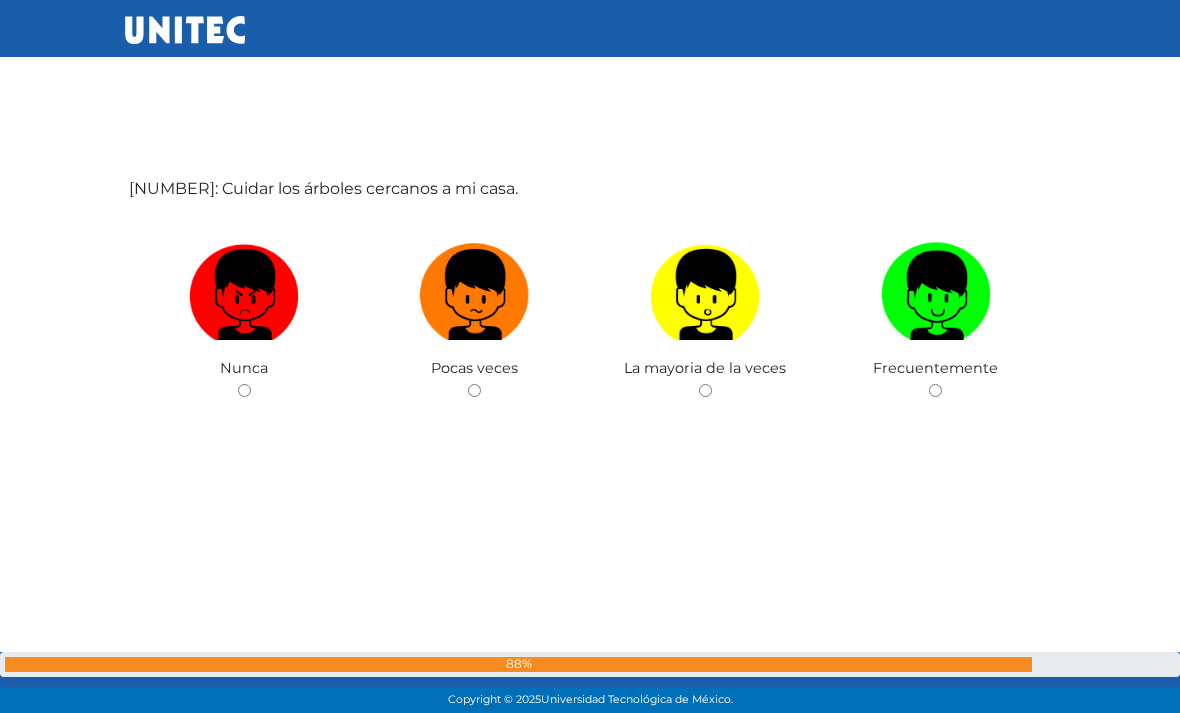 click on "Frecuentemente" at bounding box center [936, -4685] 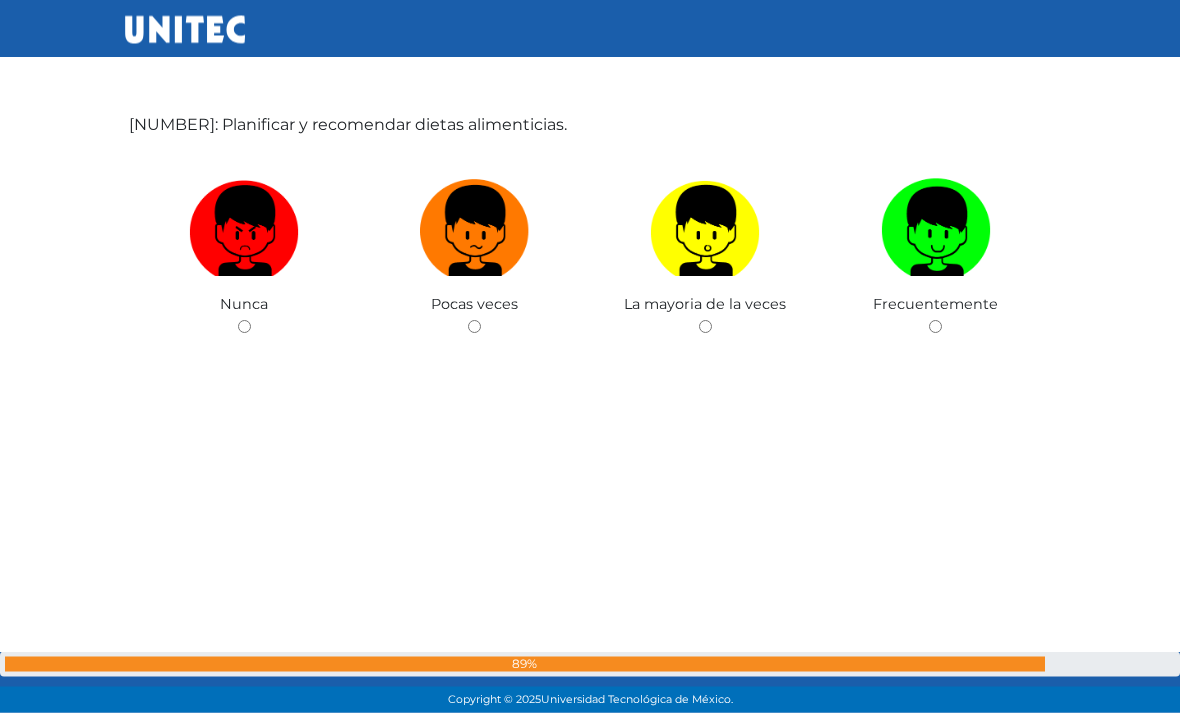 scroll, scrollTop: 61483, scrollLeft: 0, axis: vertical 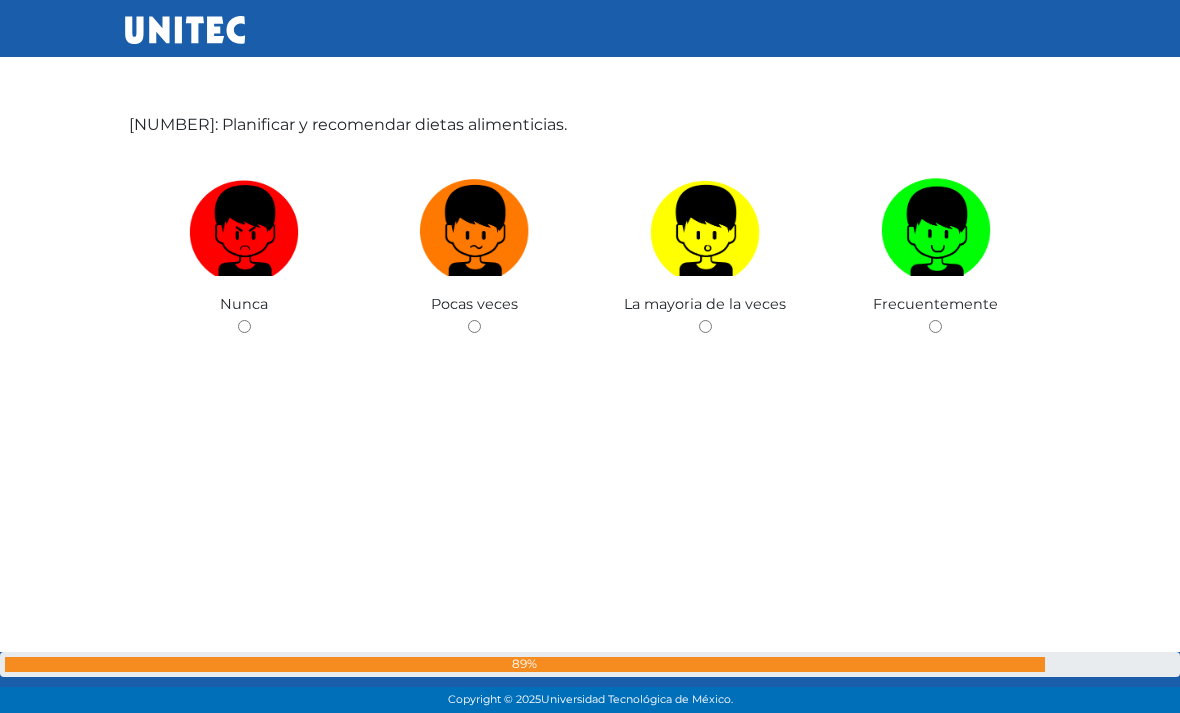 click on "La mayoria de la veces" at bounding box center [705, -4749] 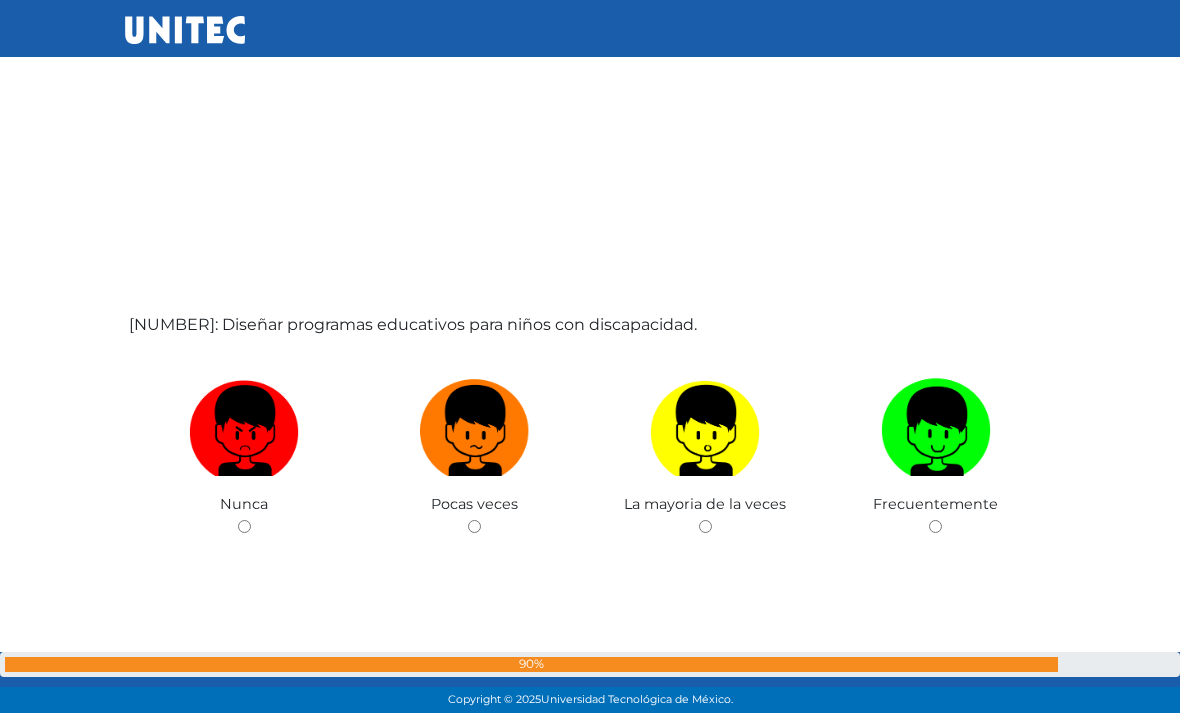 scroll, scrollTop: 62260, scrollLeft: 0, axis: vertical 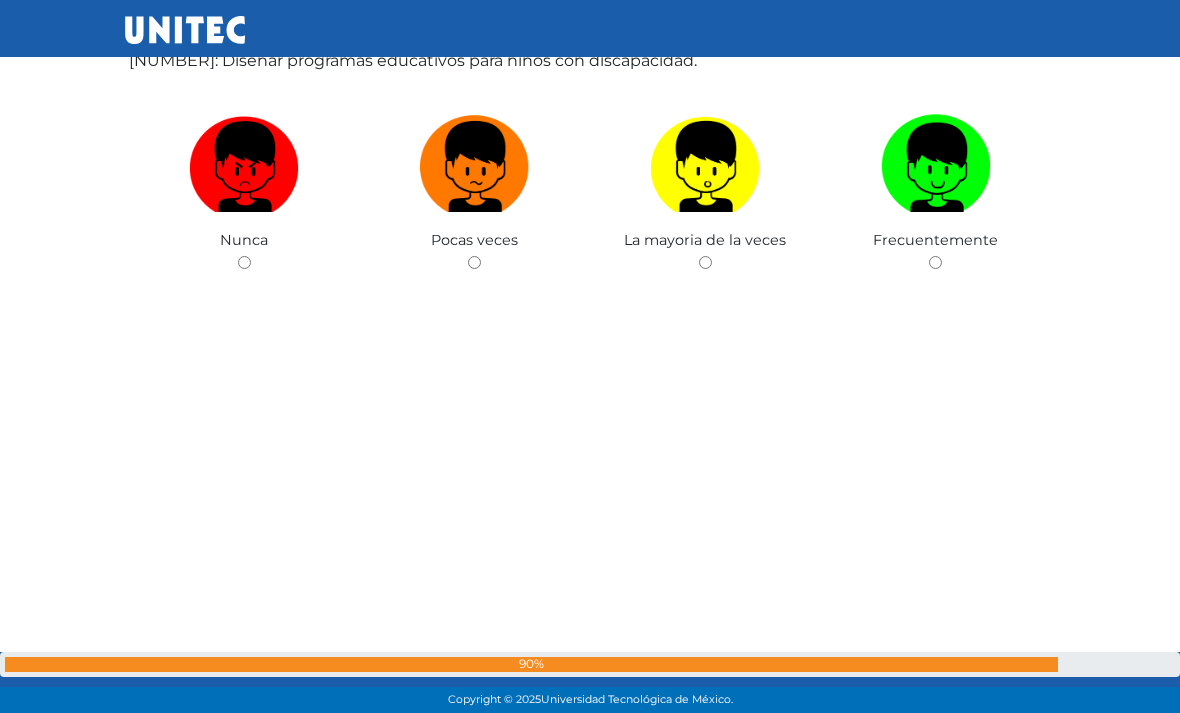 click at bounding box center [935, -4729] 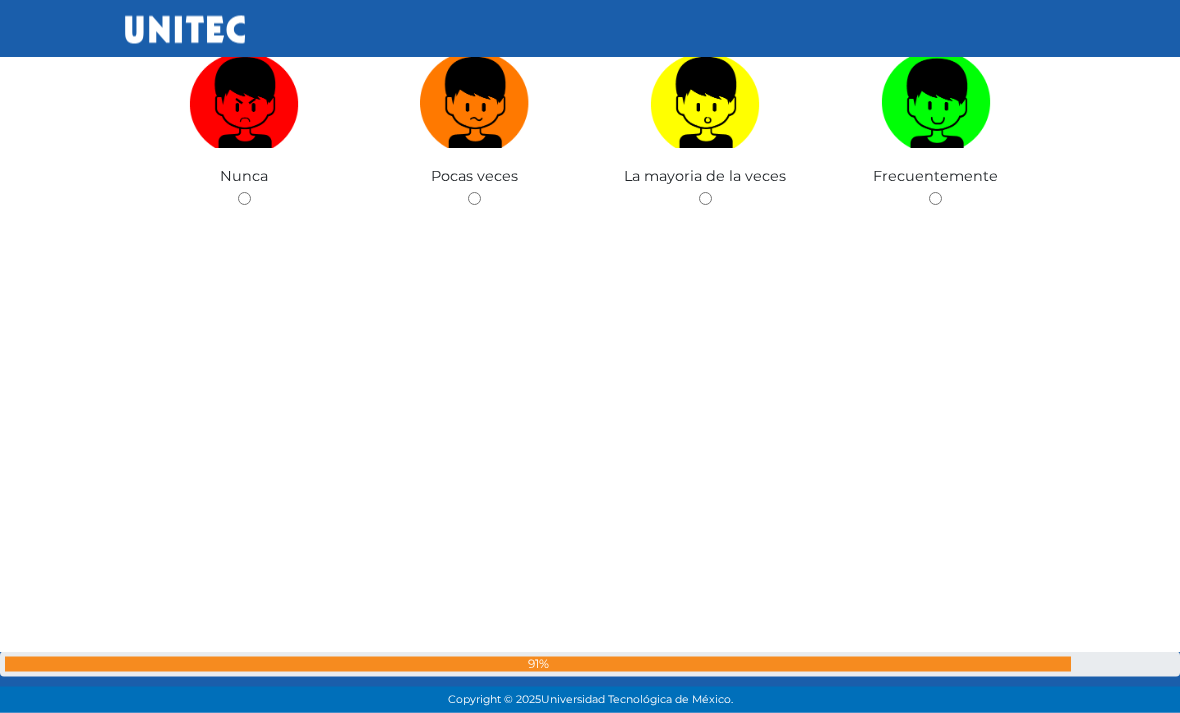 scroll, scrollTop: 63037, scrollLeft: 0, axis: vertical 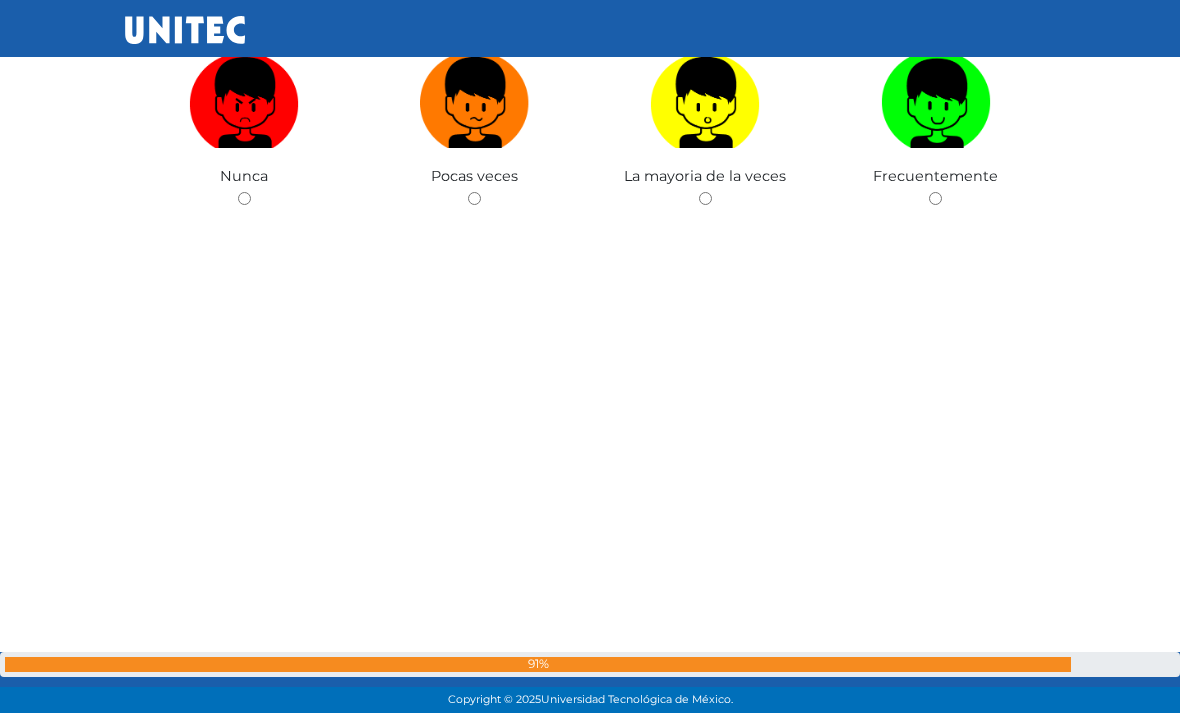 click at bounding box center [705, -4793] 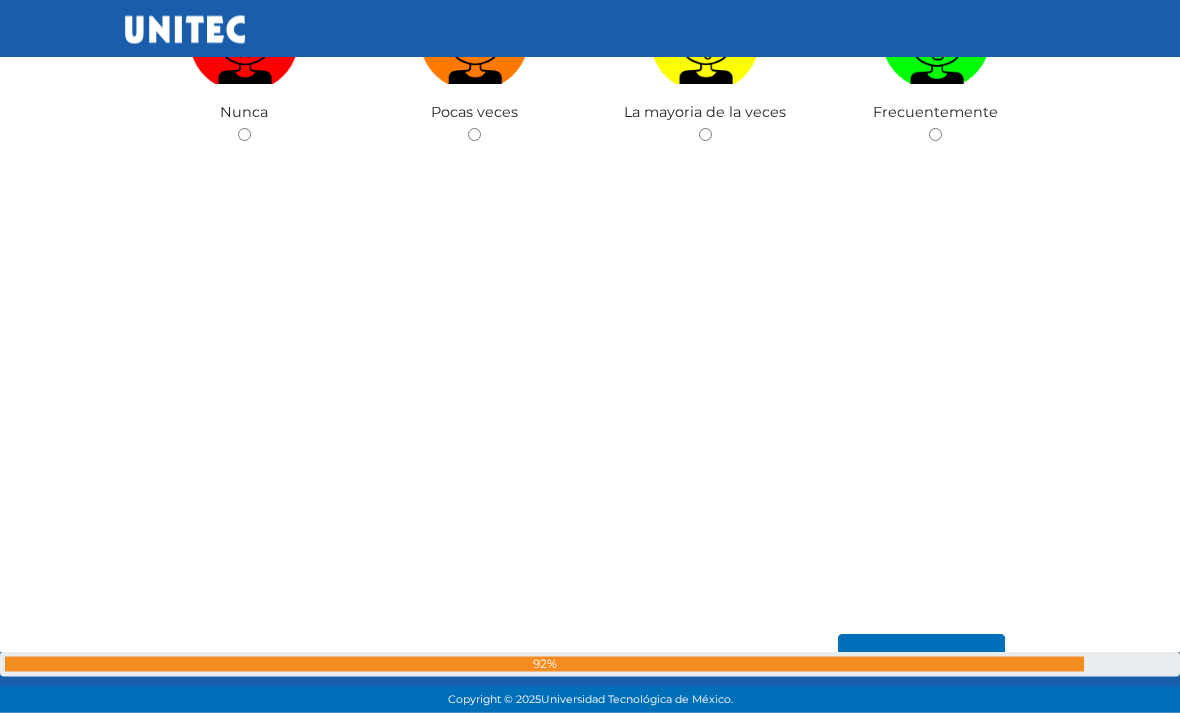 scroll, scrollTop: 63814, scrollLeft: 0, axis: vertical 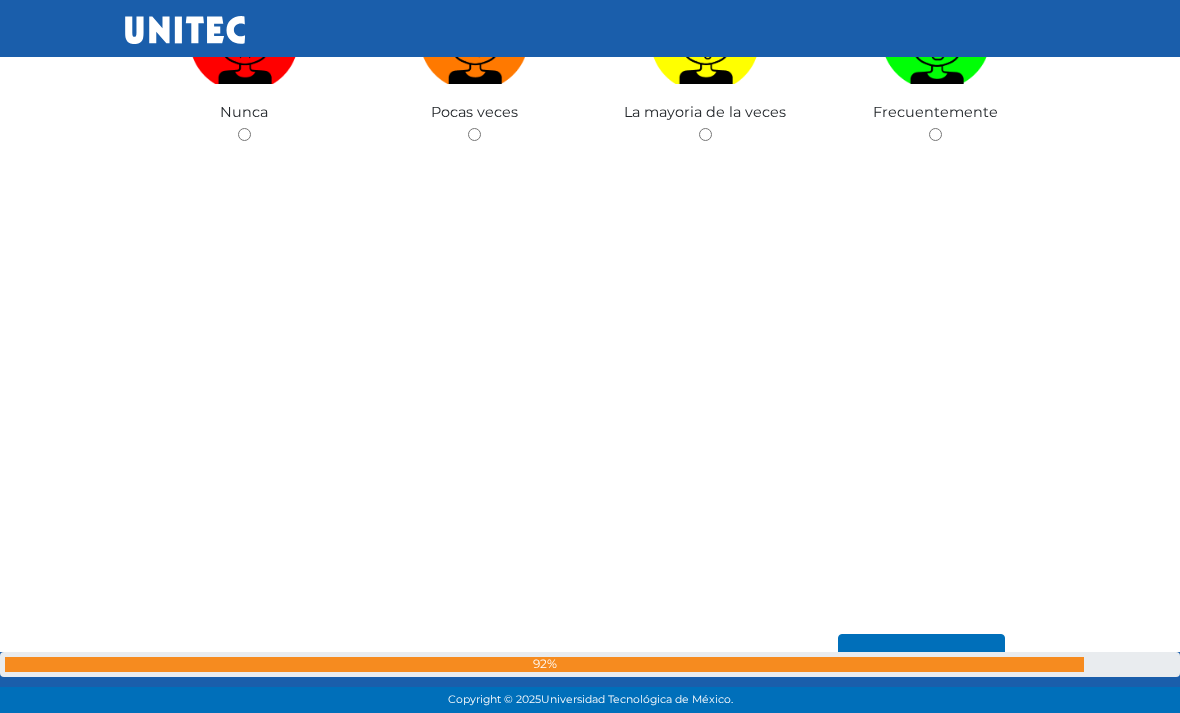 click at bounding box center [474, -4857] 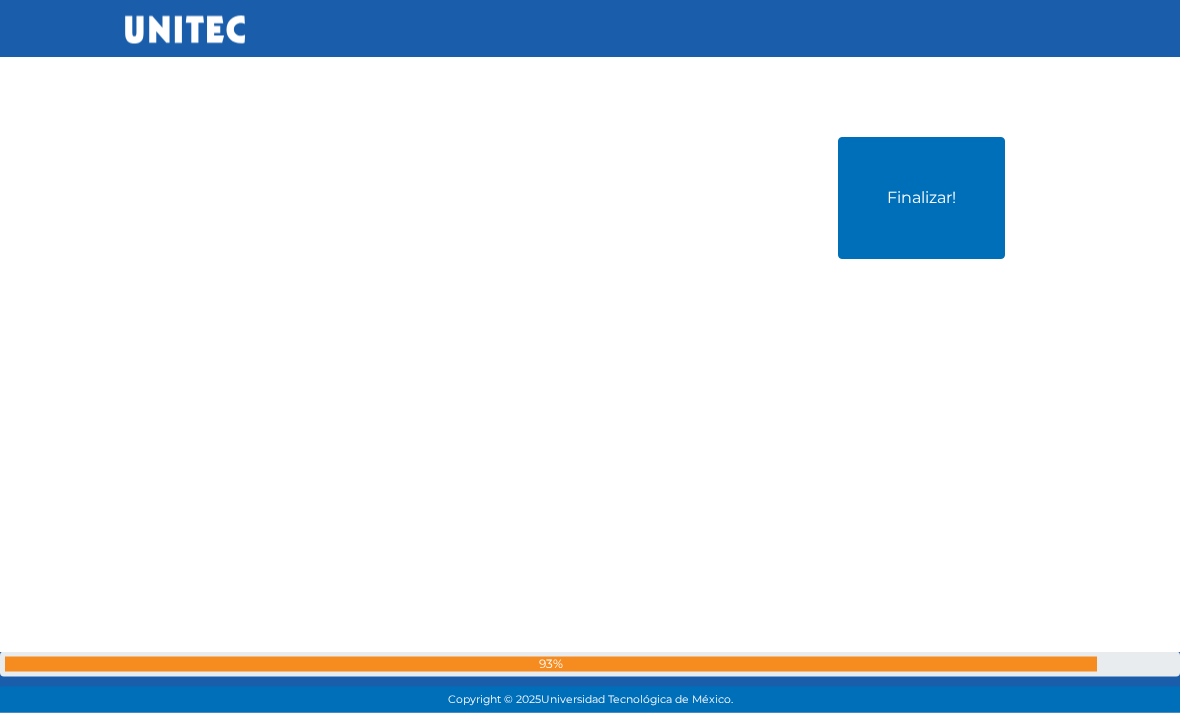 scroll, scrollTop: 64591, scrollLeft: 0, axis: vertical 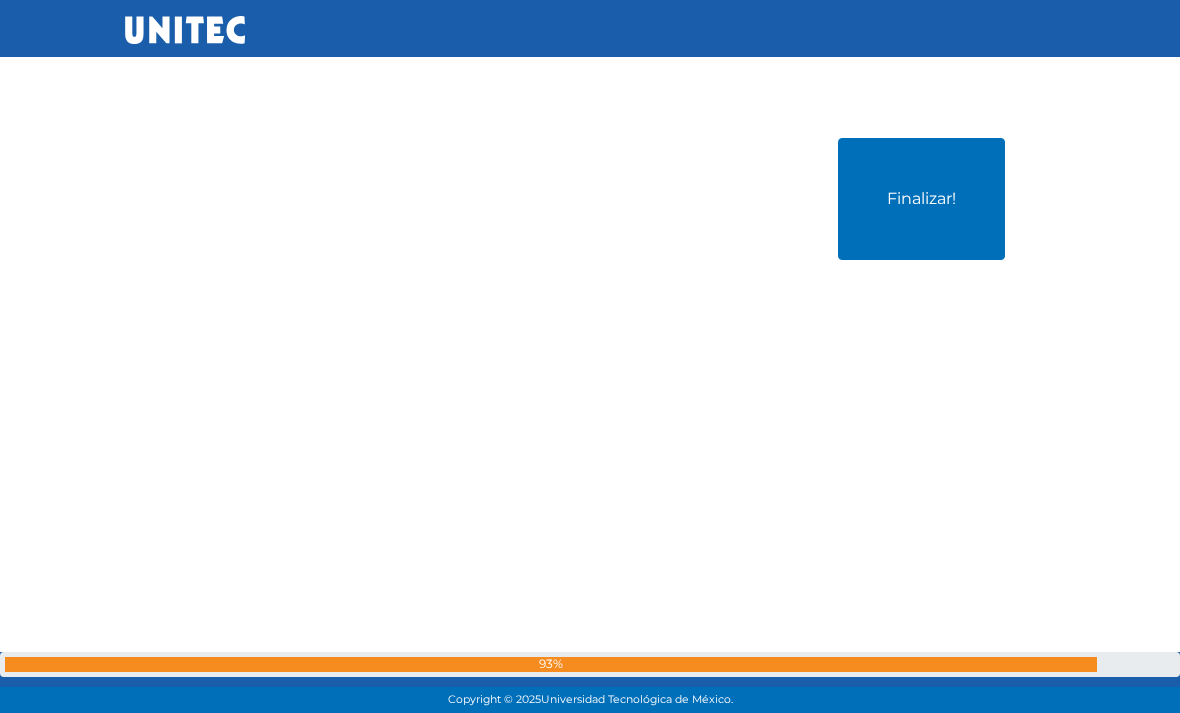 click at bounding box center [474, -4640] 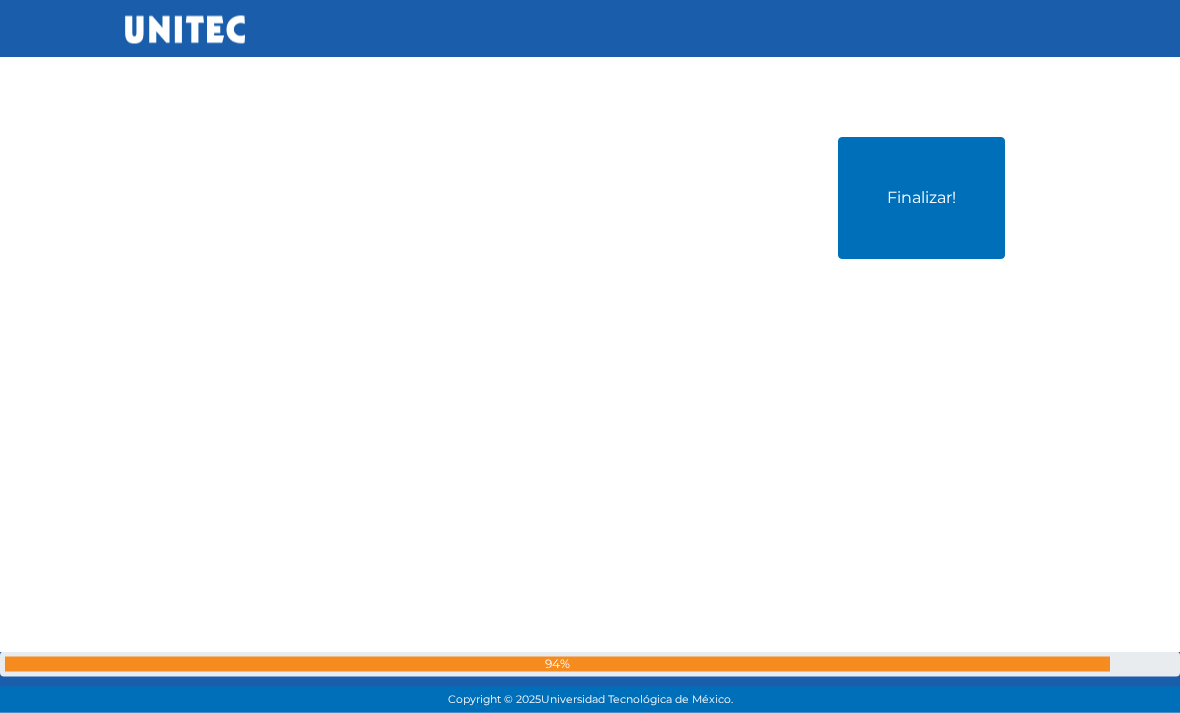 scroll, scrollTop: 65368, scrollLeft: 0, axis: vertical 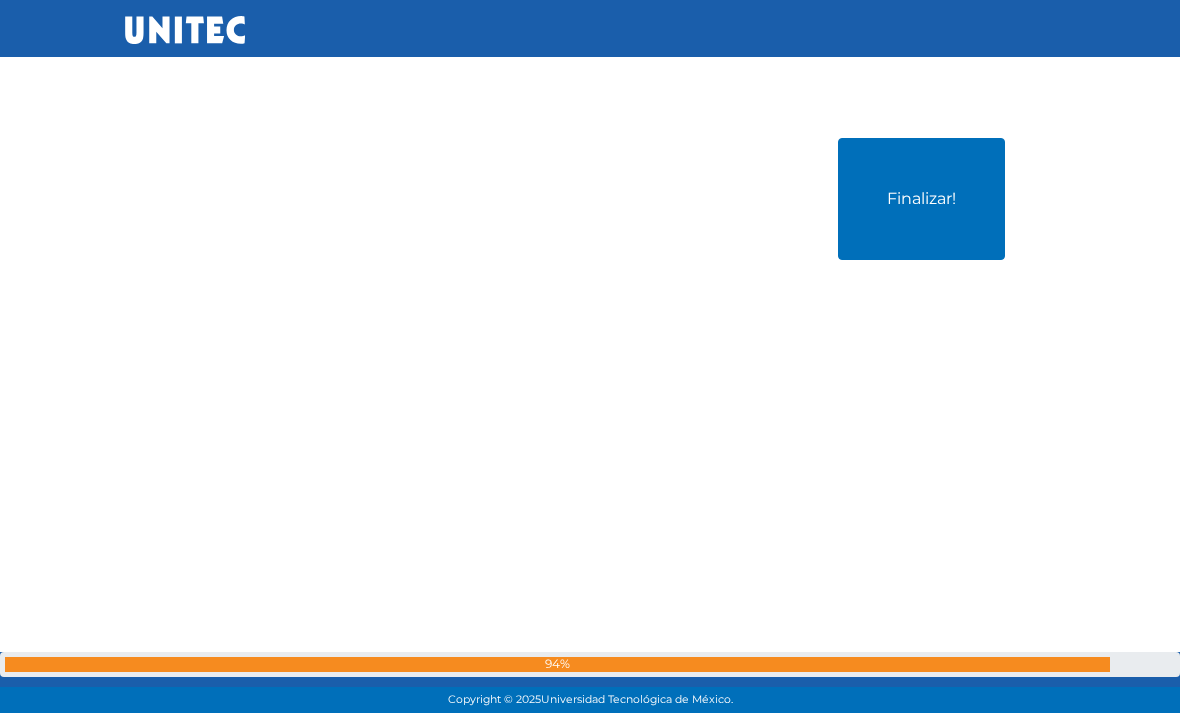 click at bounding box center [705, -3927] 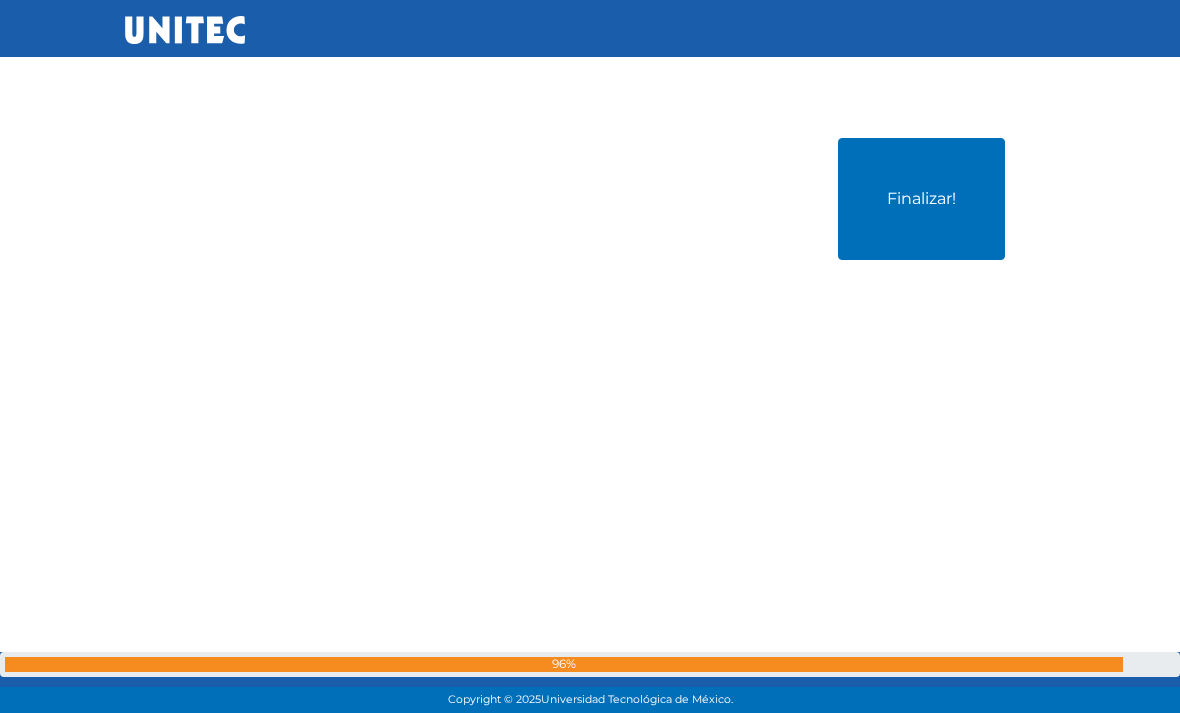 scroll, scrollTop: 66145, scrollLeft: 0, axis: vertical 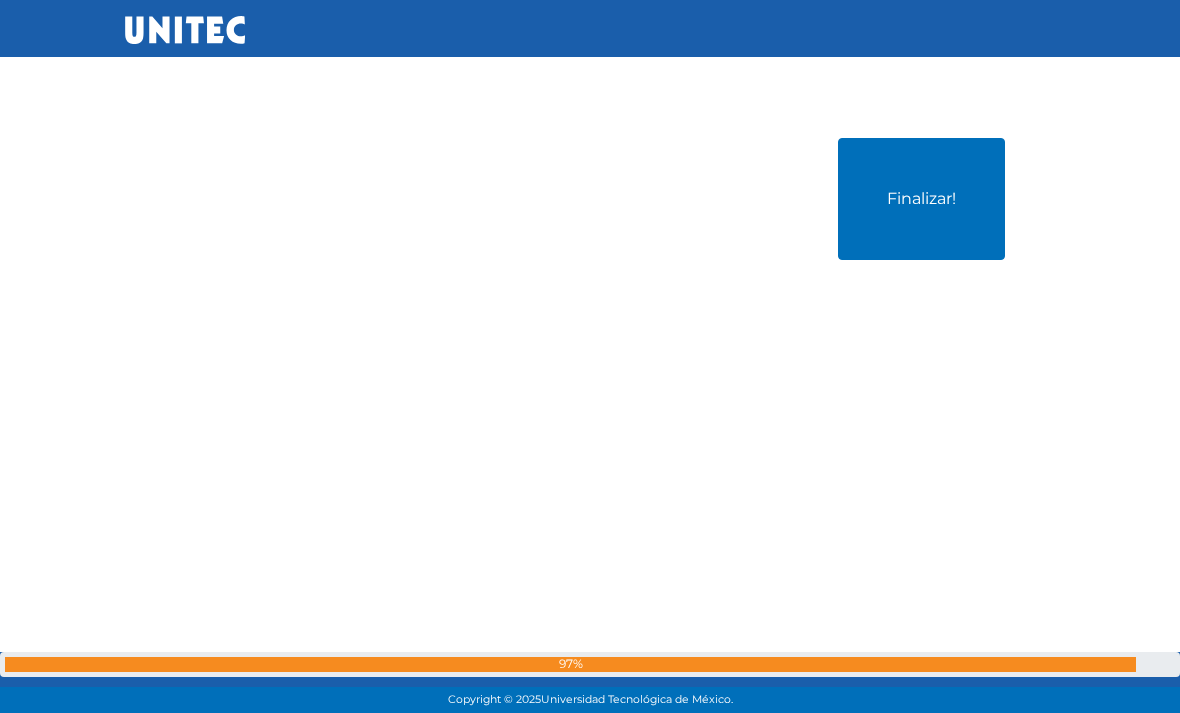 click at bounding box center [705, -2501] 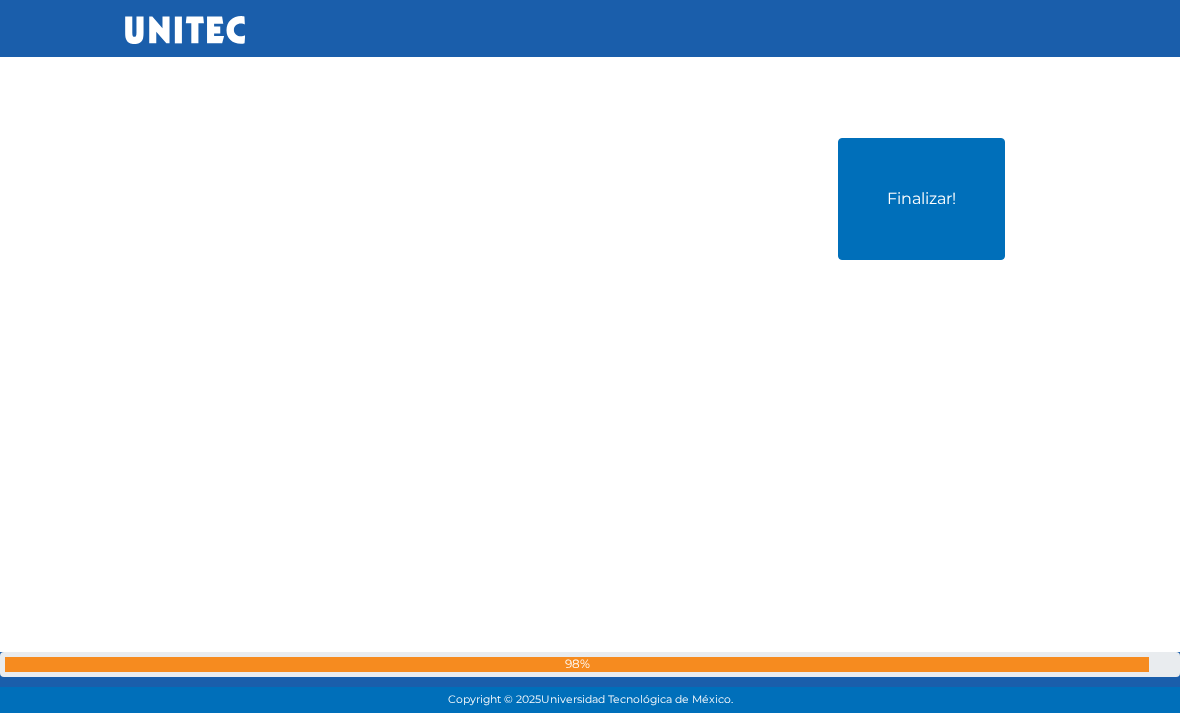 scroll, scrollTop: 67699, scrollLeft: 0, axis: vertical 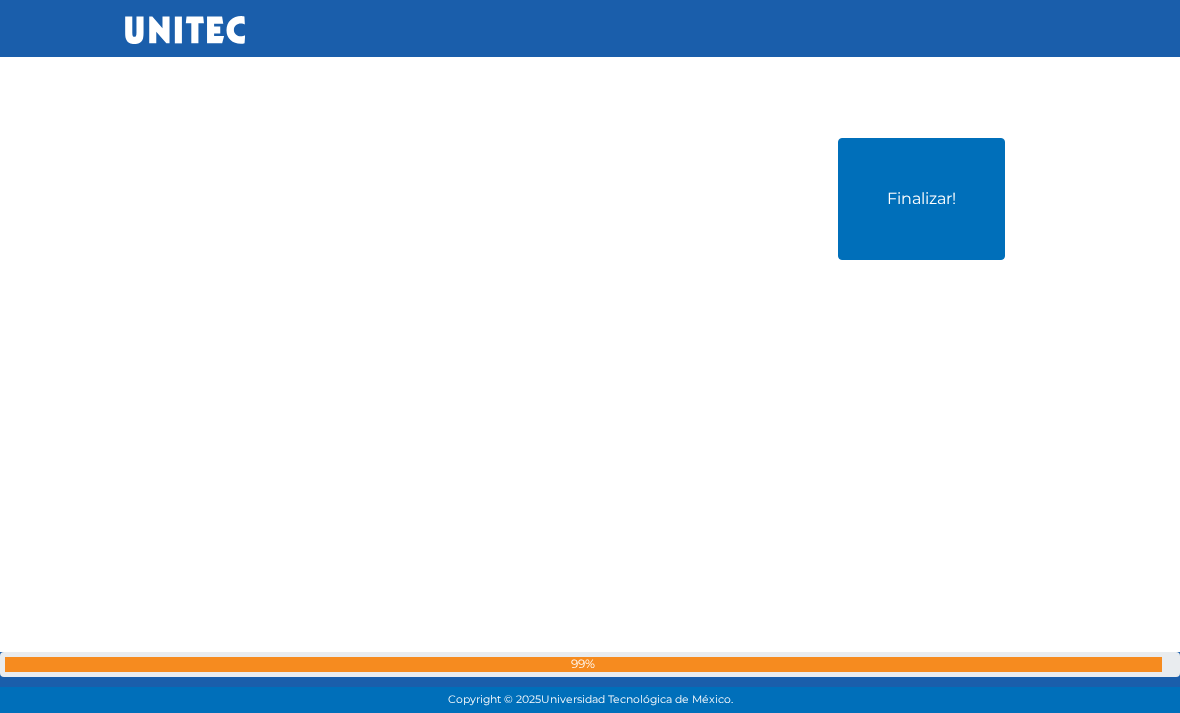 click on "Frecuentemente" at bounding box center [936, -1159] 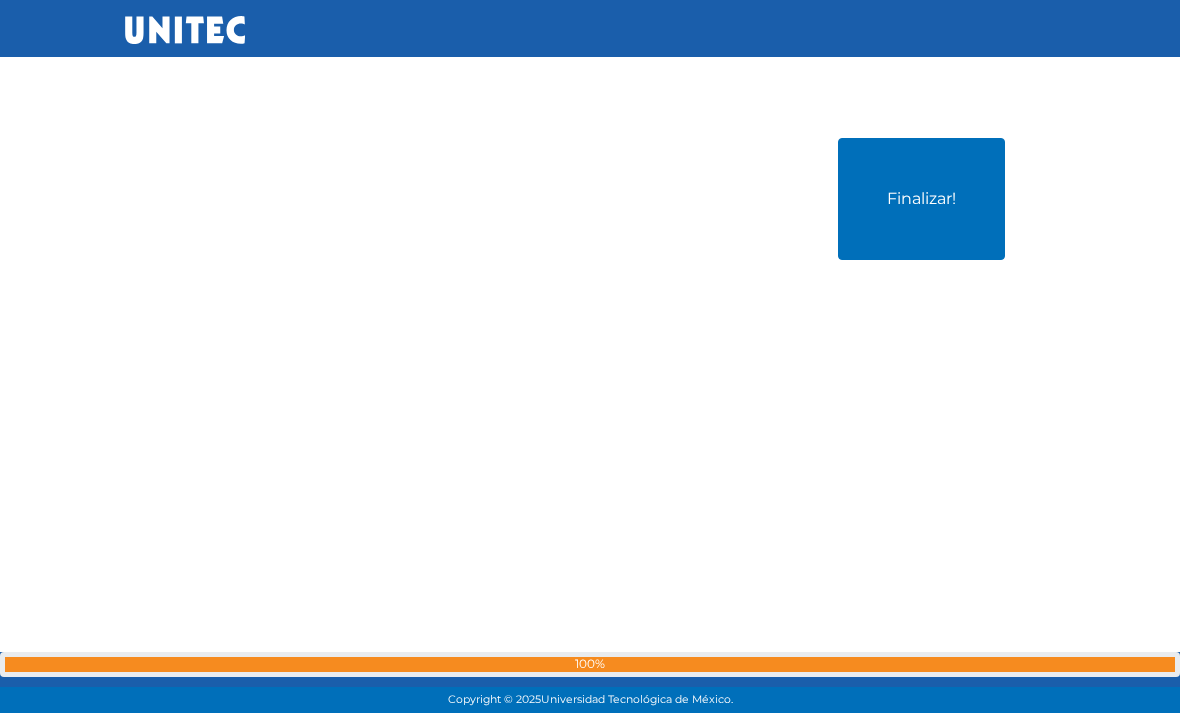 scroll, scrollTop: 69253, scrollLeft: 0, axis: vertical 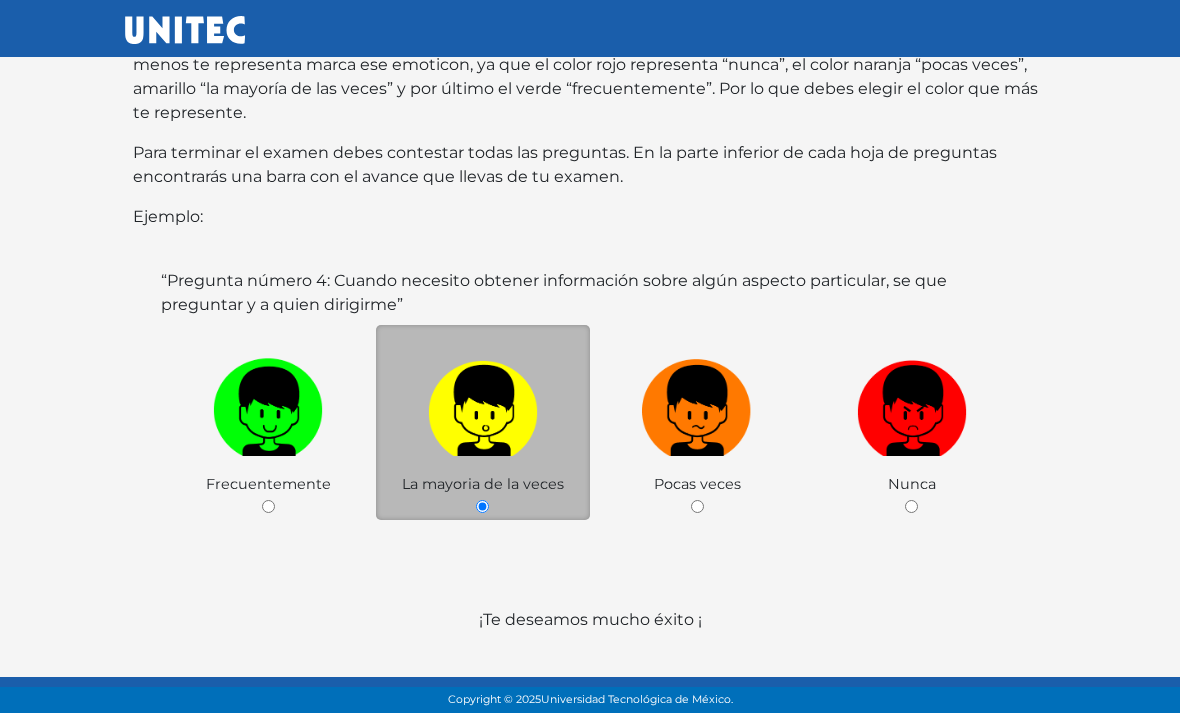 click on "Iniciar test >" at bounding box center (929, 717) 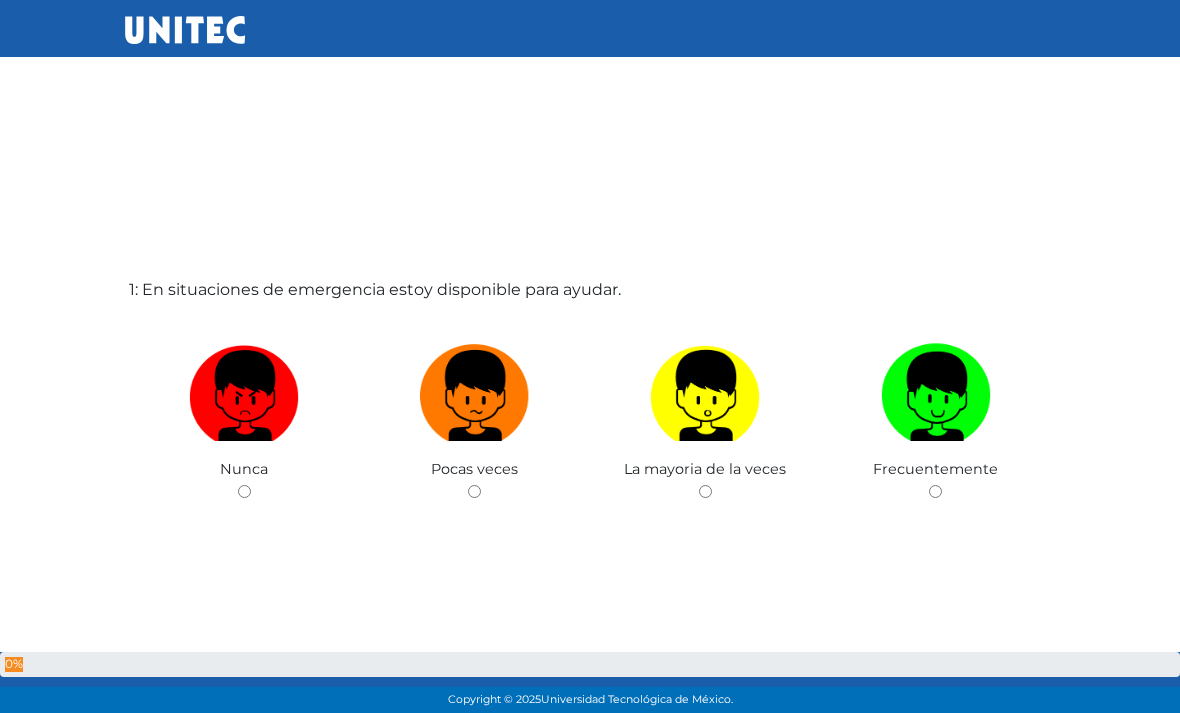 scroll, scrollTop: 0, scrollLeft: 0, axis: both 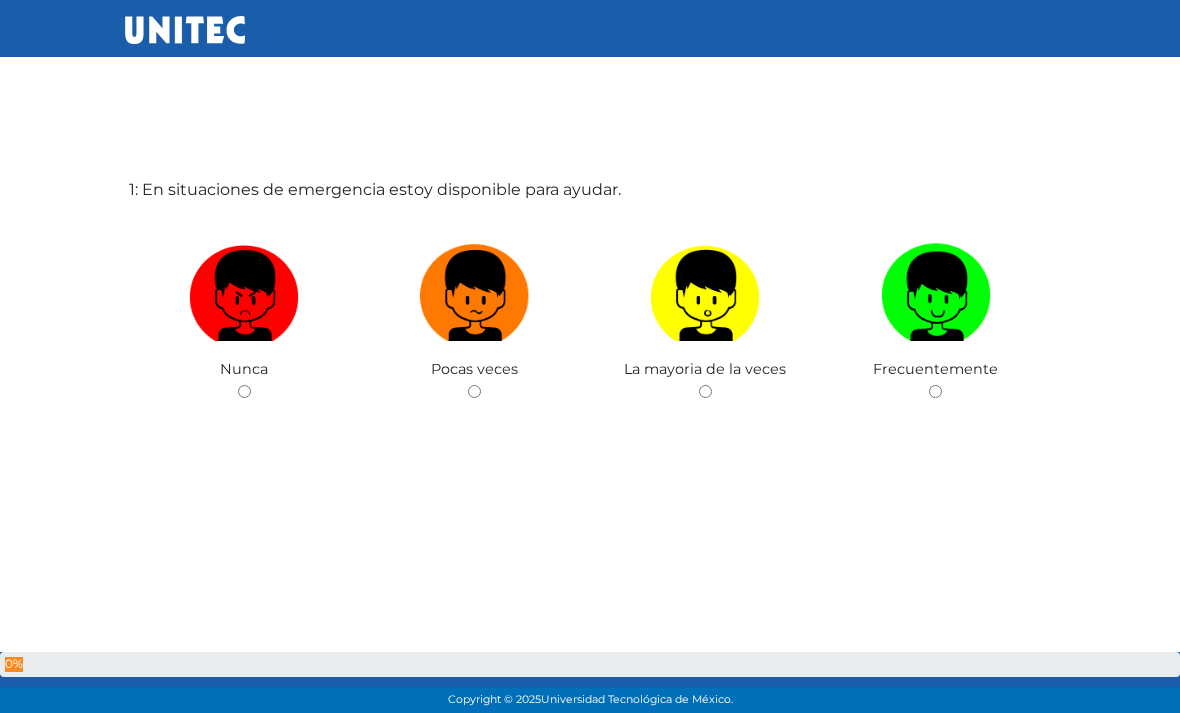 click at bounding box center [244, 288] 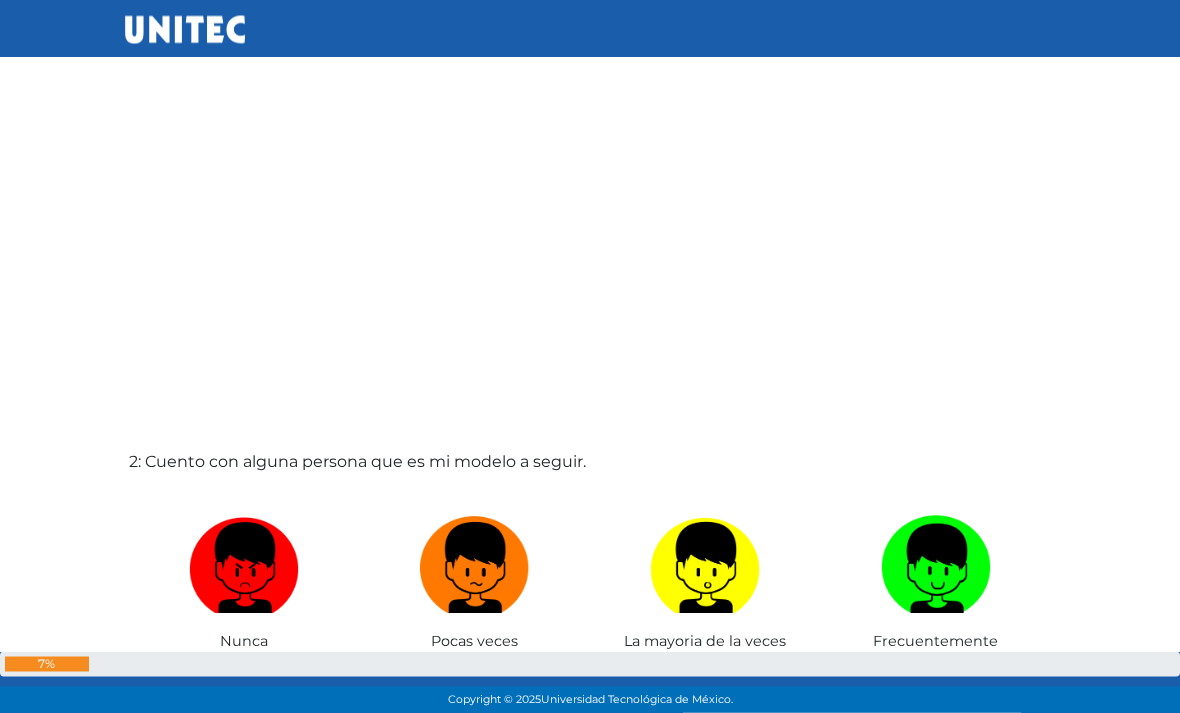 scroll, scrollTop: 499, scrollLeft: 0, axis: vertical 